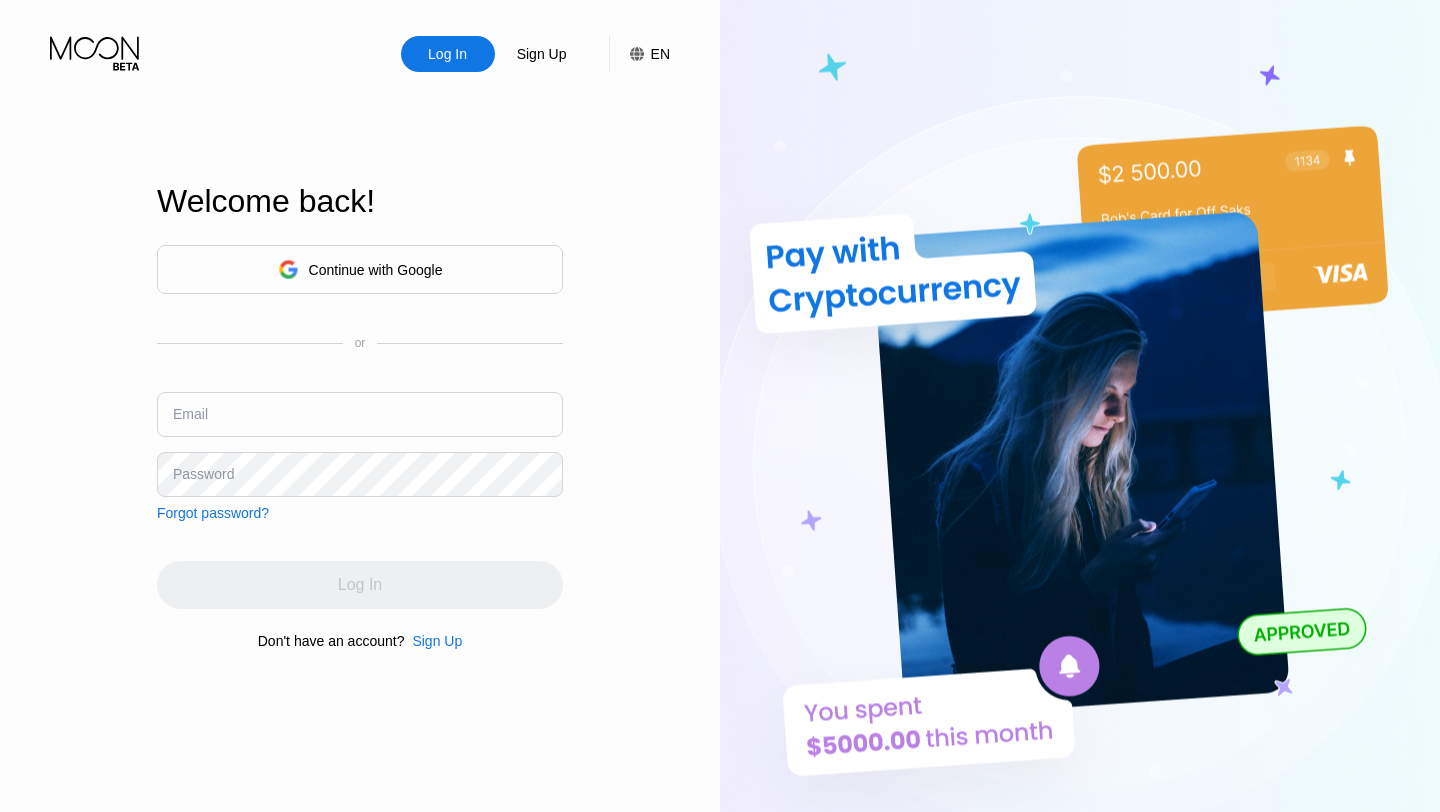 scroll, scrollTop: 0, scrollLeft: 0, axis: both 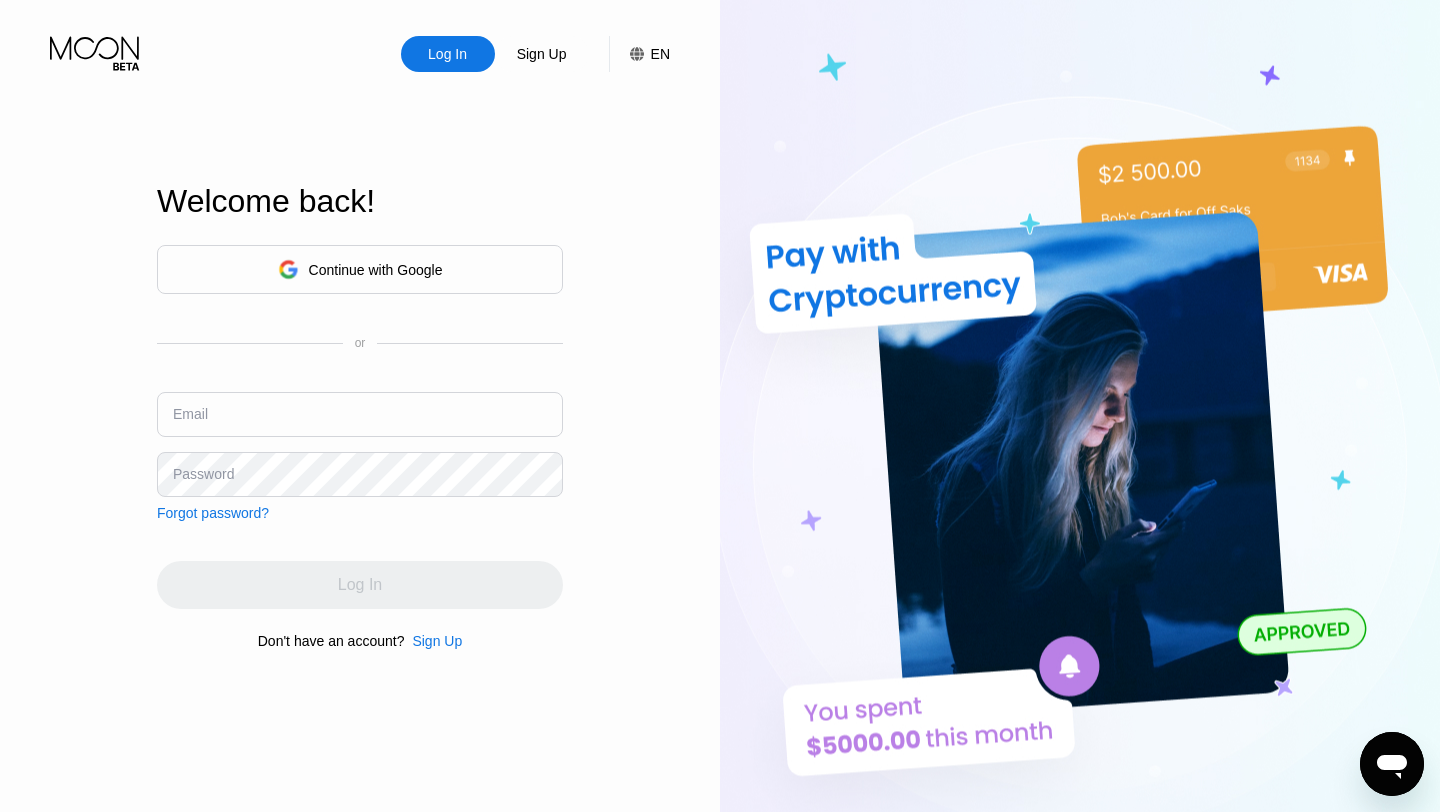 click at bounding box center [360, 414] 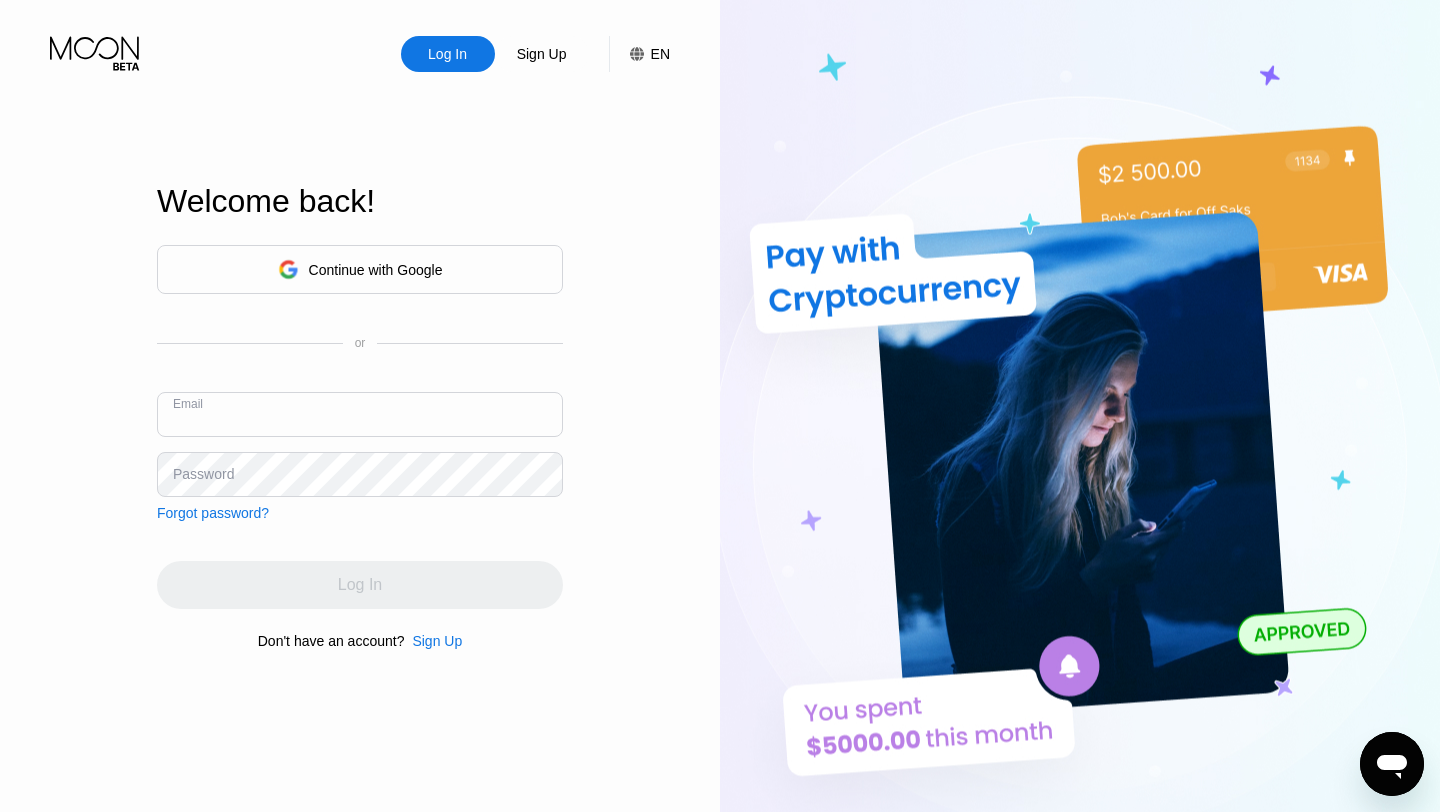 click at bounding box center [360, 414] 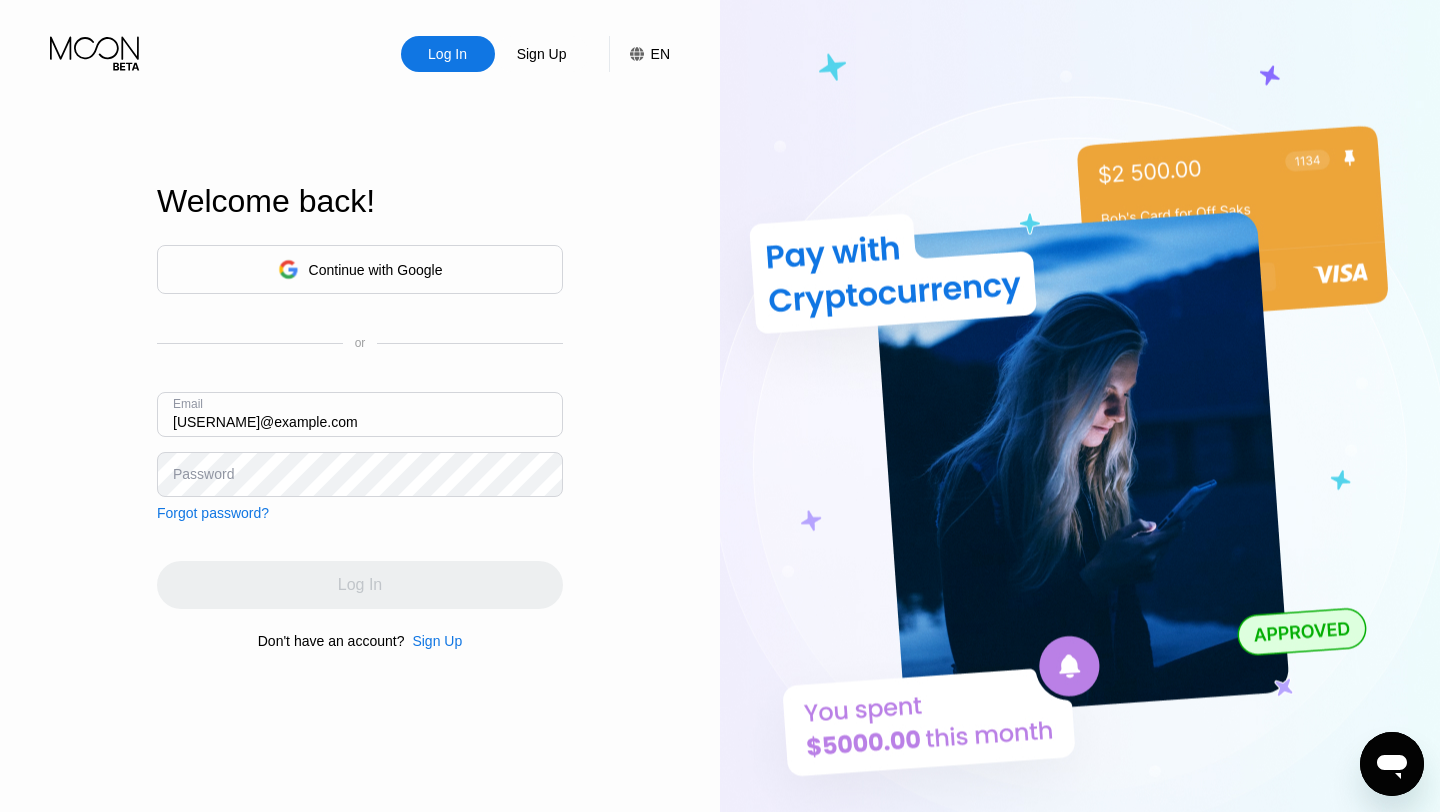 type on "[USERNAME]@example.com" 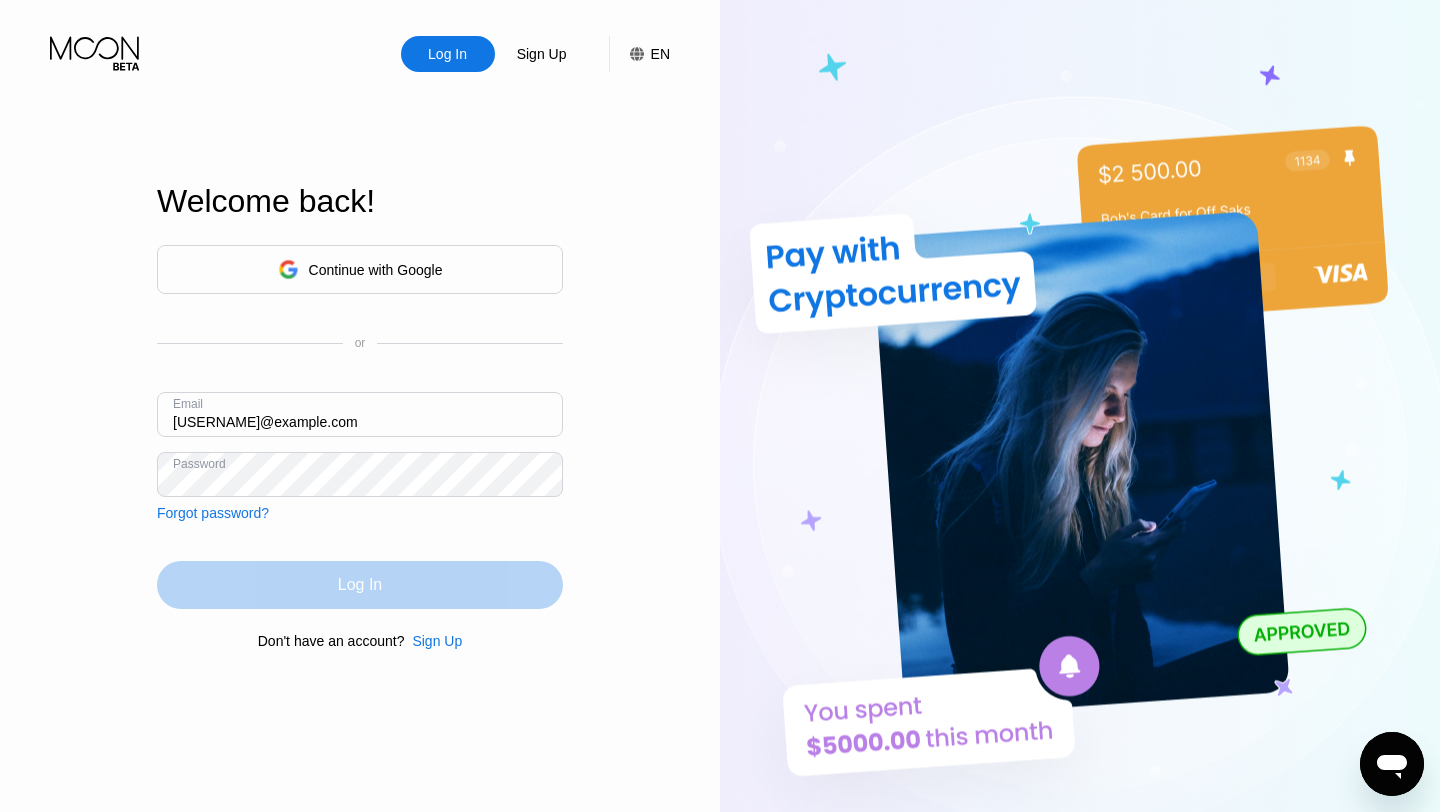 click on "Log In" at bounding box center (360, 585) 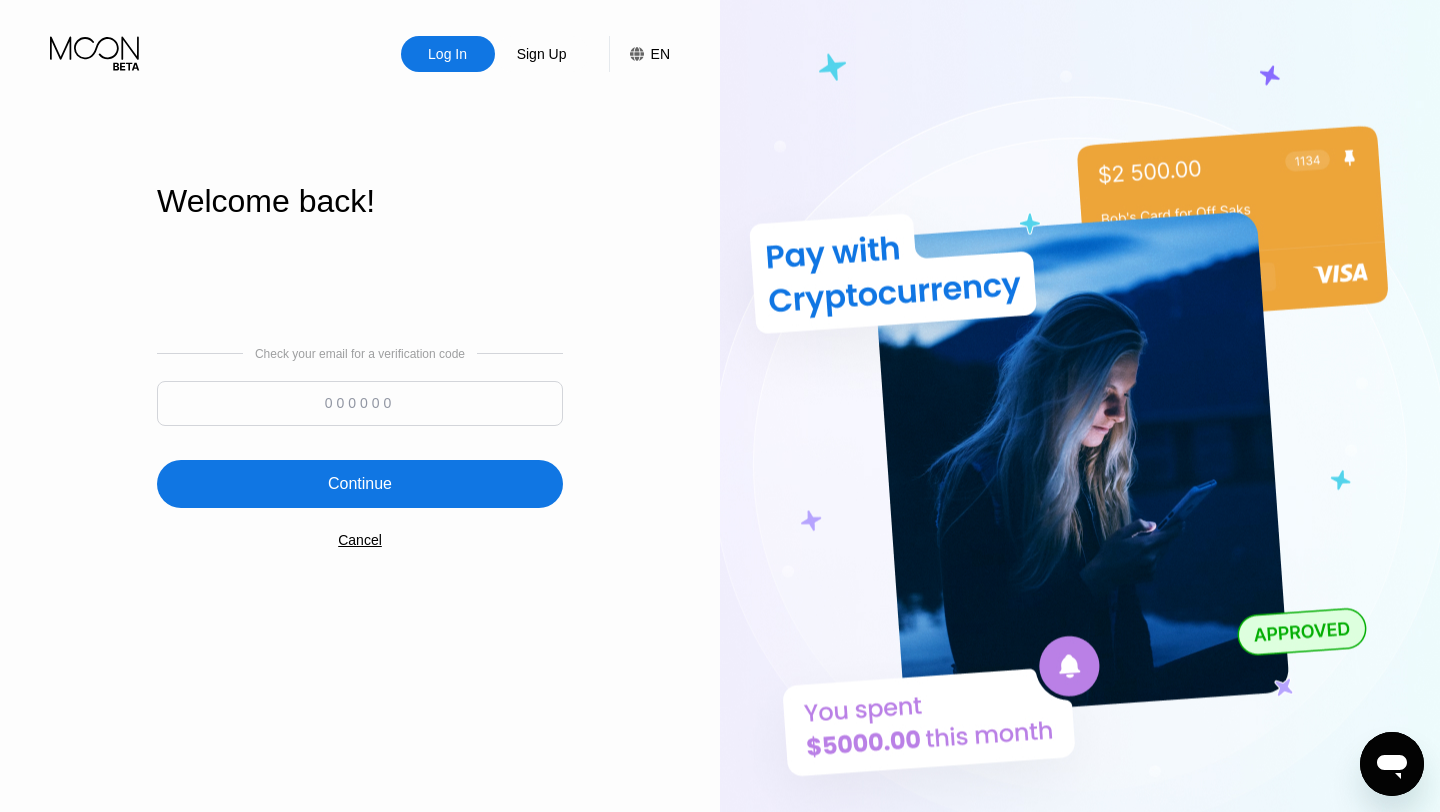 click at bounding box center [360, 403] 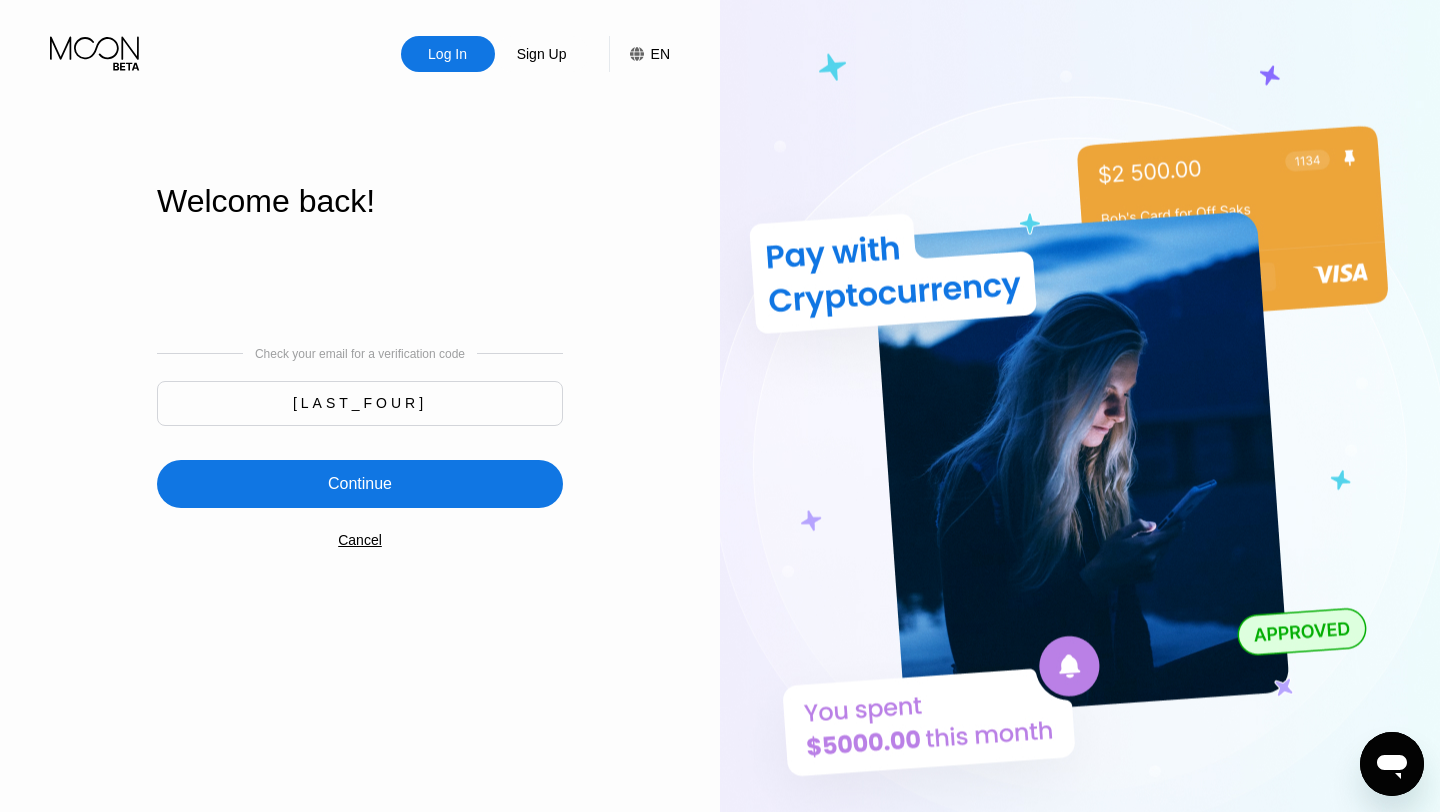 type on "[LAST_FOUR]" 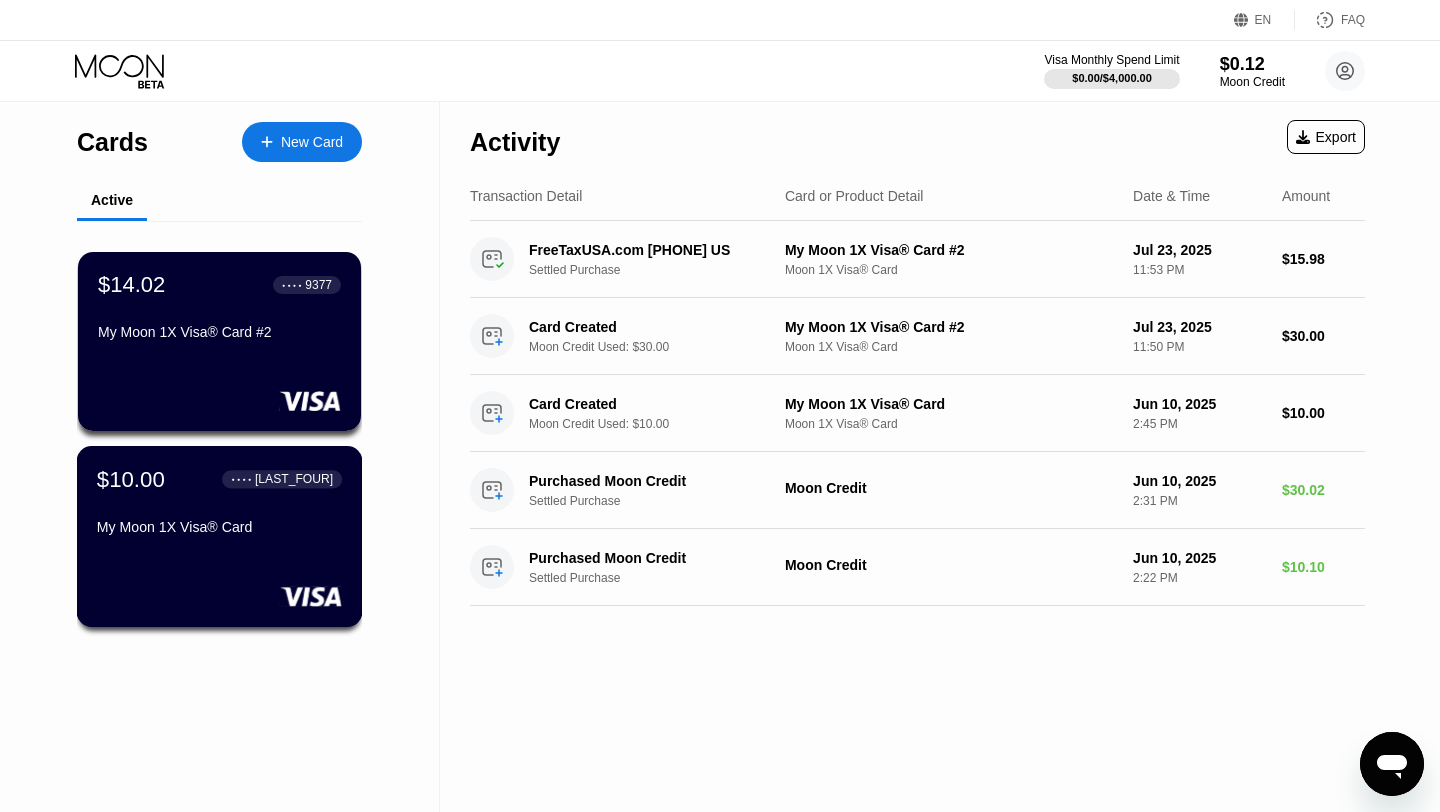 click on "My Moon 1X Visa® Card" at bounding box center [219, 531] 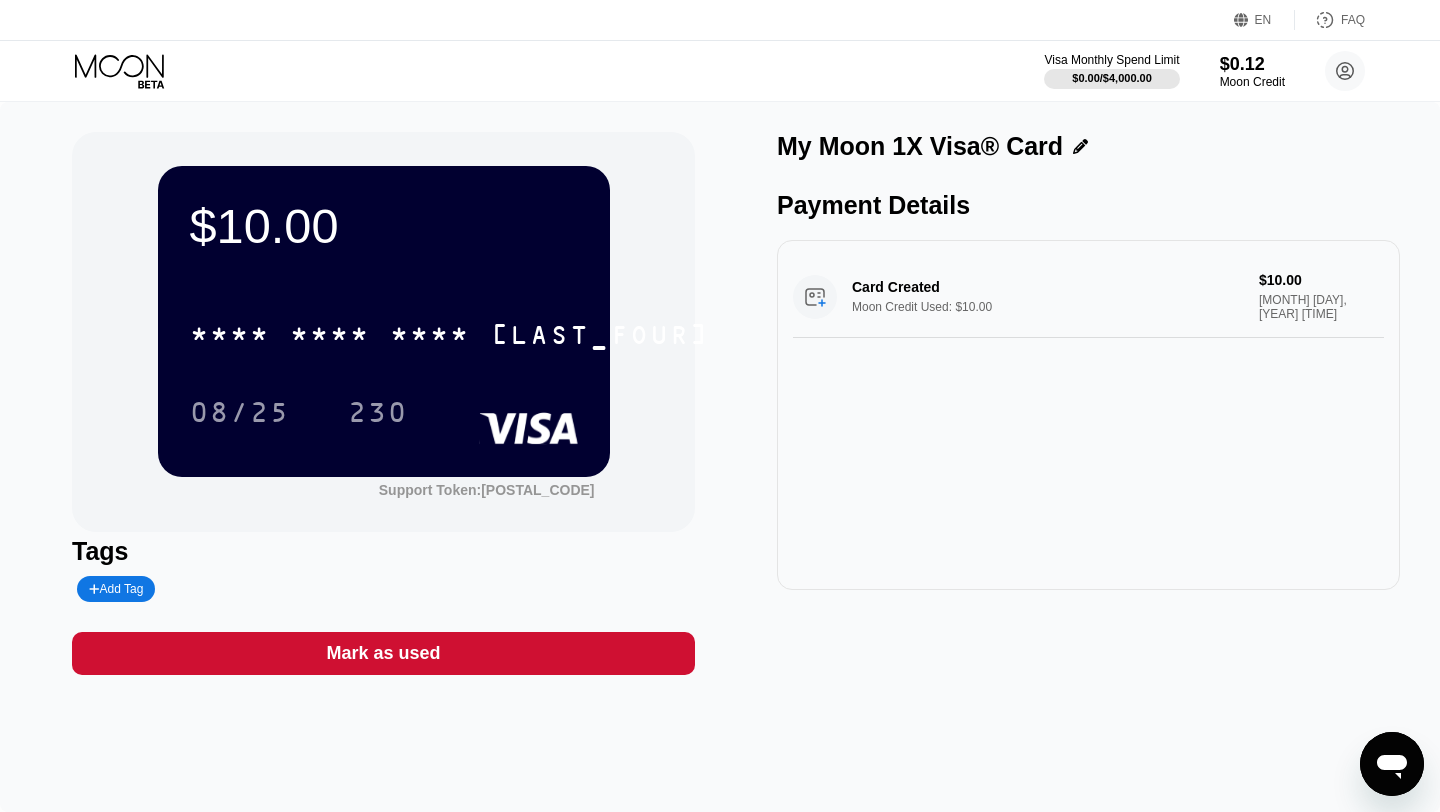 click on "[DATE] [TIME]" at bounding box center [384, 412] 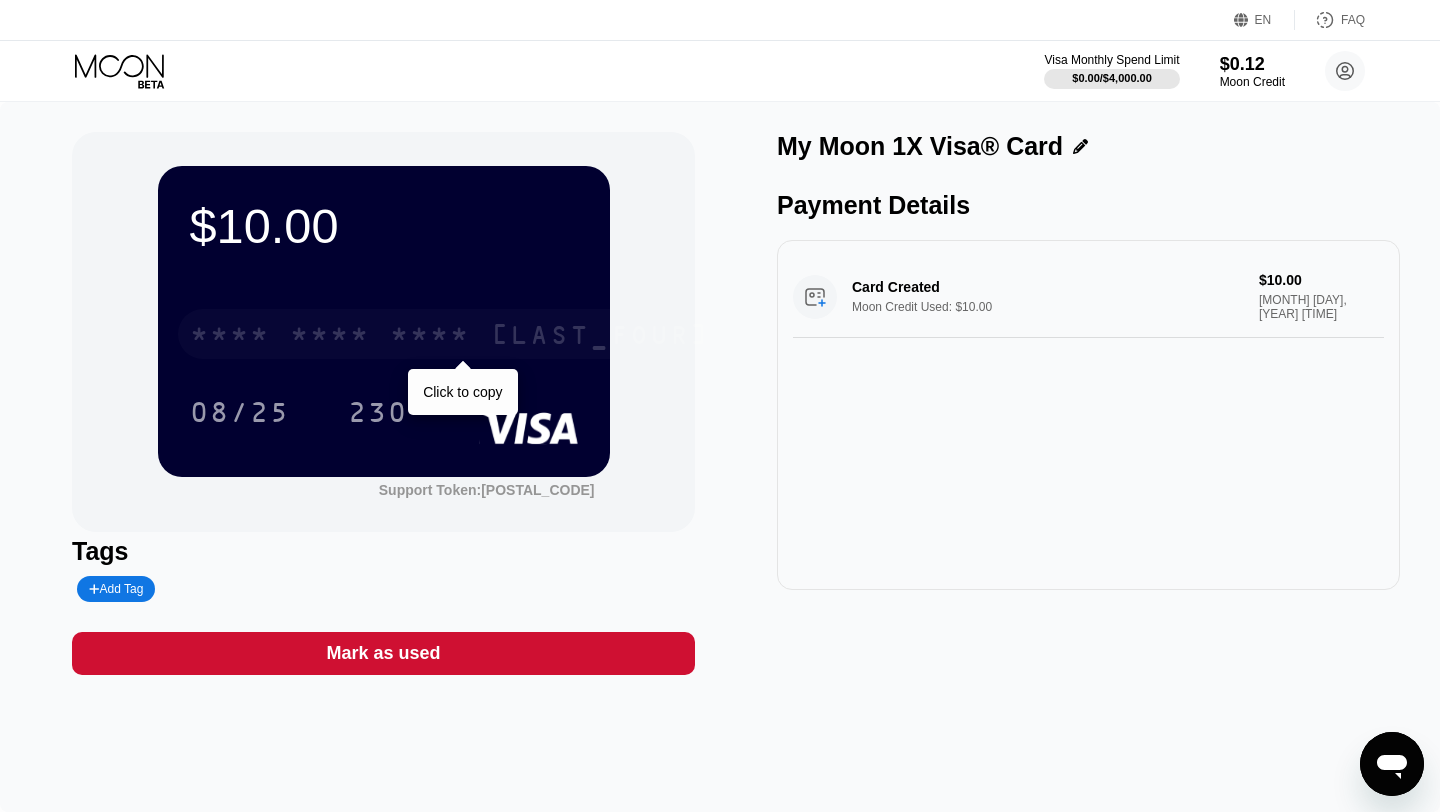 click on "* * * *" at bounding box center [430, 337] 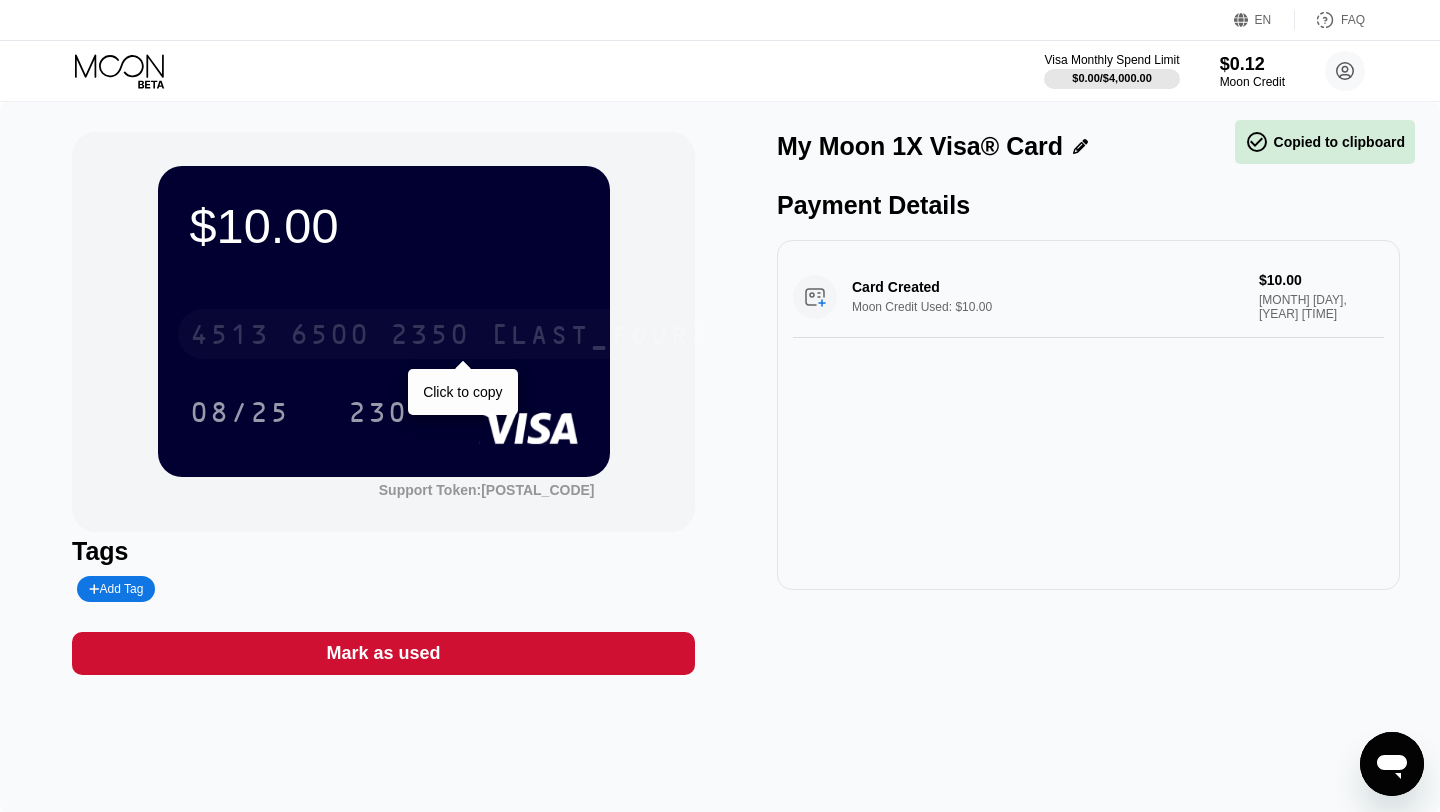 click on "2350" at bounding box center (430, 337) 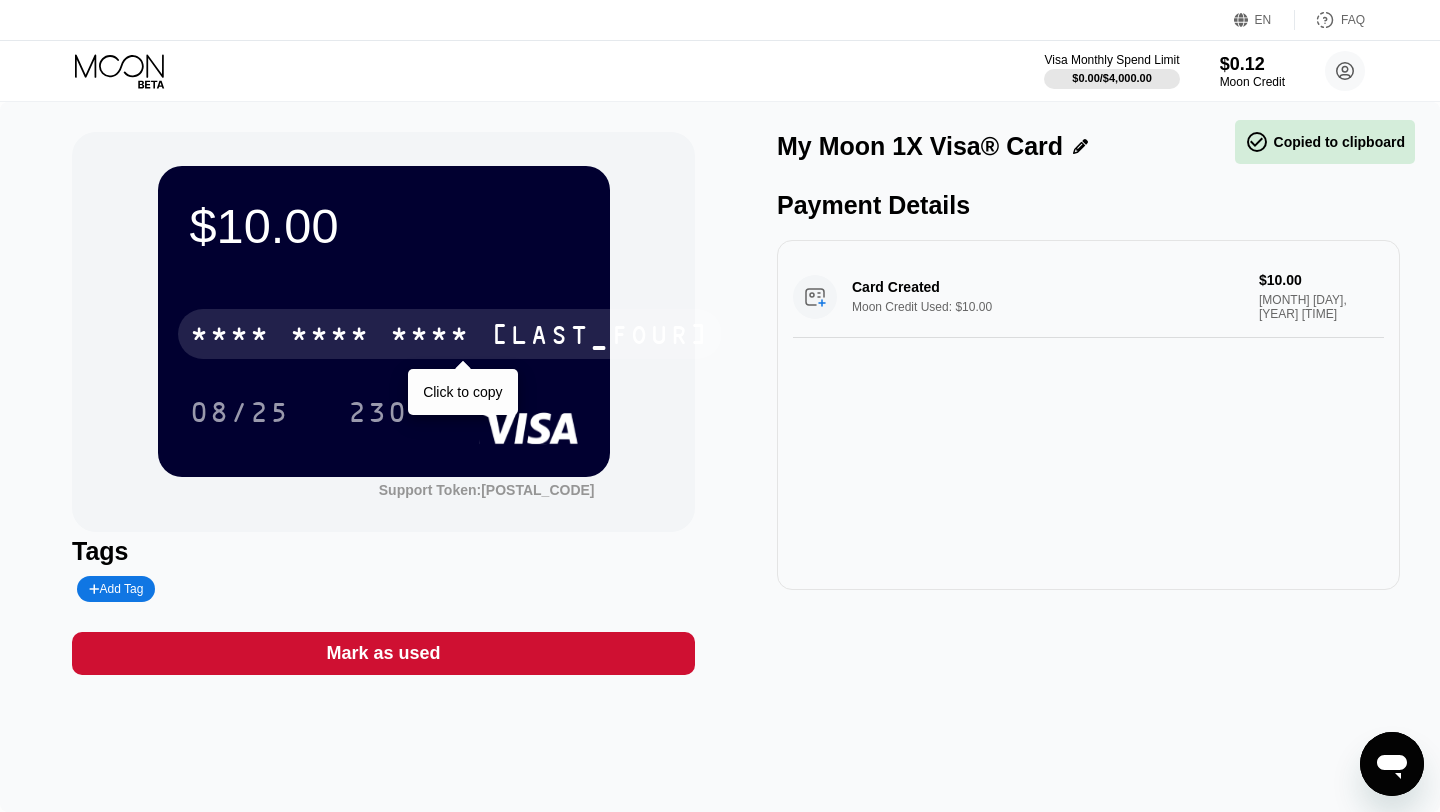 click on "* * * *" at bounding box center (430, 337) 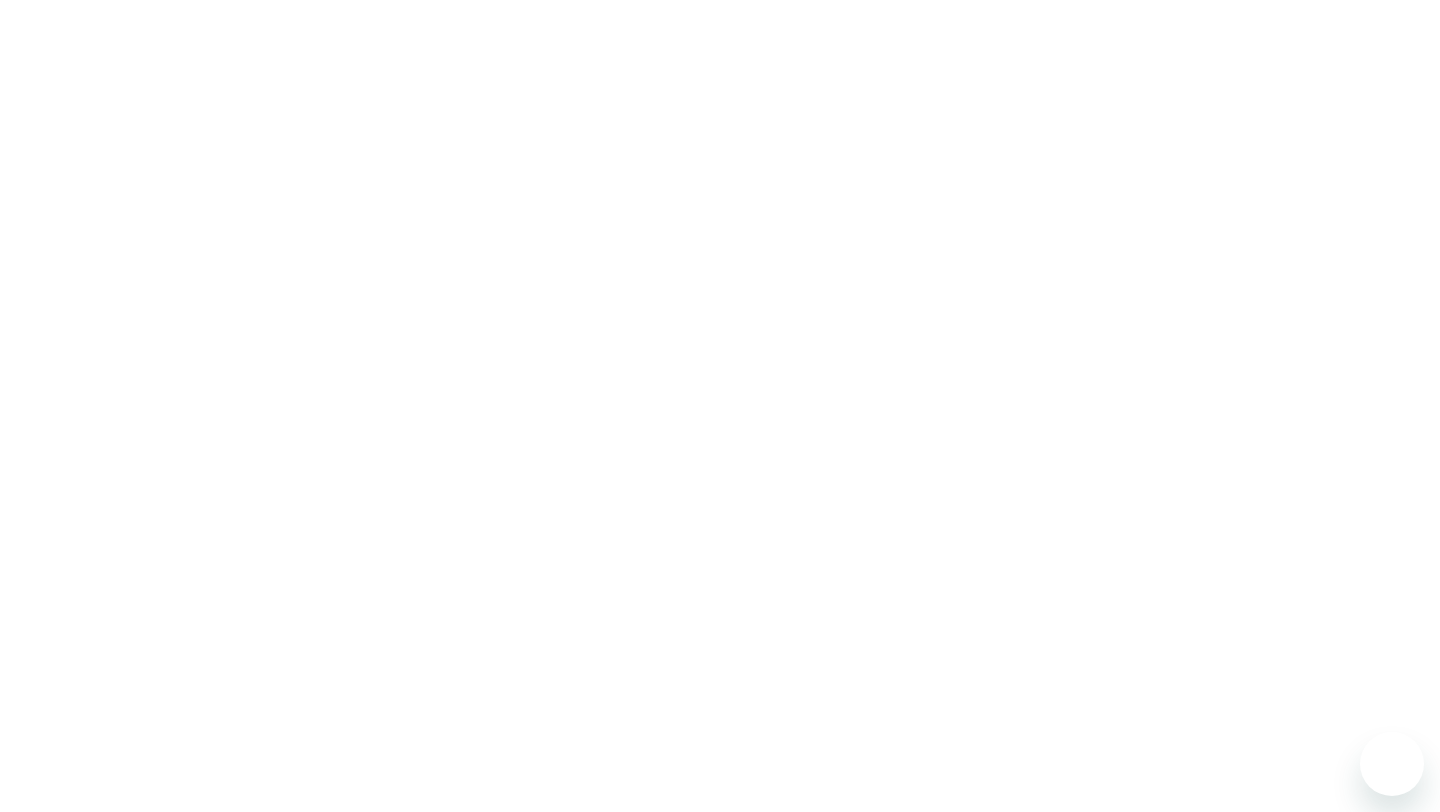 scroll, scrollTop: 0, scrollLeft: 0, axis: both 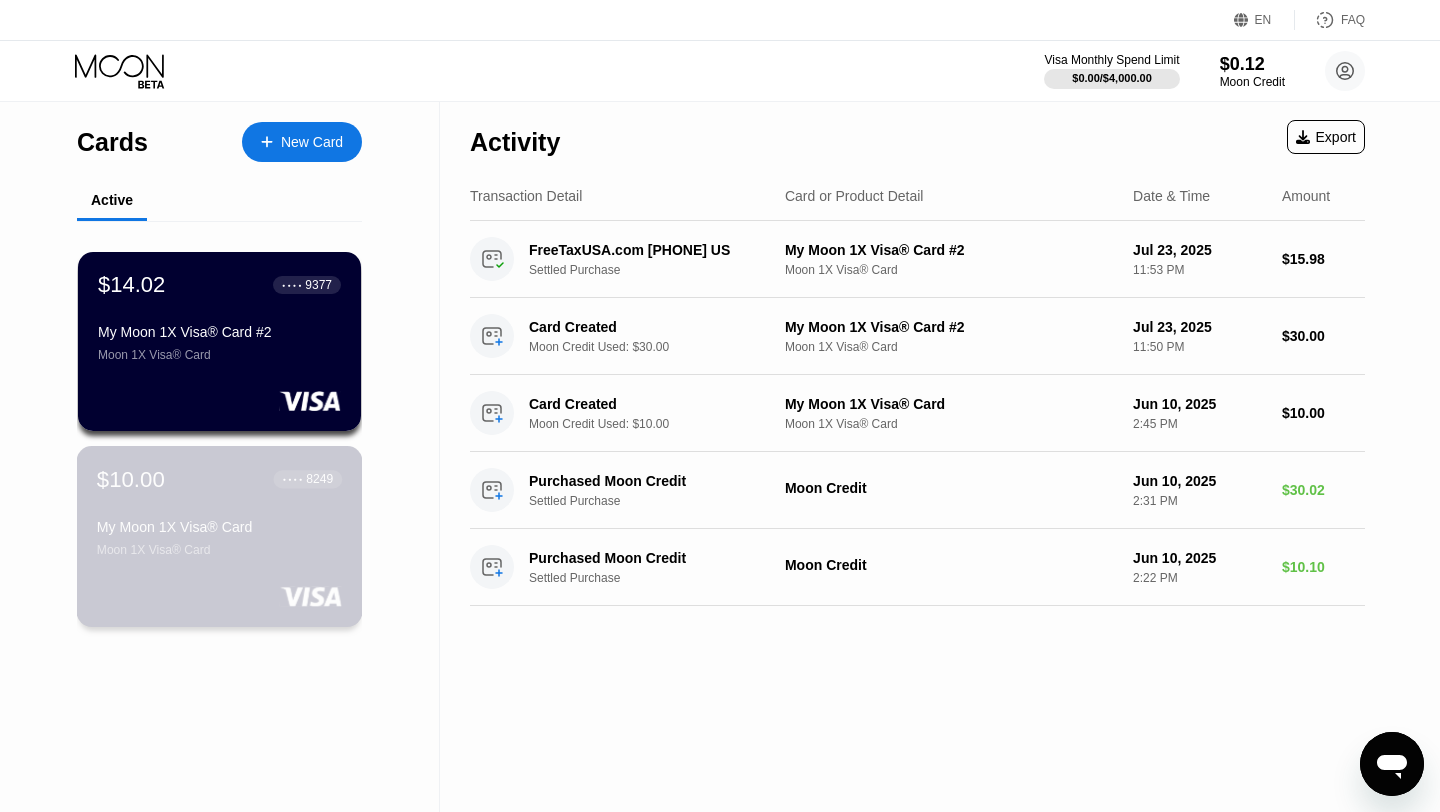 click on "$10.00 ● ● ● ● 8249 My Moon 1X Visa® Card Moon 1X Visa® Card" at bounding box center [220, 536] 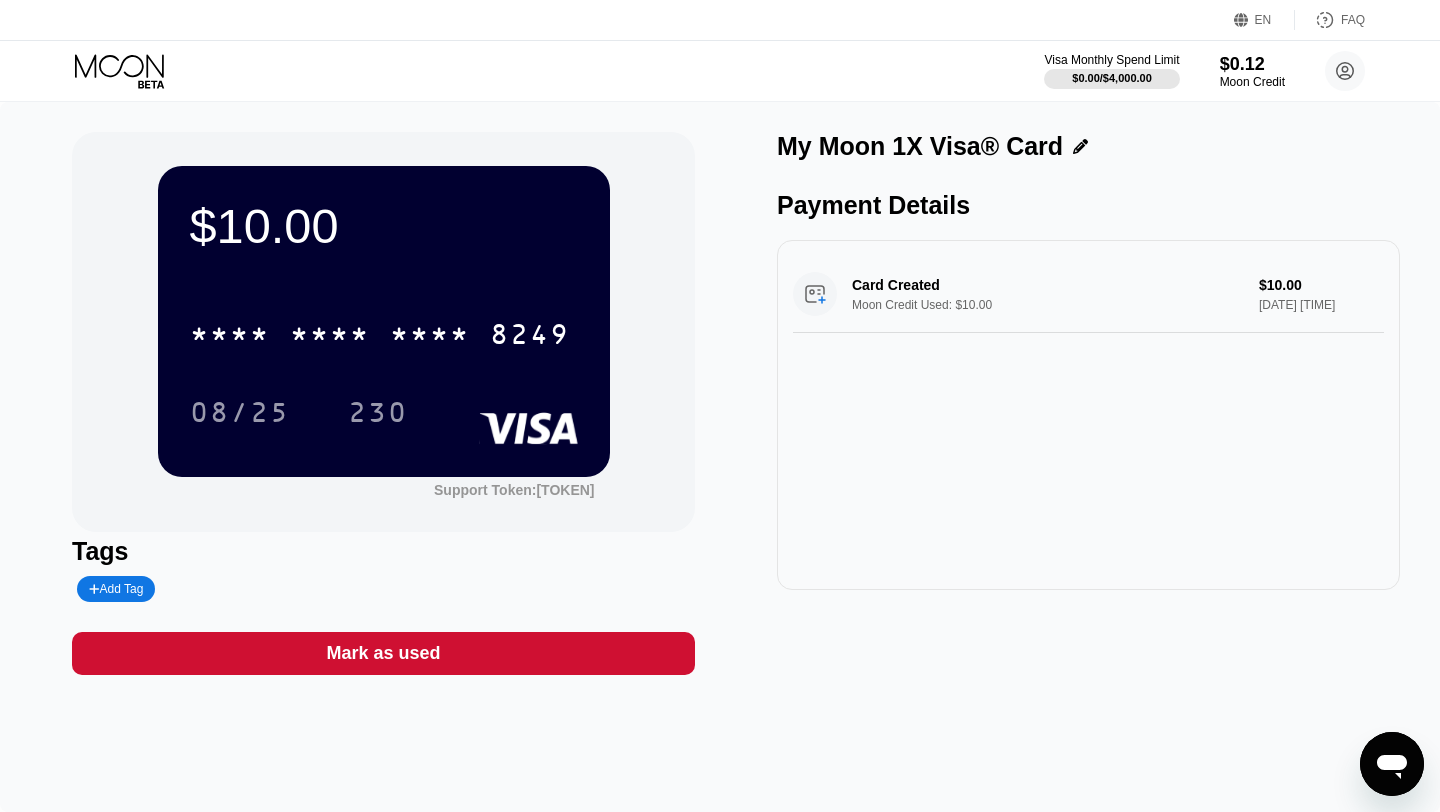 click on "Card Created Moon Credit Used: $10.00 $10.00 Jun 10, 2025 2:45 PM" at bounding box center [1088, 294] 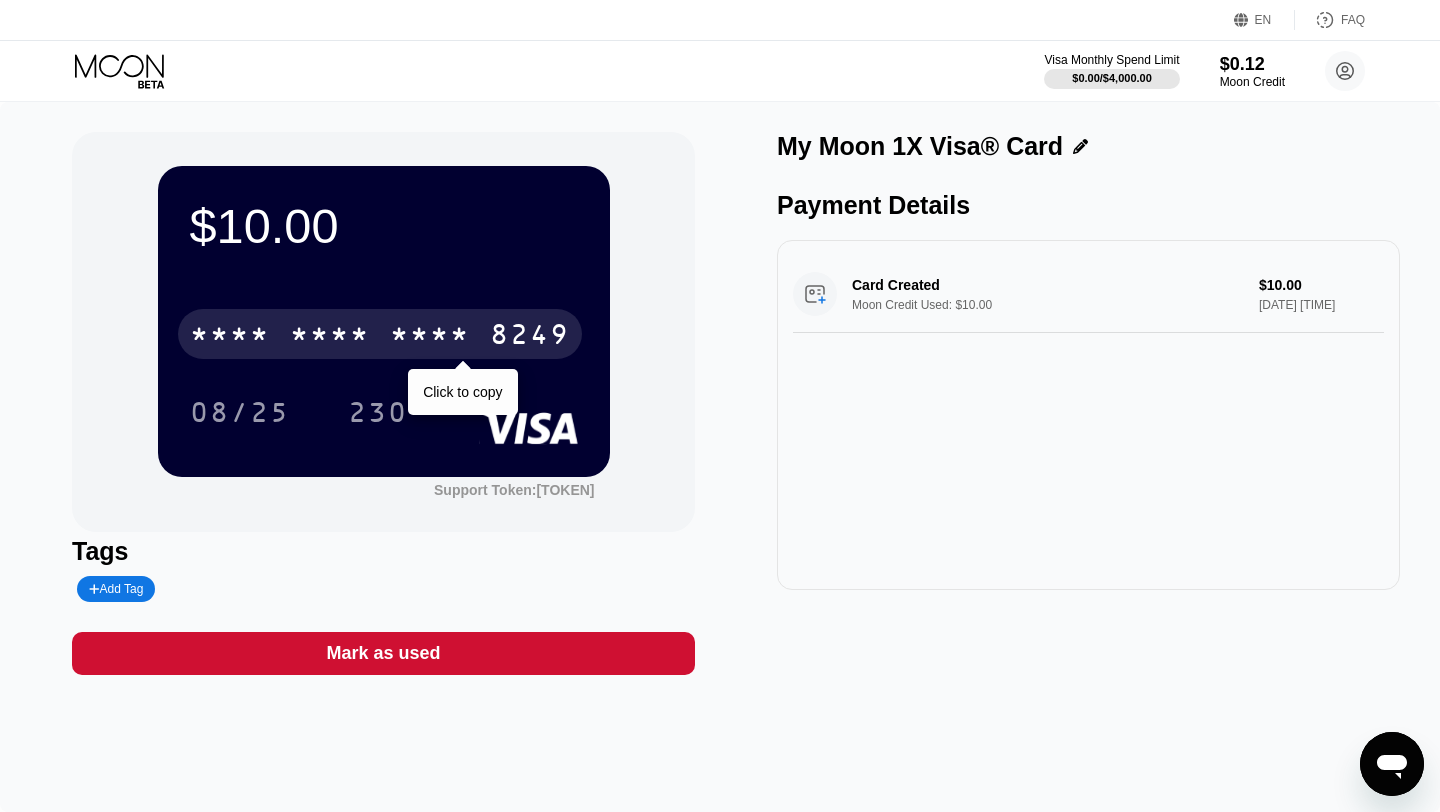 click on "* * * *" at bounding box center [430, 337] 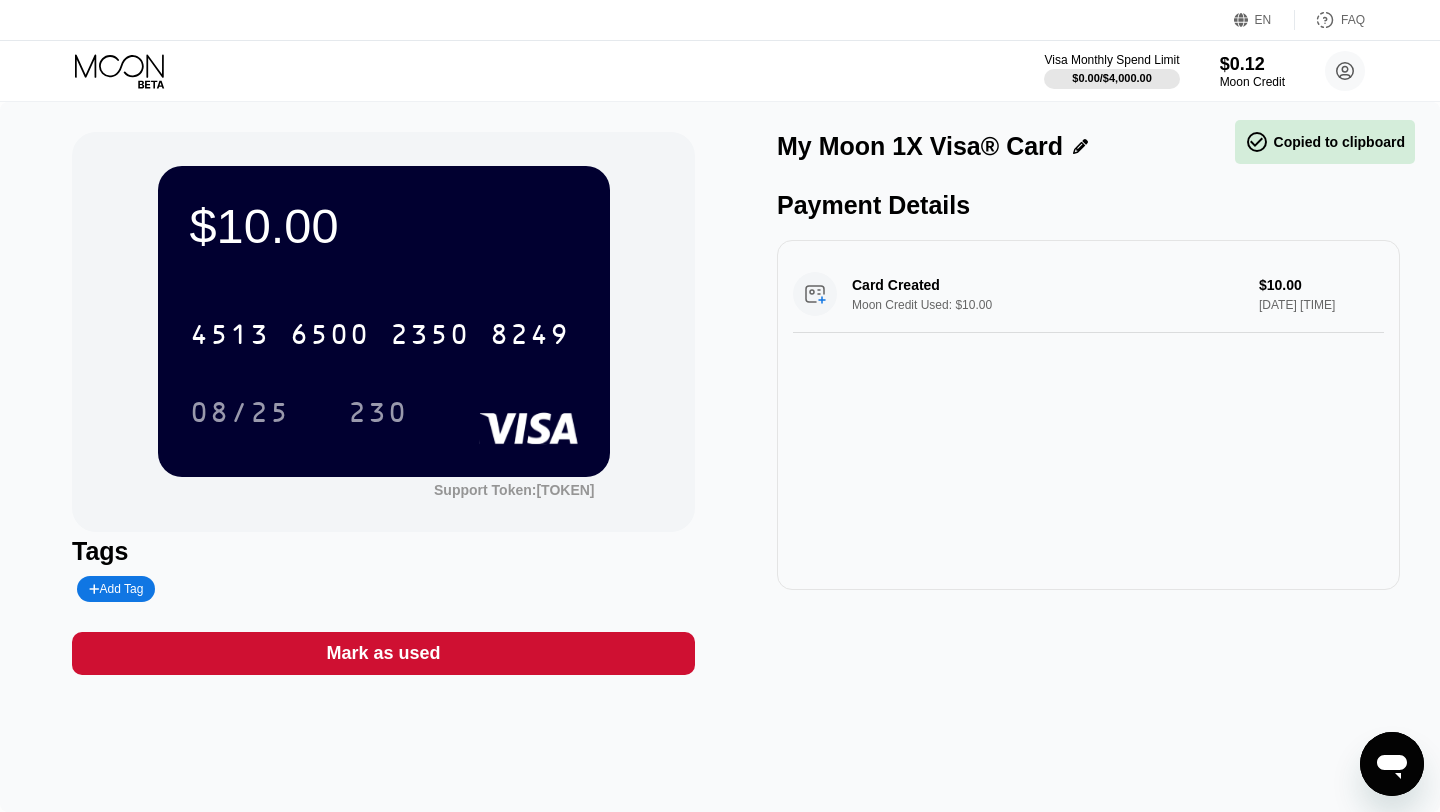 click on "Card Created Moon Credit Used: $10.00 $10.00 Jun 10, 2025 2:45 PM" at bounding box center (1088, 294) 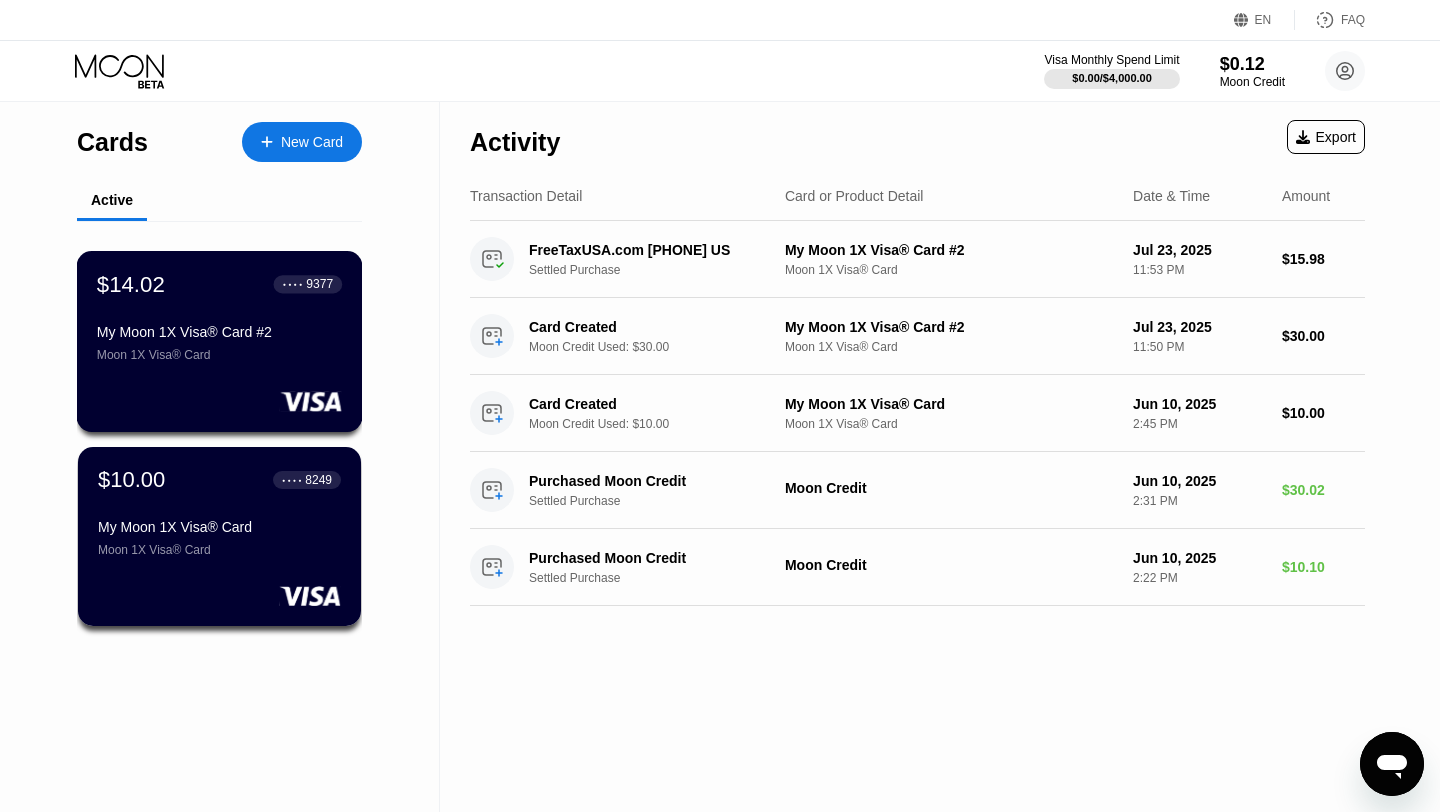 click on "My Moon 1X Visa® Card #2 Moon 1X Visa® Card" at bounding box center (219, 343) 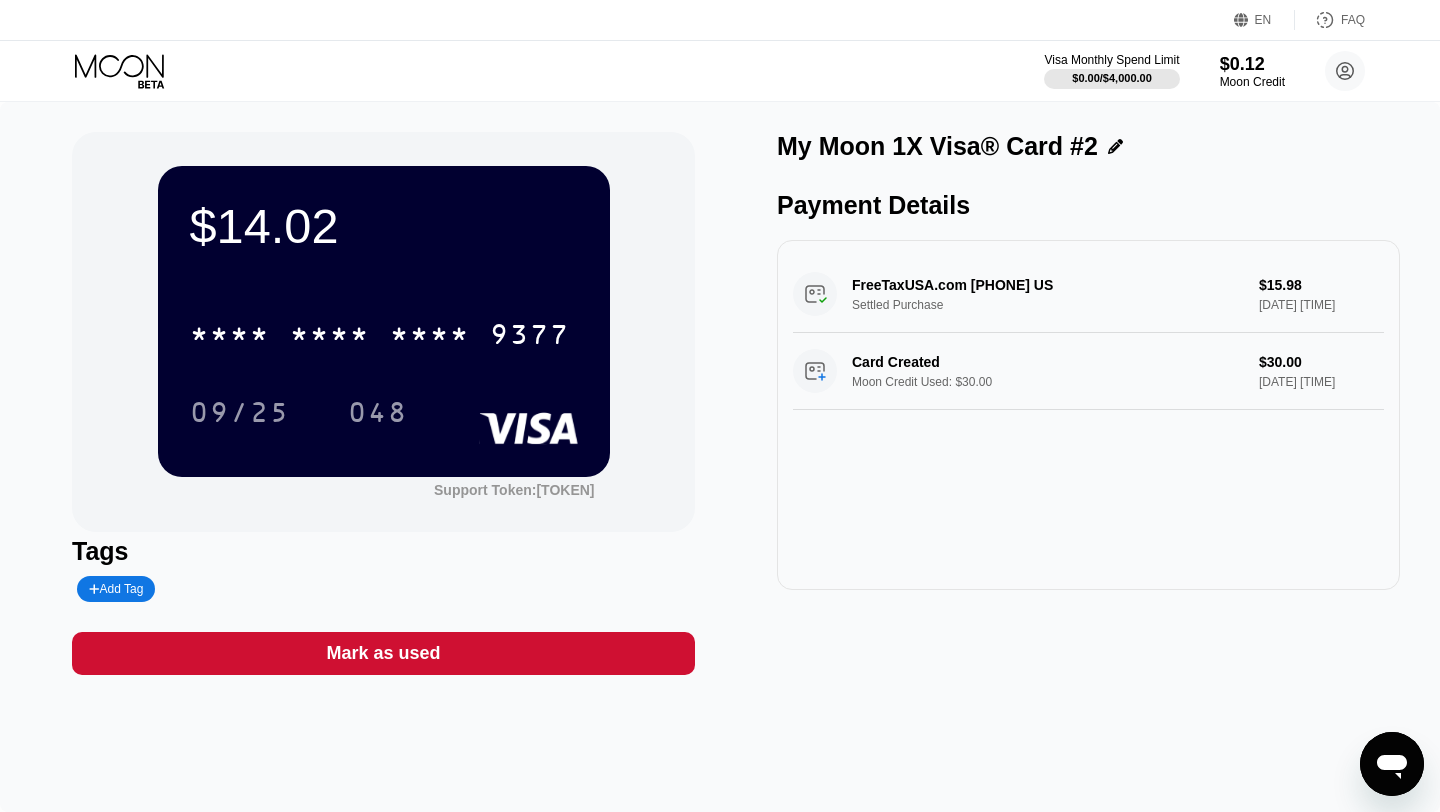 click on "Mark as used" at bounding box center [383, 653] 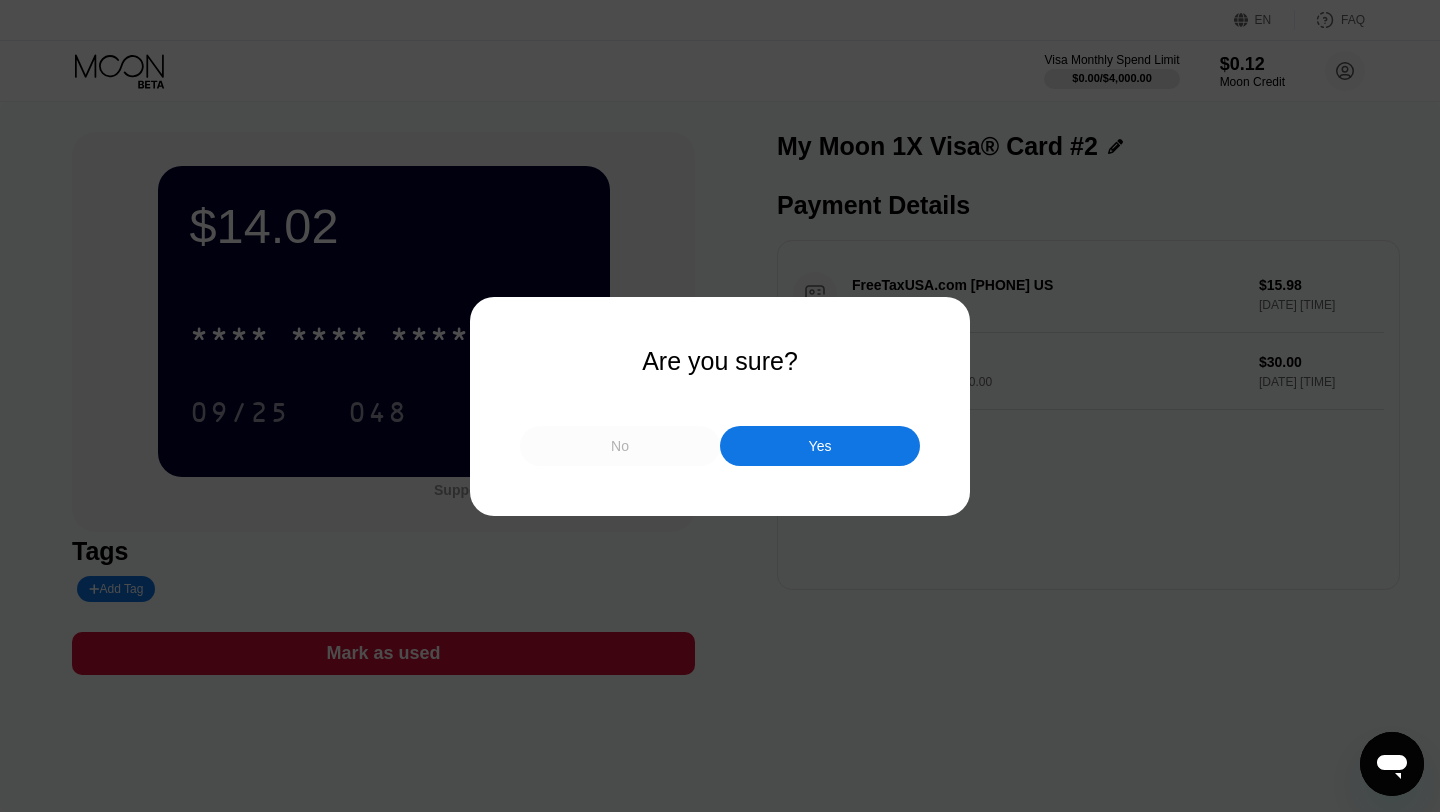 click on "No" at bounding box center (620, 446) 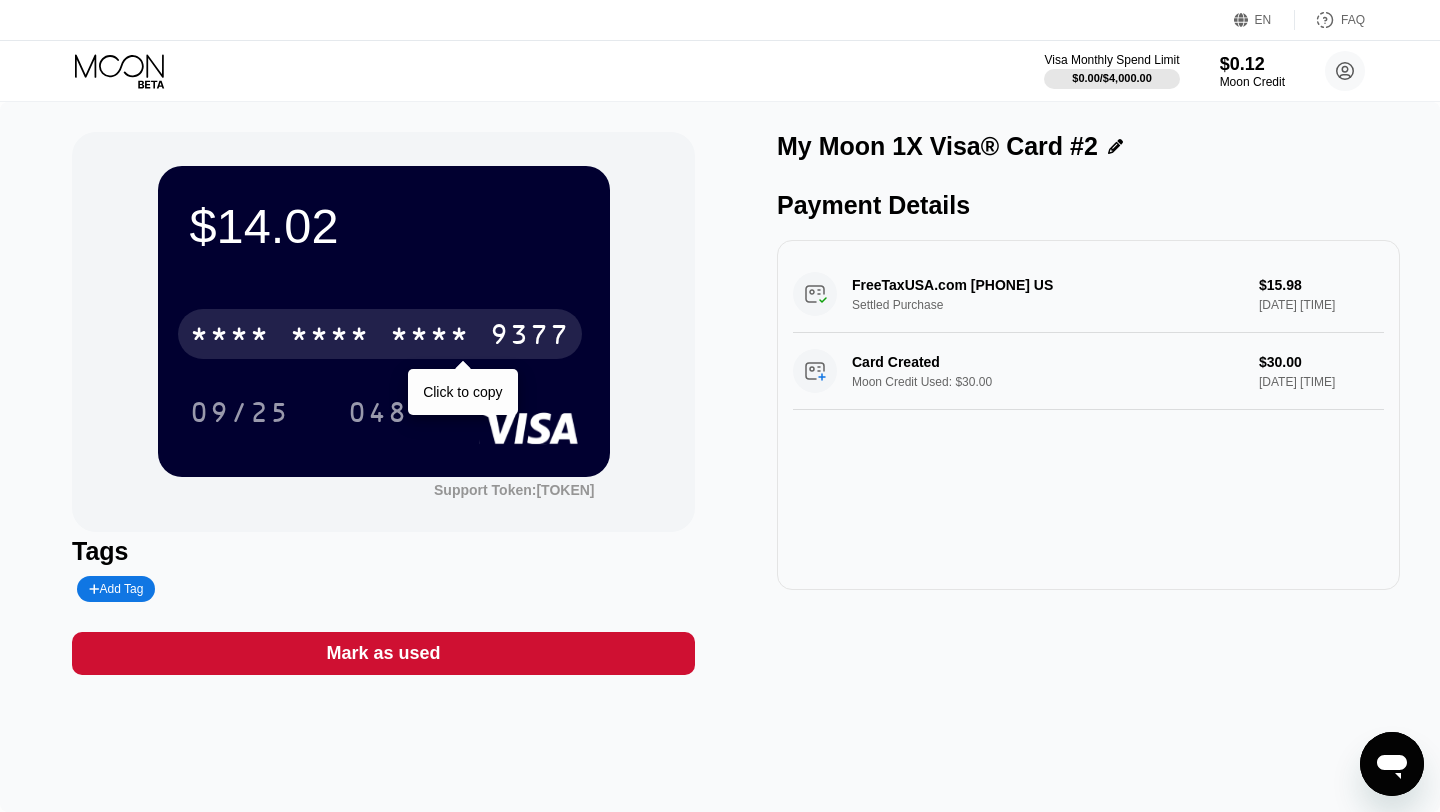 click on "* * * *" at bounding box center [430, 337] 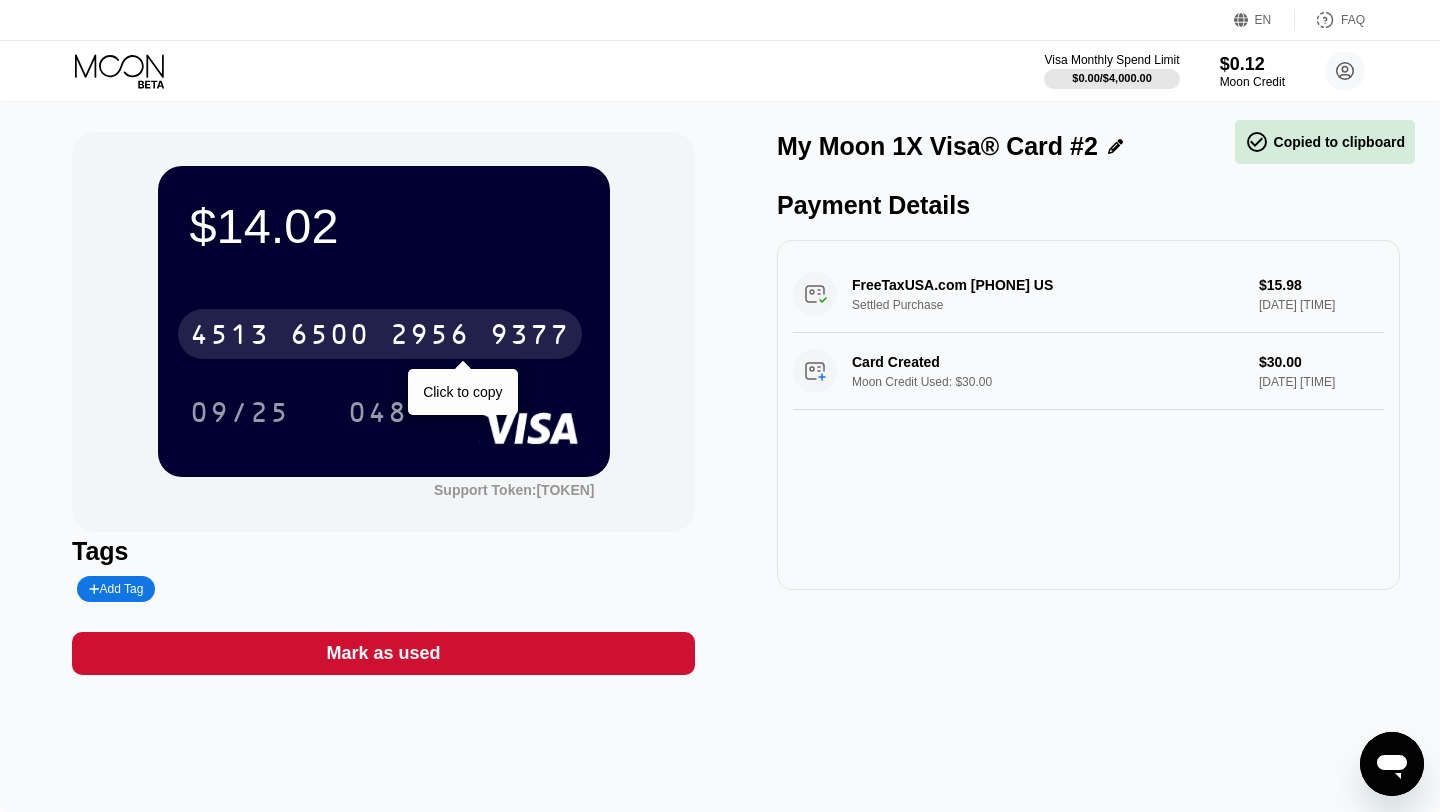 click on "2956" at bounding box center (430, 337) 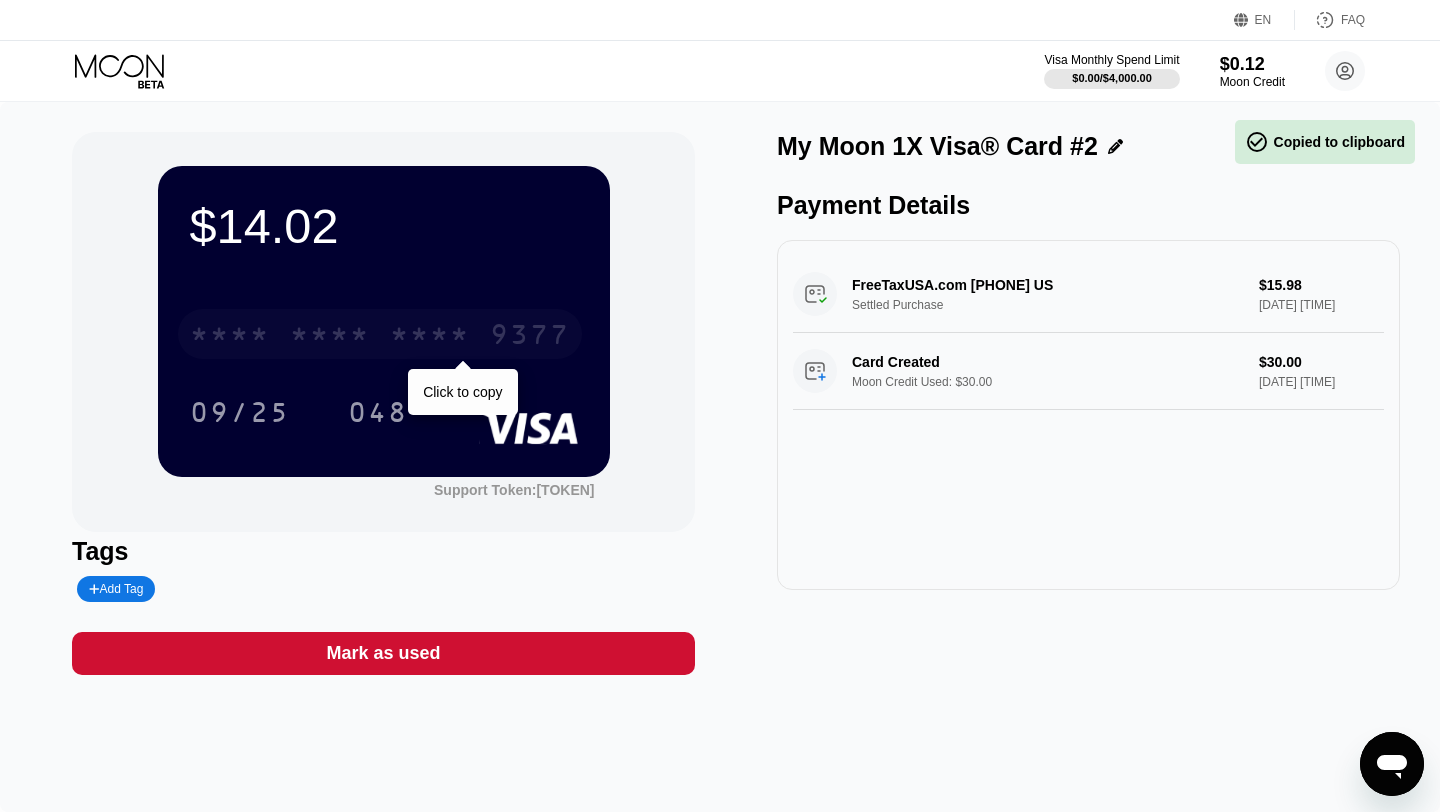 click on "* * * *" at bounding box center (430, 337) 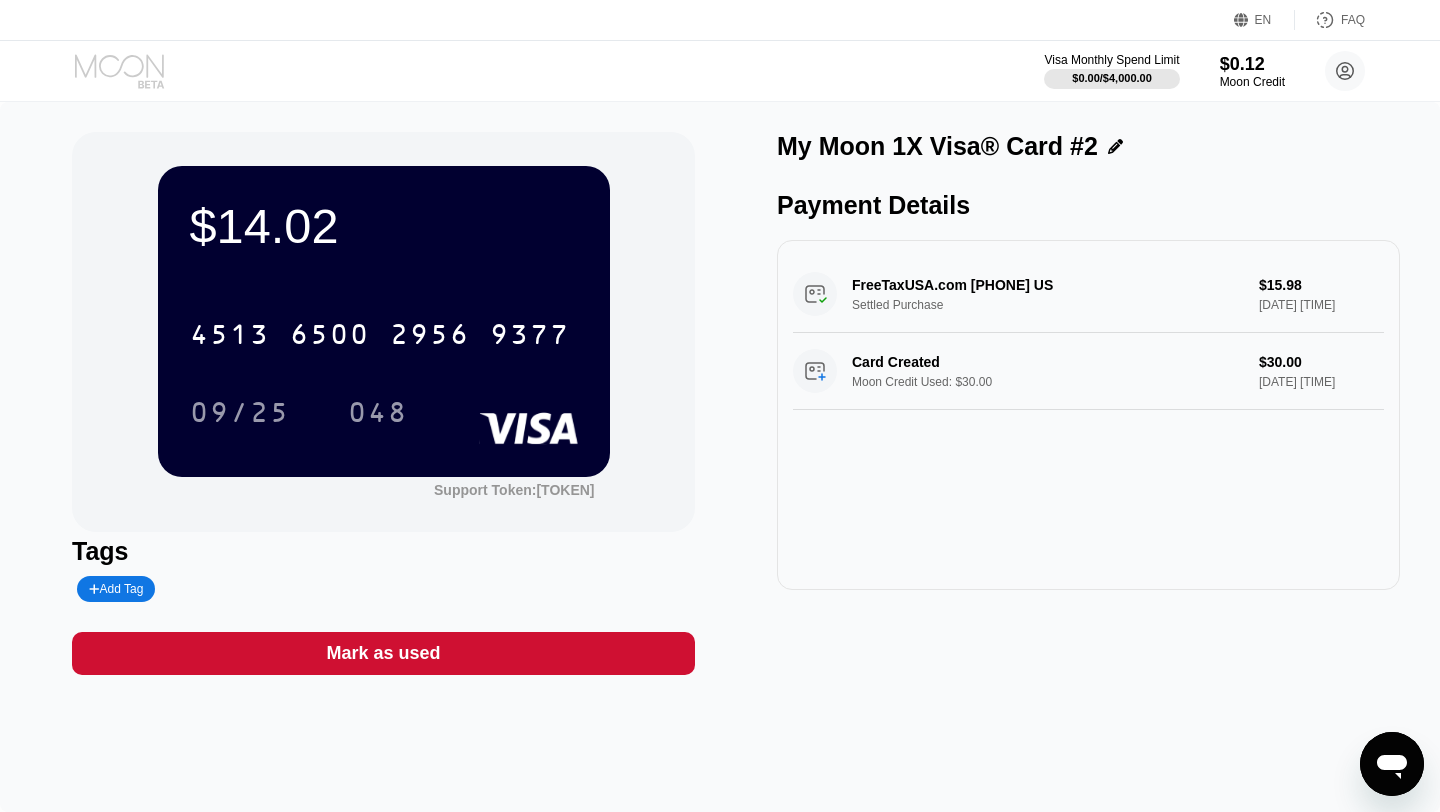 click 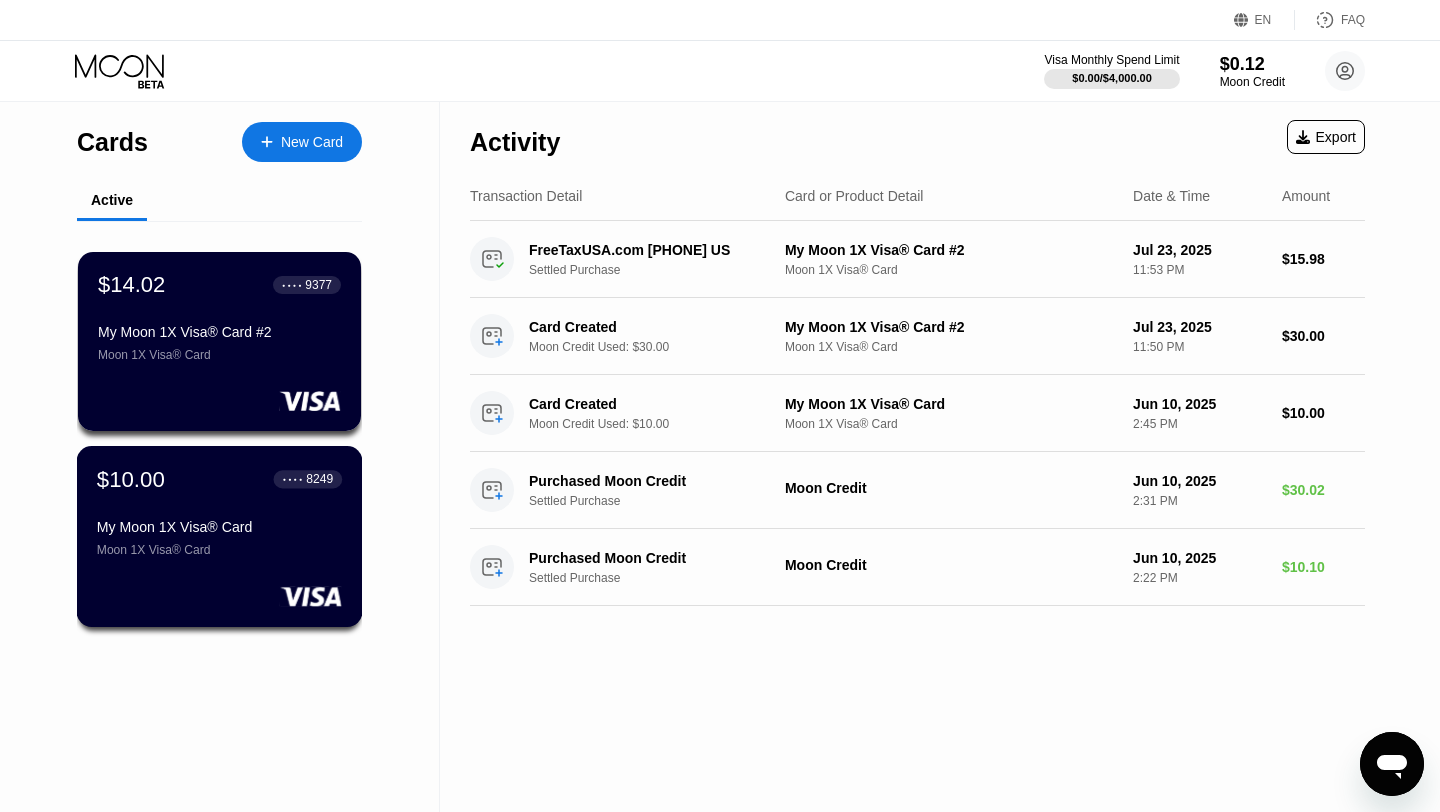 click on "[LAST_FOUR]" at bounding box center [319, 479] 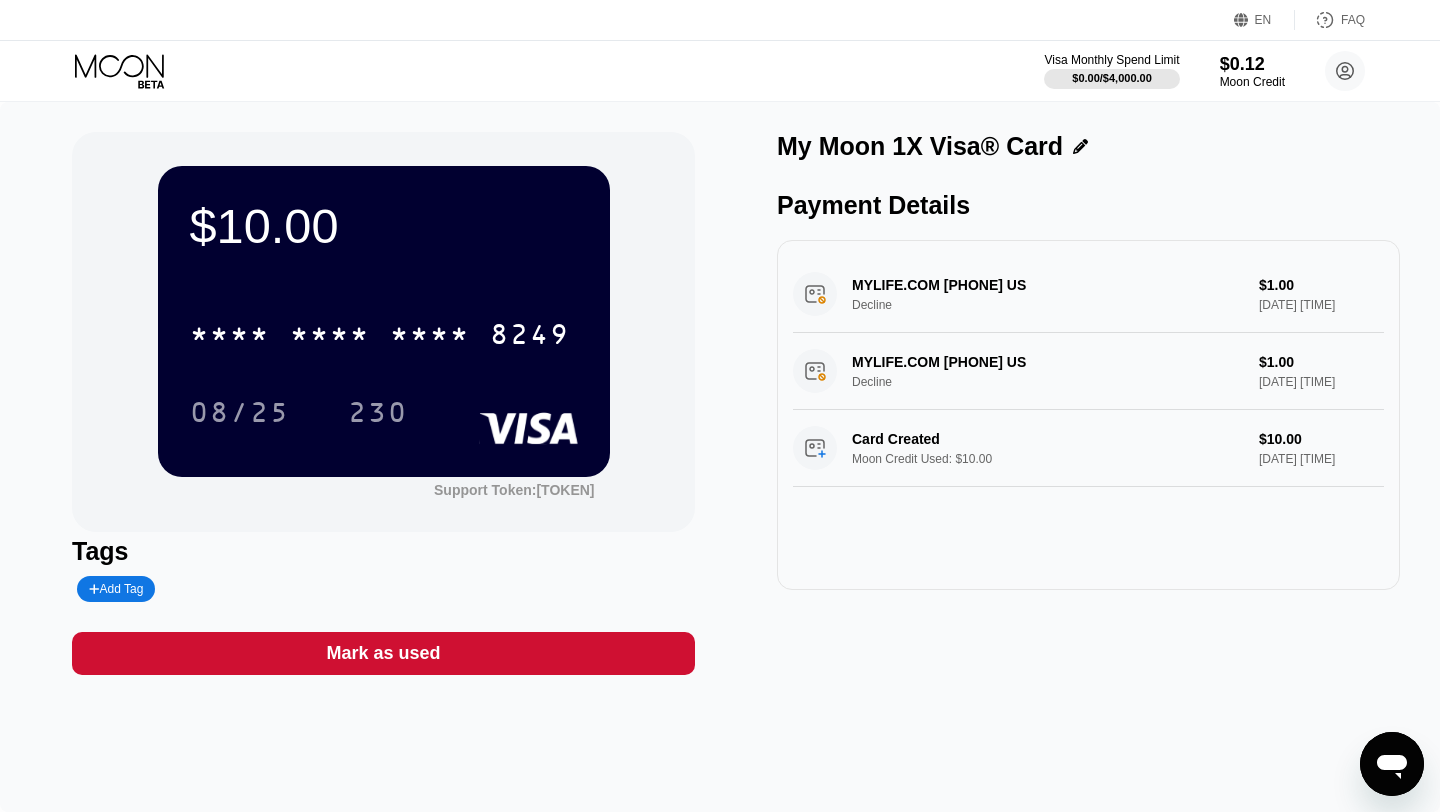 click on "Mark as used" at bounding box center [383, 653] 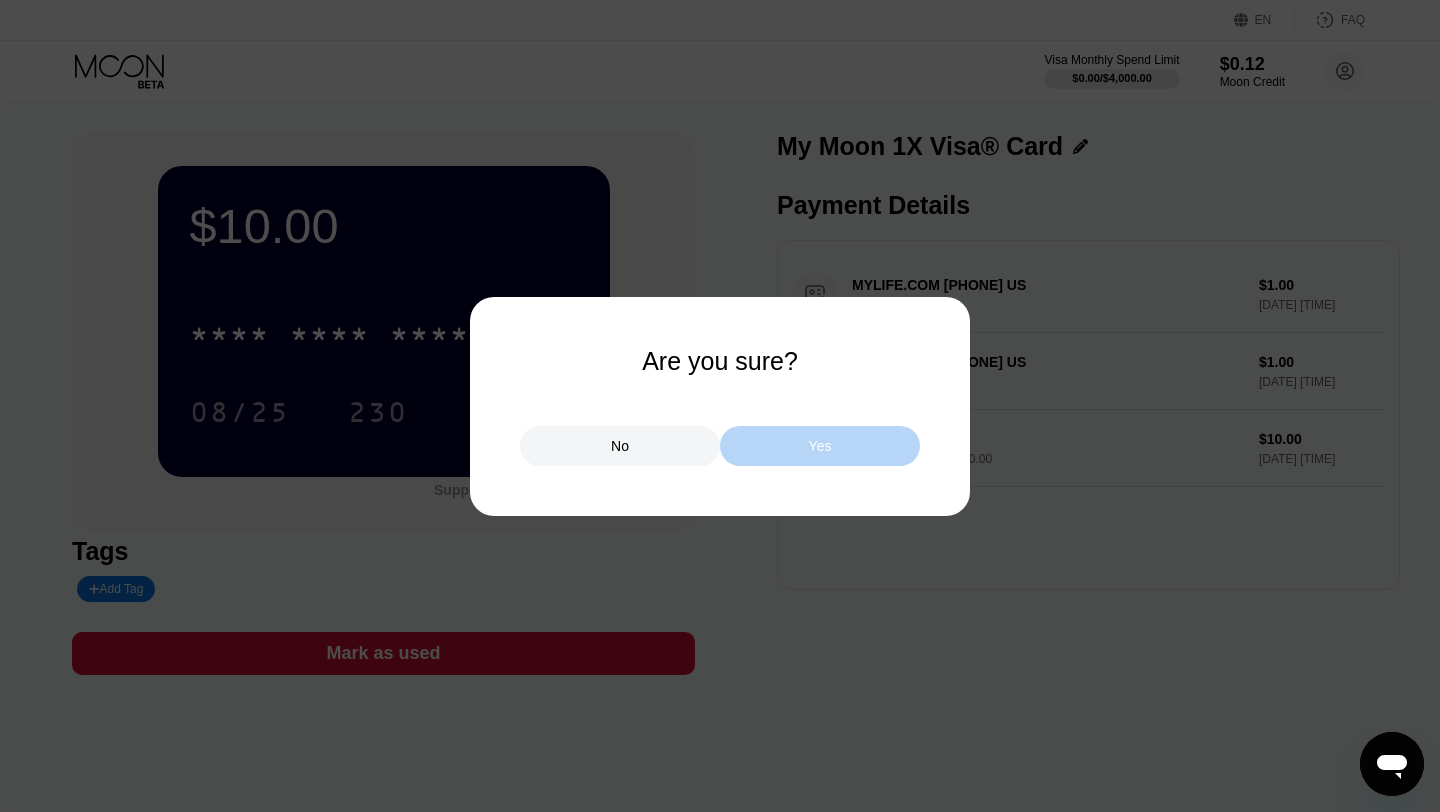 click on "Yes" at bounding box center [820, 446] 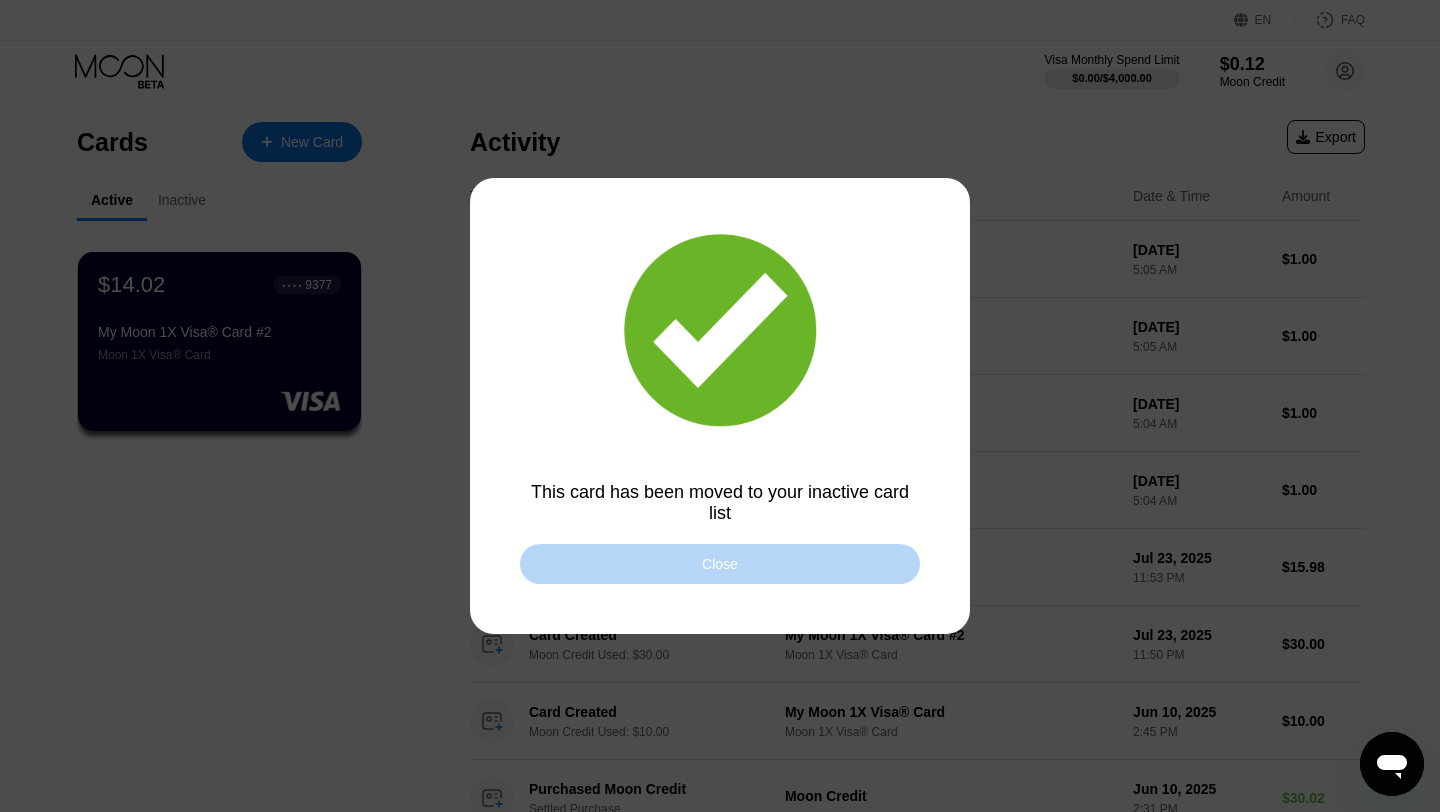 click on "Close" at bounding box center [720, 564] 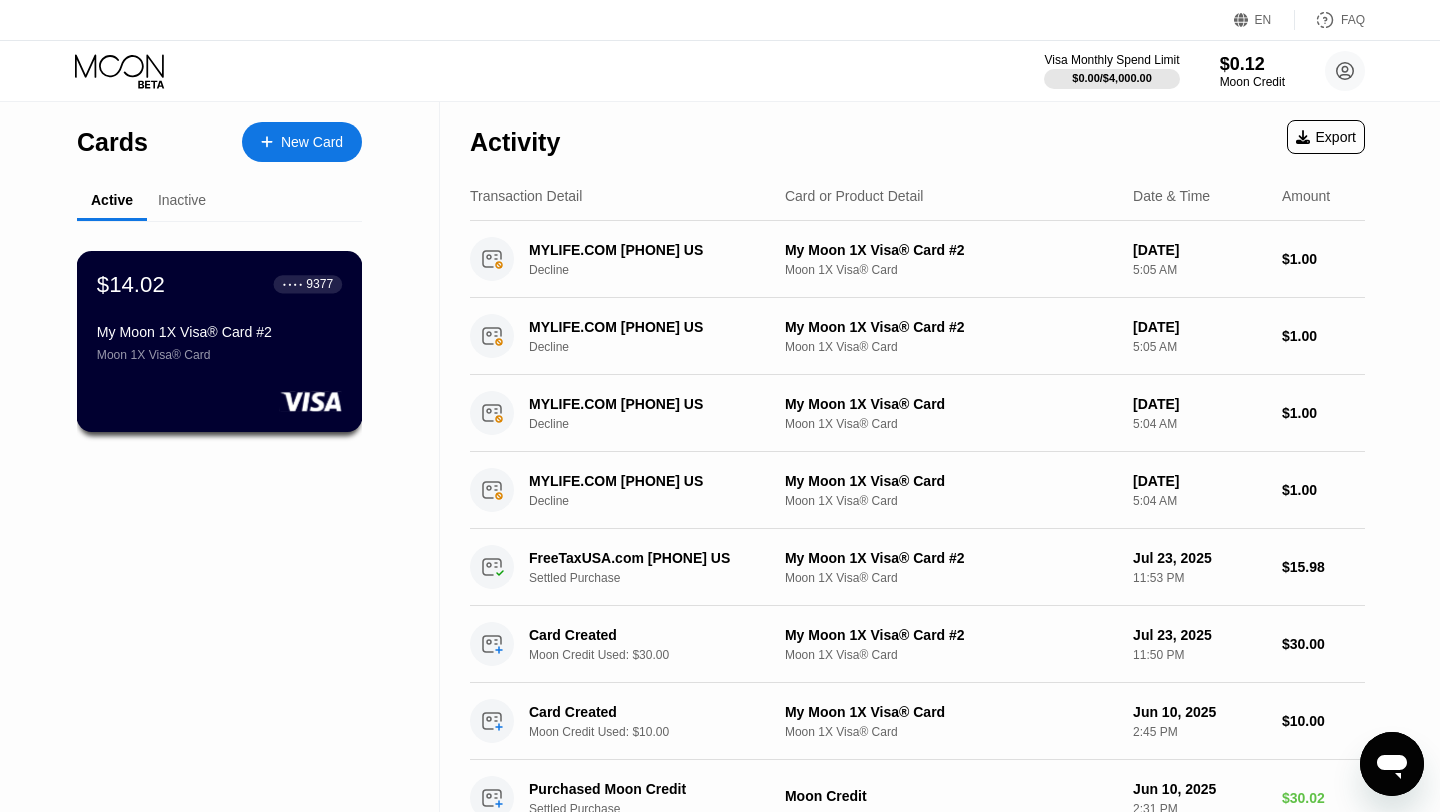 click on "$14.02 ● ● ● ● 9377 My Moon 1X Visa® Card #2 Moon 1X Visa® Card" at bounding box center [219, 316] 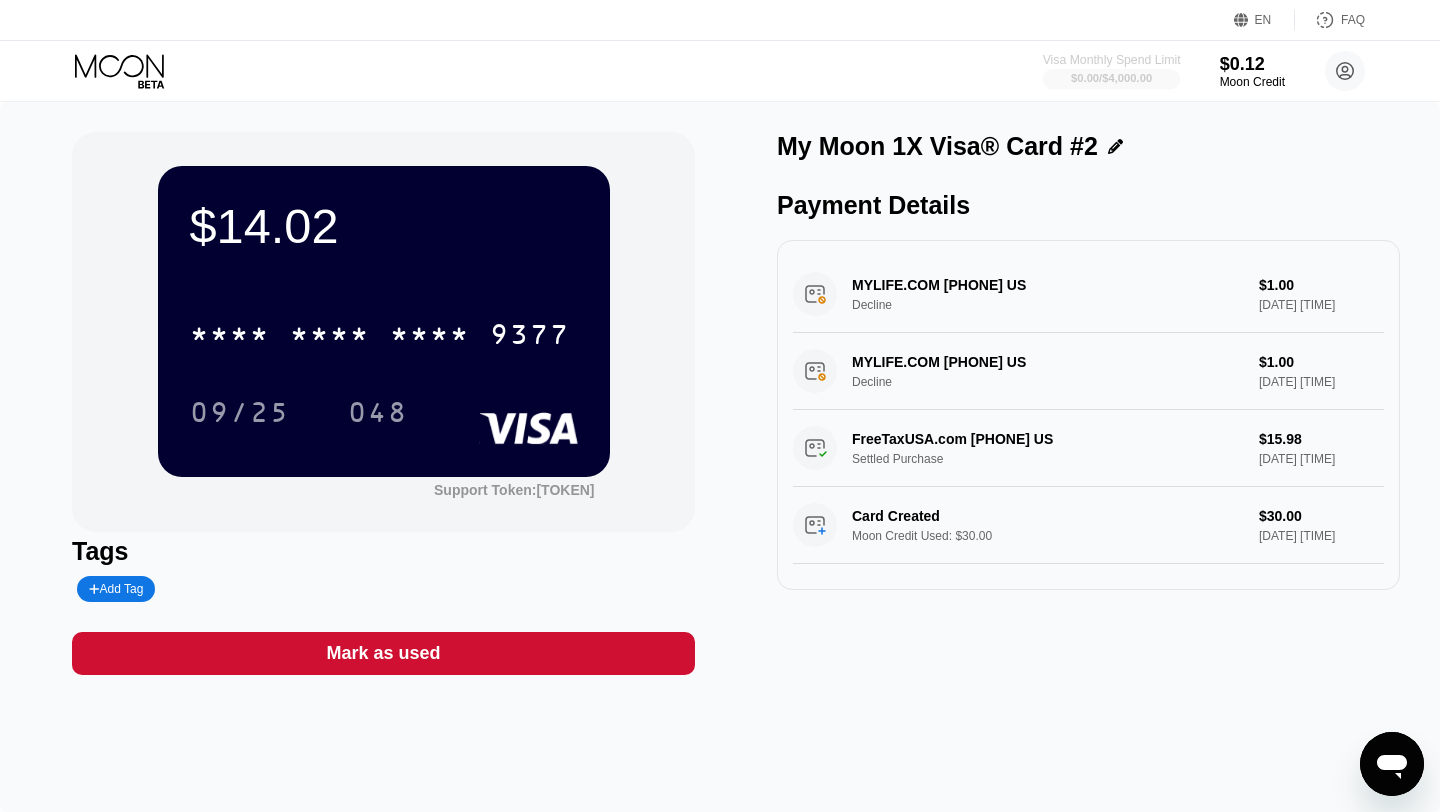 click on "$0.00 / $4,000.00" at bounding box center (1111, 78) 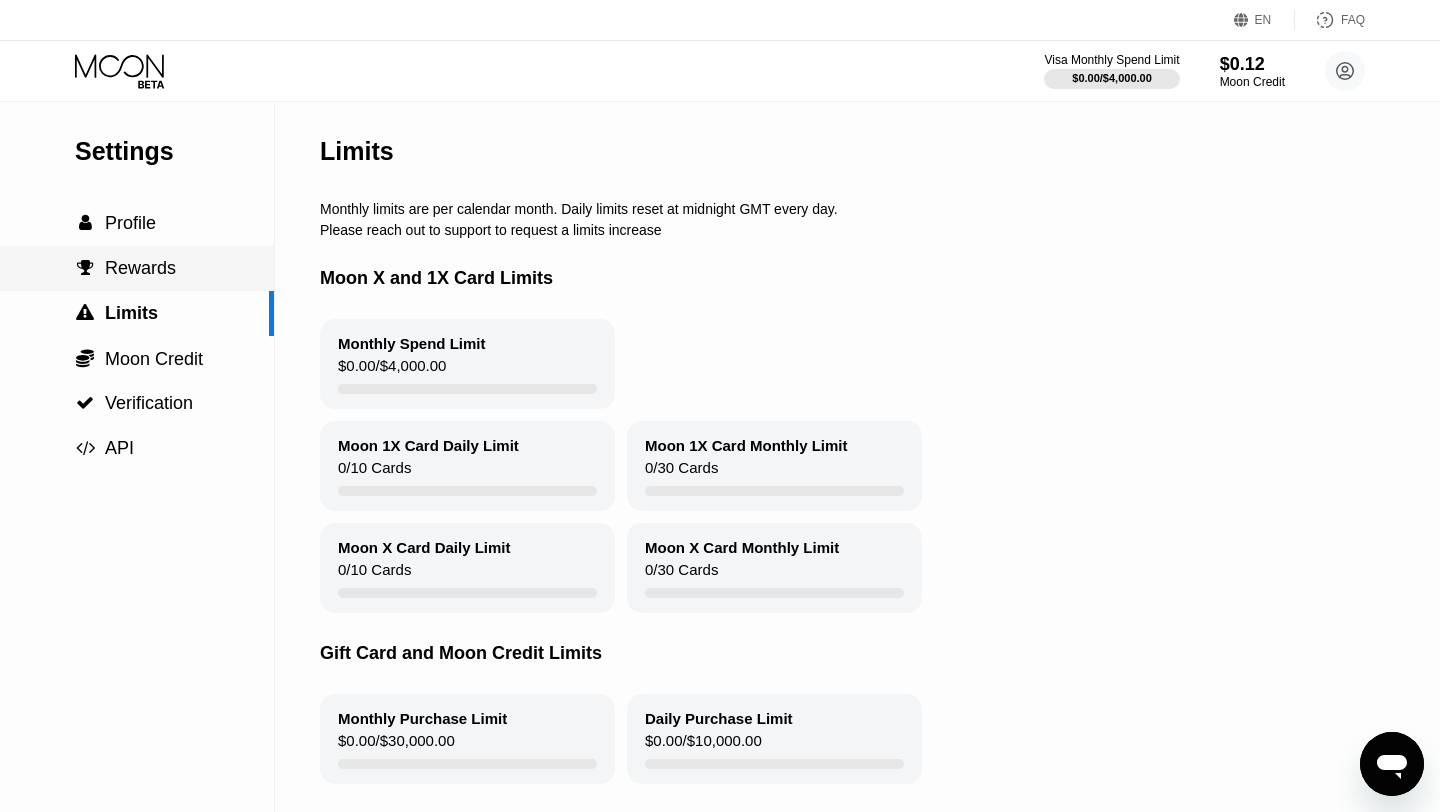 click on "Rewards" at bounding box center [140, 268] 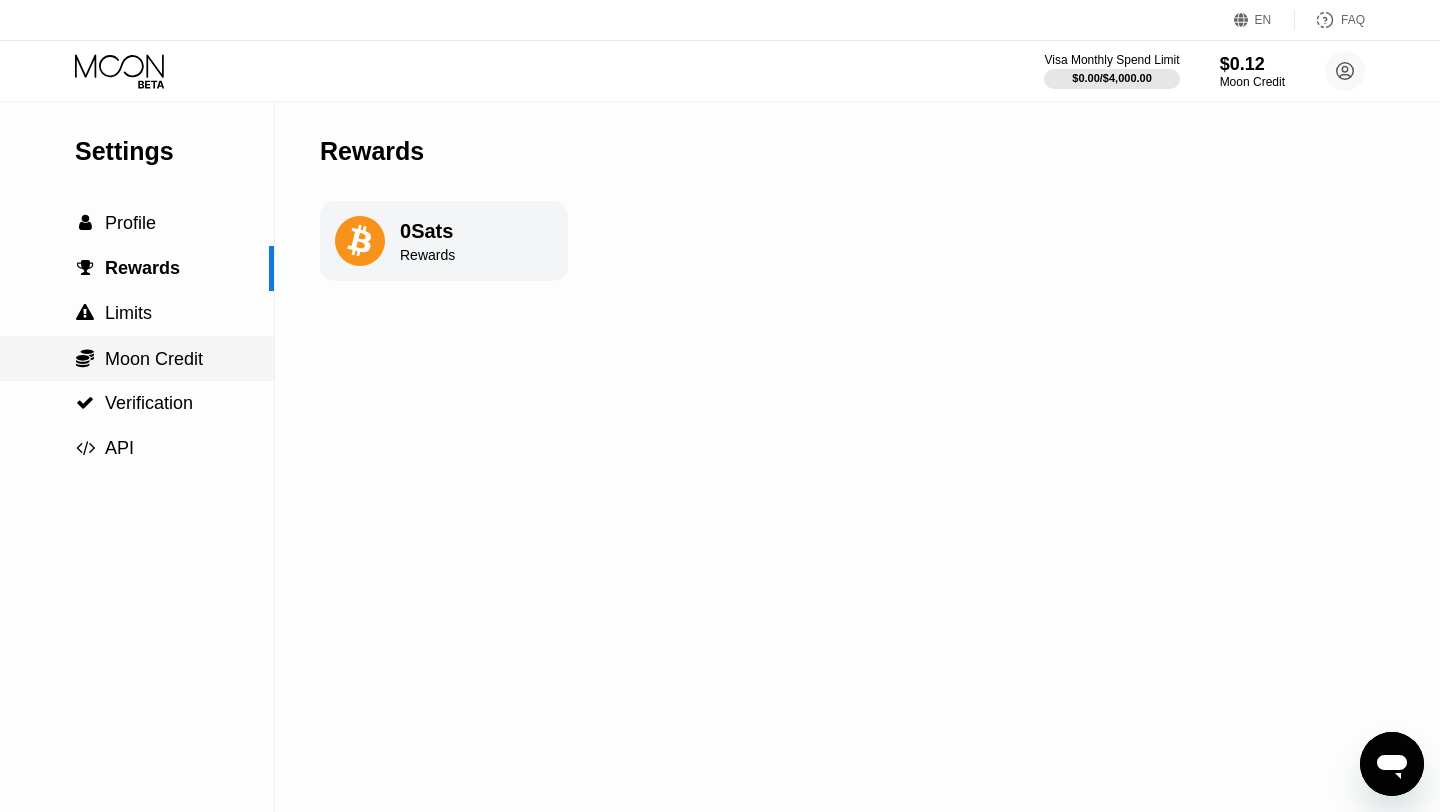 click on " Moon Credit" at bounding box center (137, 358) 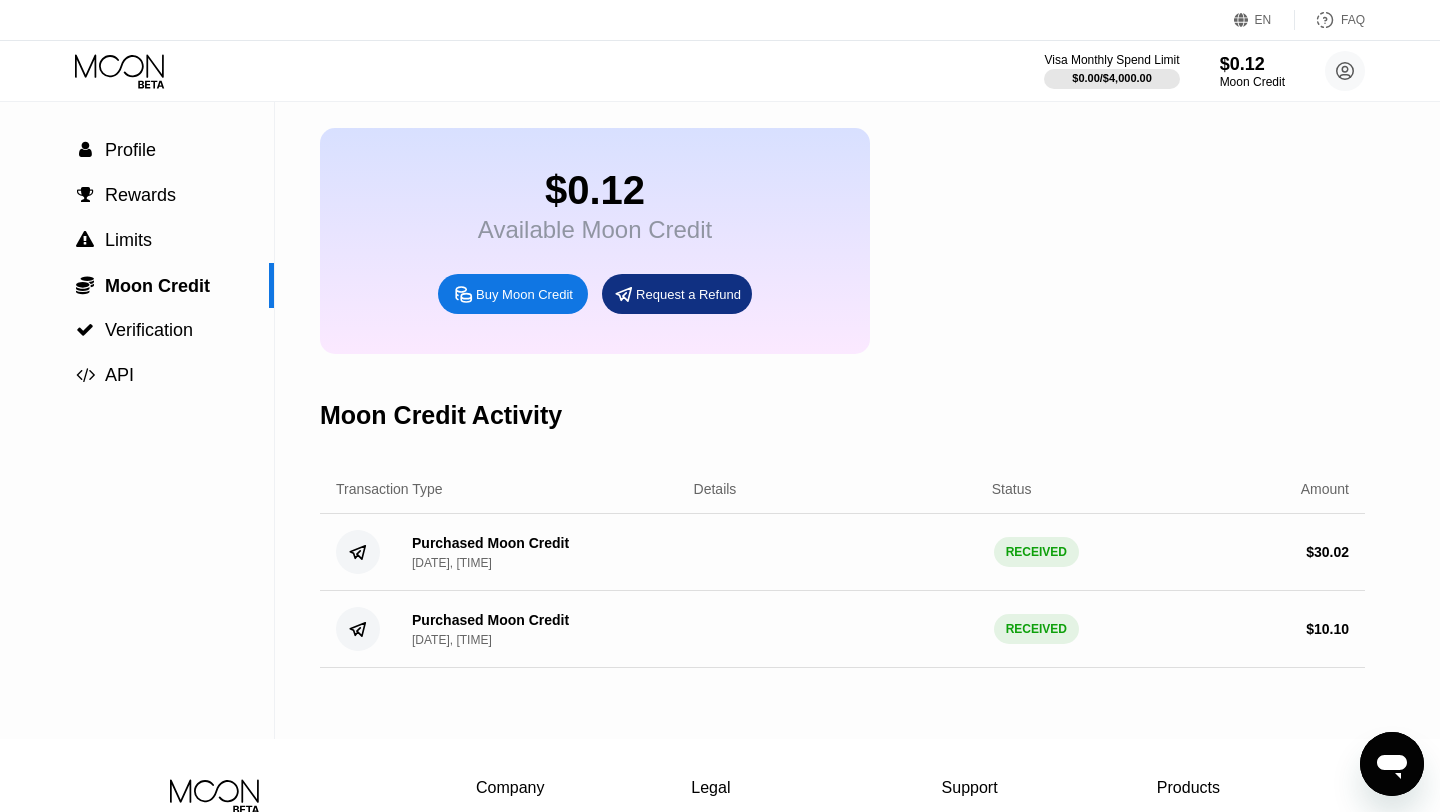 scroll, scrollTop: 80, scrollLeft: 0, axis: vertical 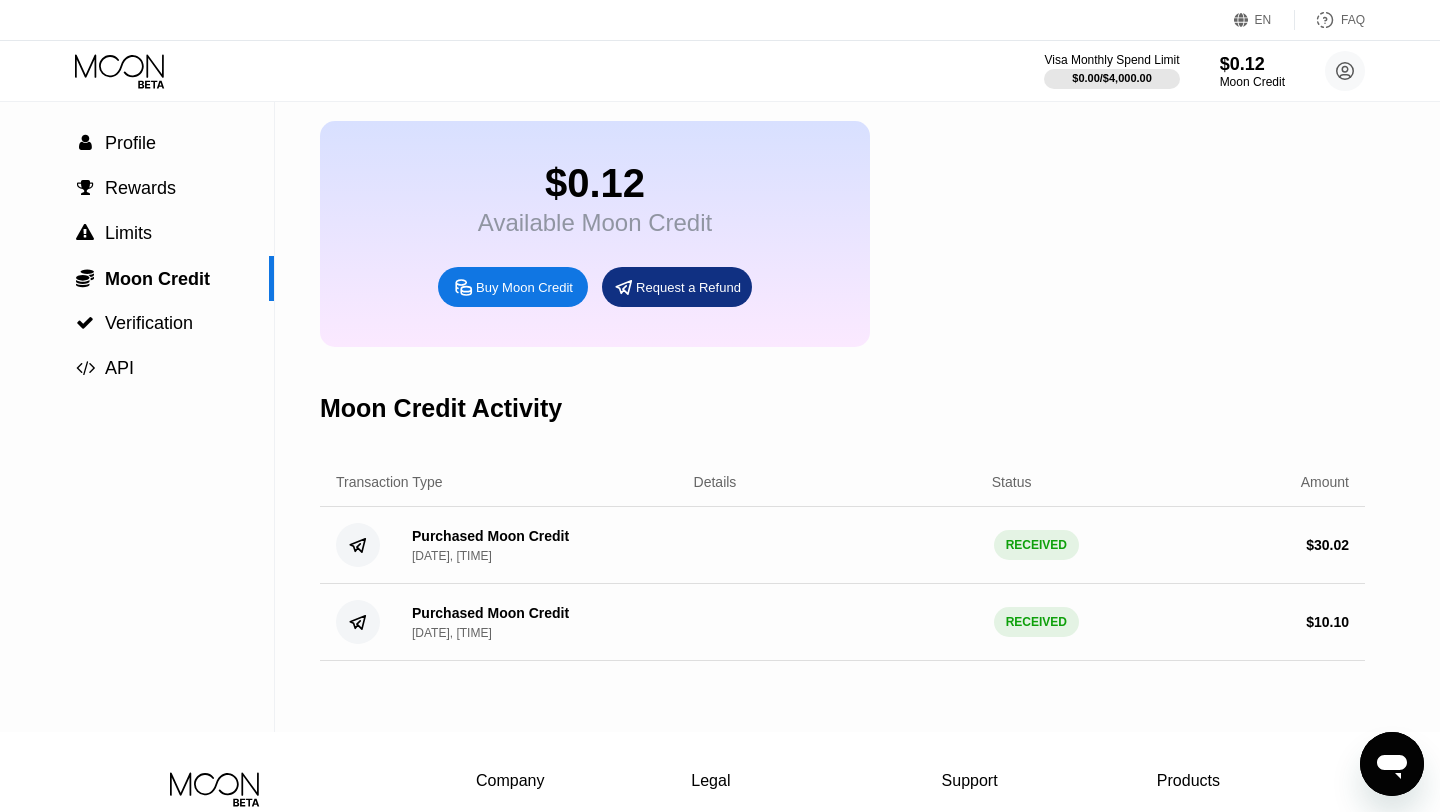 click on "Purchased Moon Credit Jun 10, 2025, 02:27 PM RECEIVED $ 10.10" at bounding box center [842, 622] 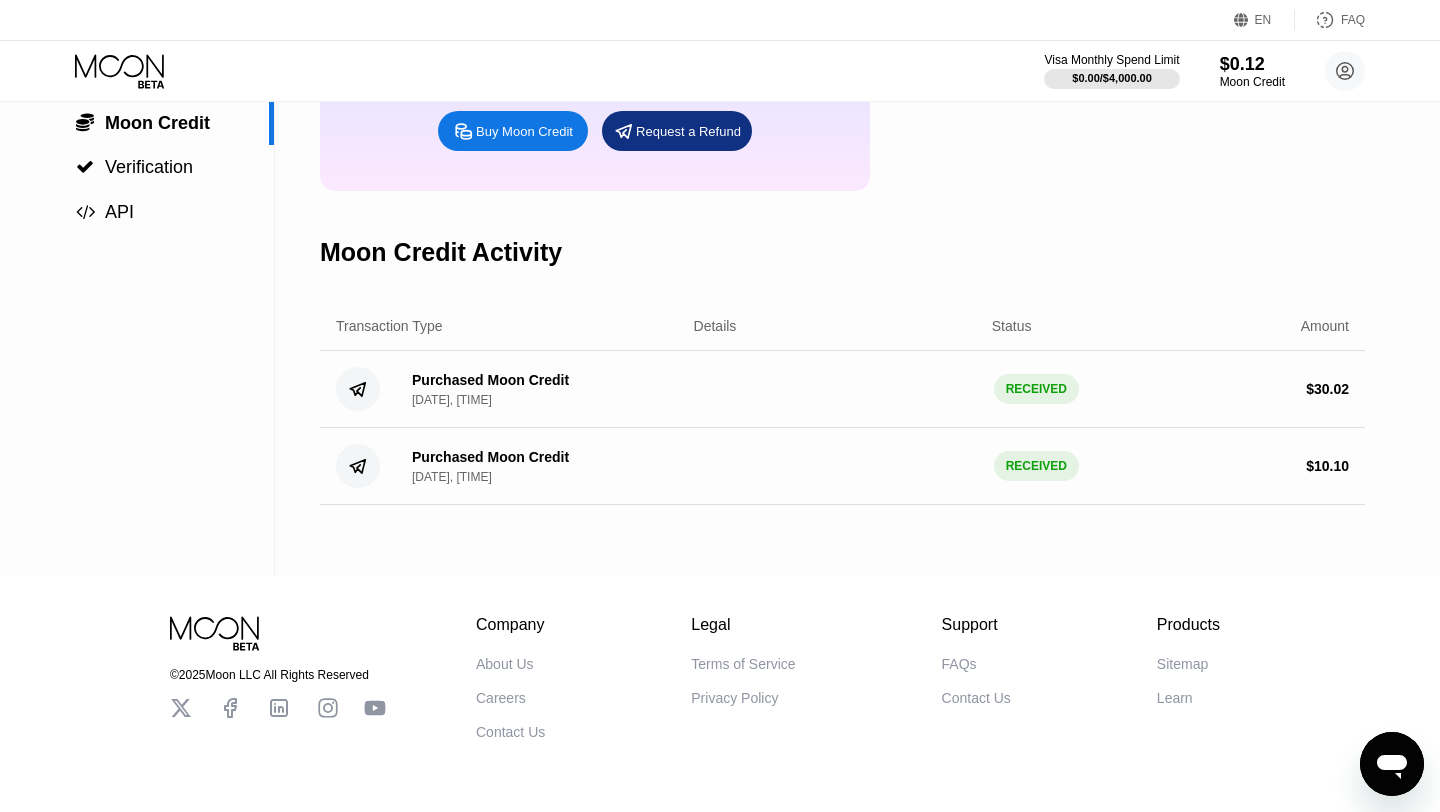 scroll, scrollTop: 295, scrollLeft: 0, axis: vertical 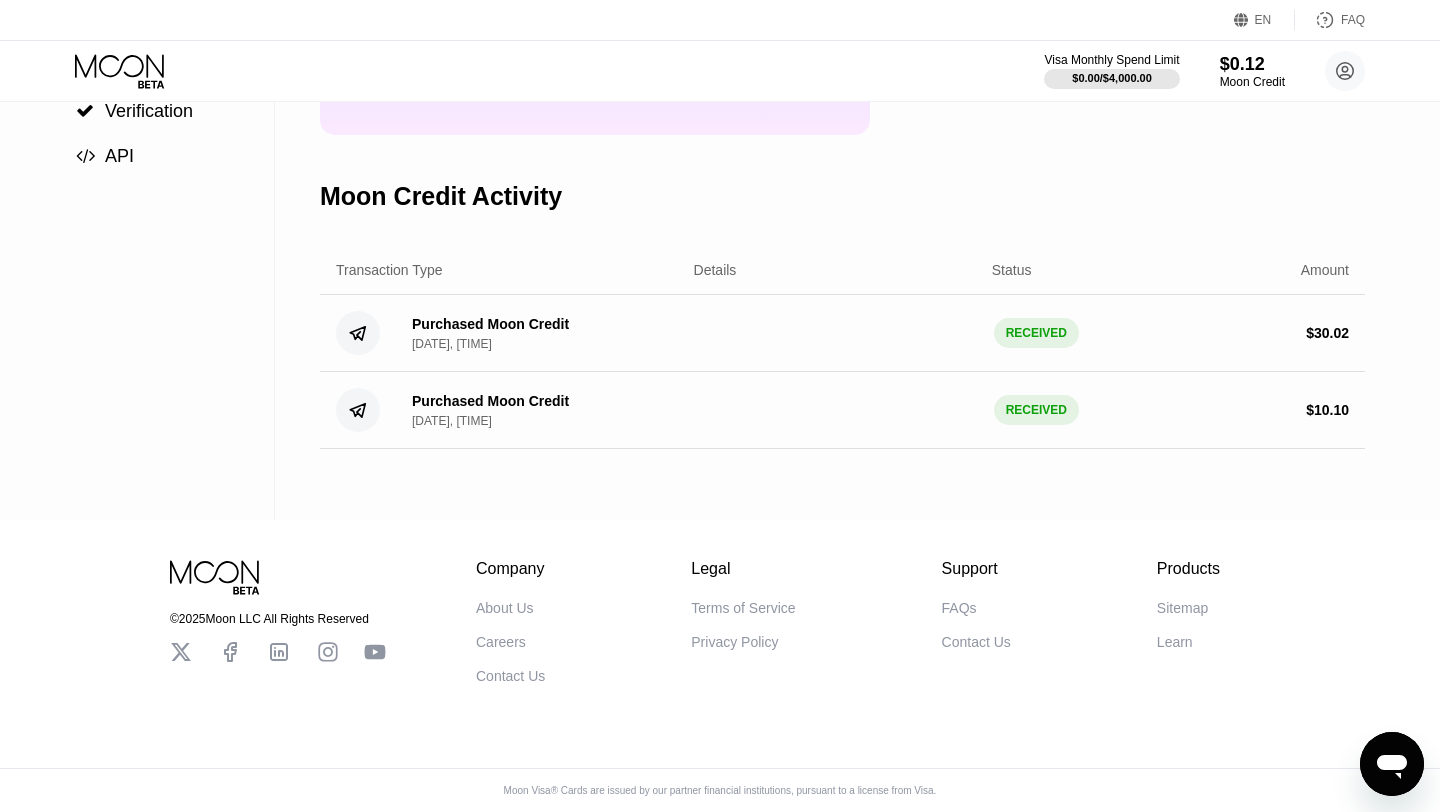 click on "Purchased Moon Credit" at bounding box center [490, 401] 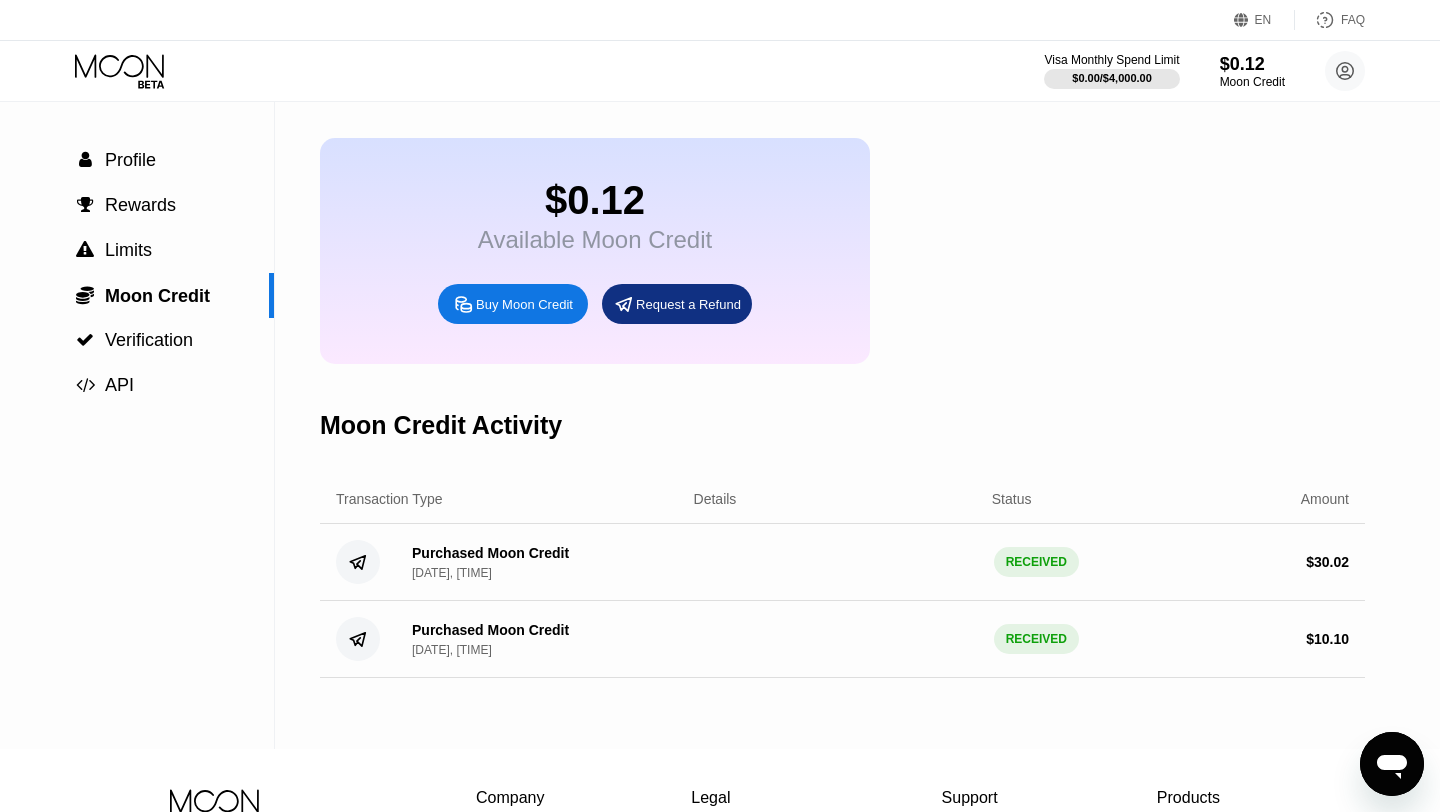 scroll, scrollTop: 55, scrollLeft: 0, axis: vertical 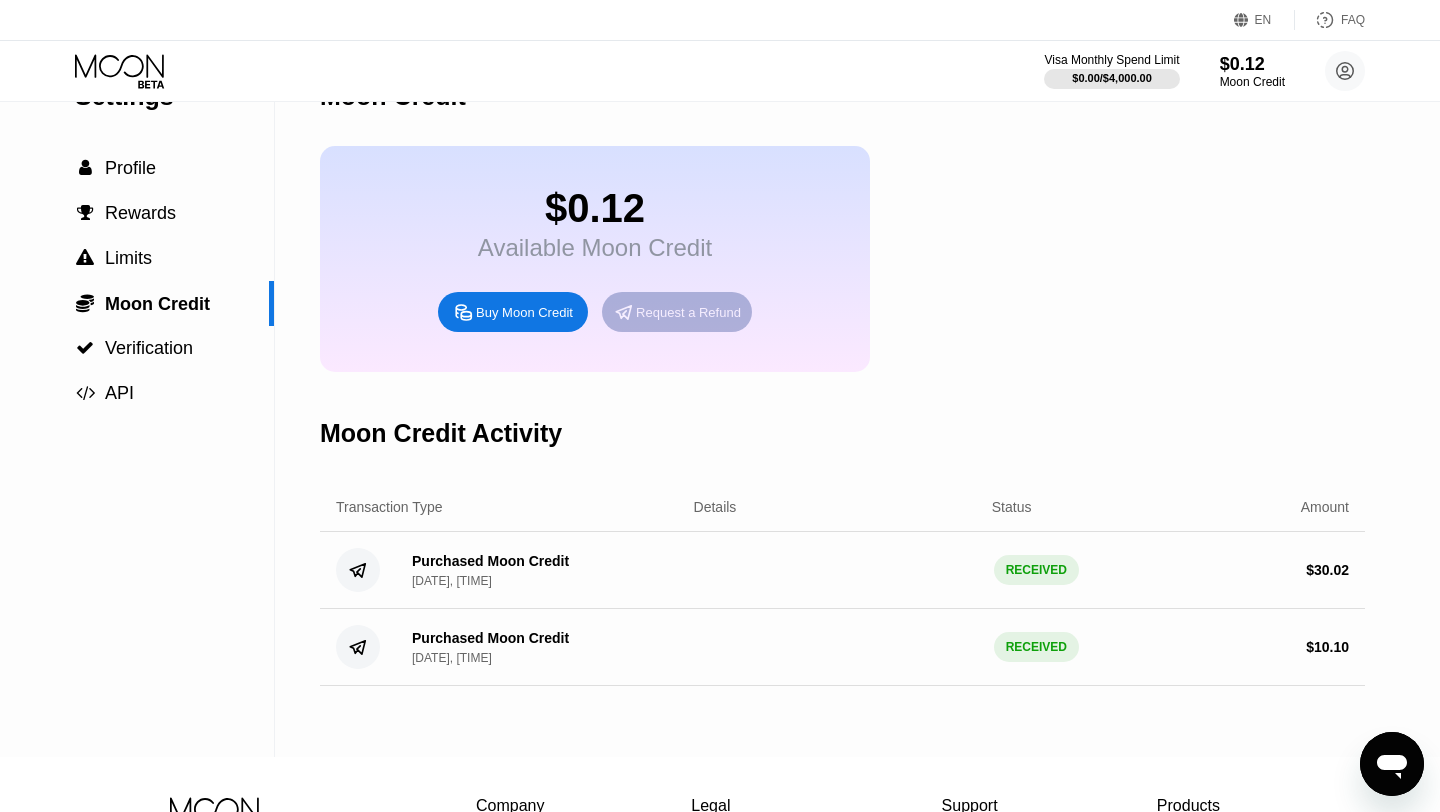click on "Request a Refund" at bounding box center [688, 312] 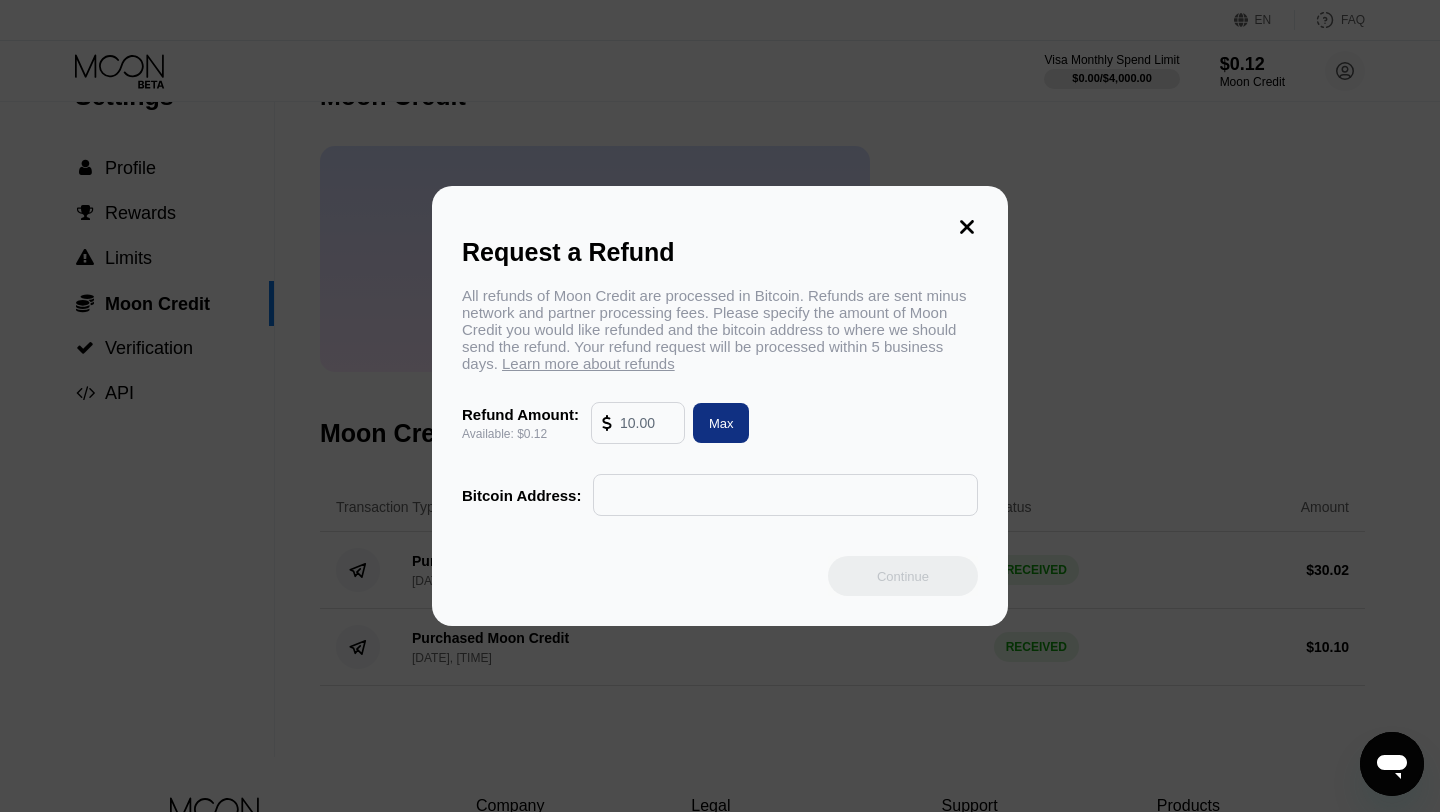 scroll, scrollTop: 87, scrollLeft: 0, axis: vertical 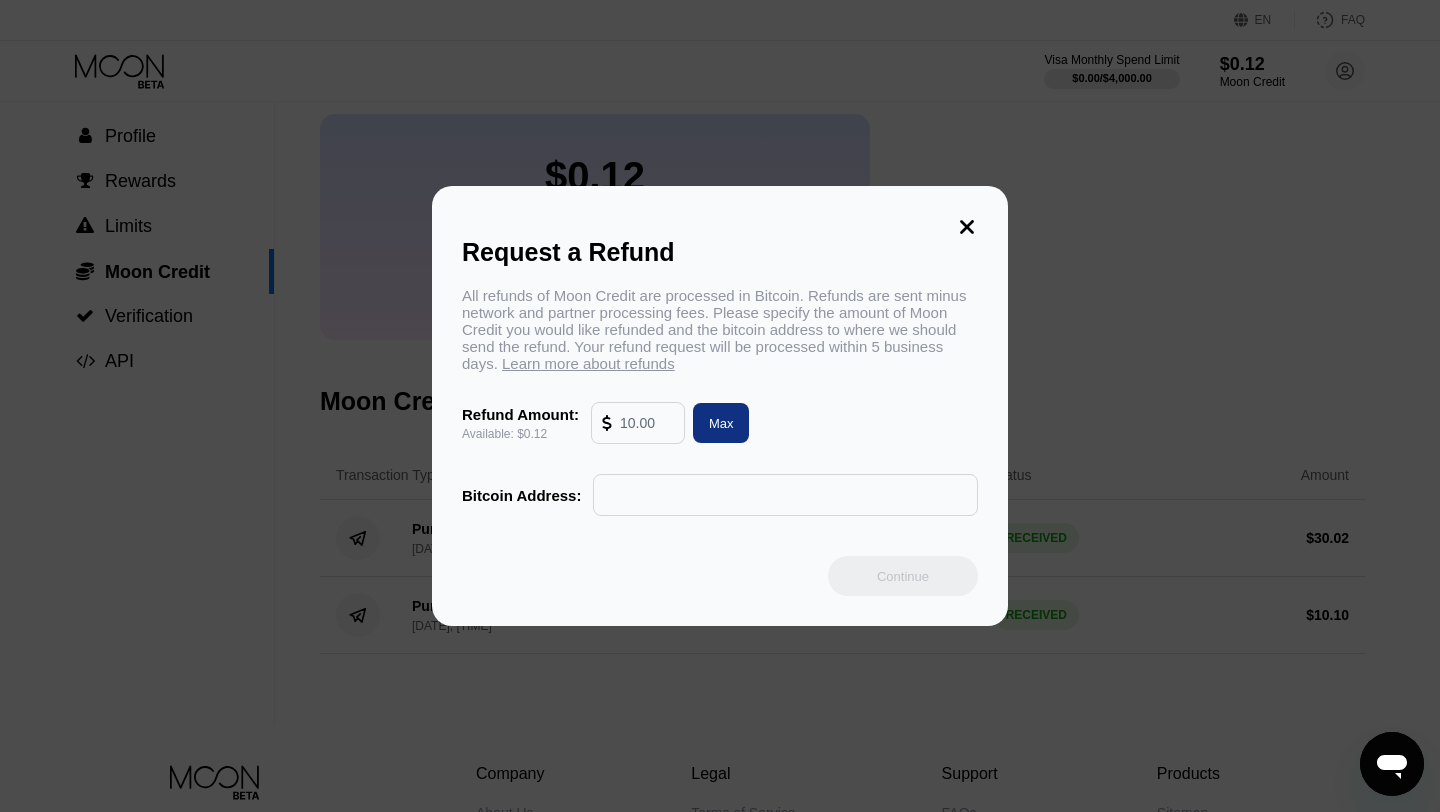 click at bounding box center [785, 495] 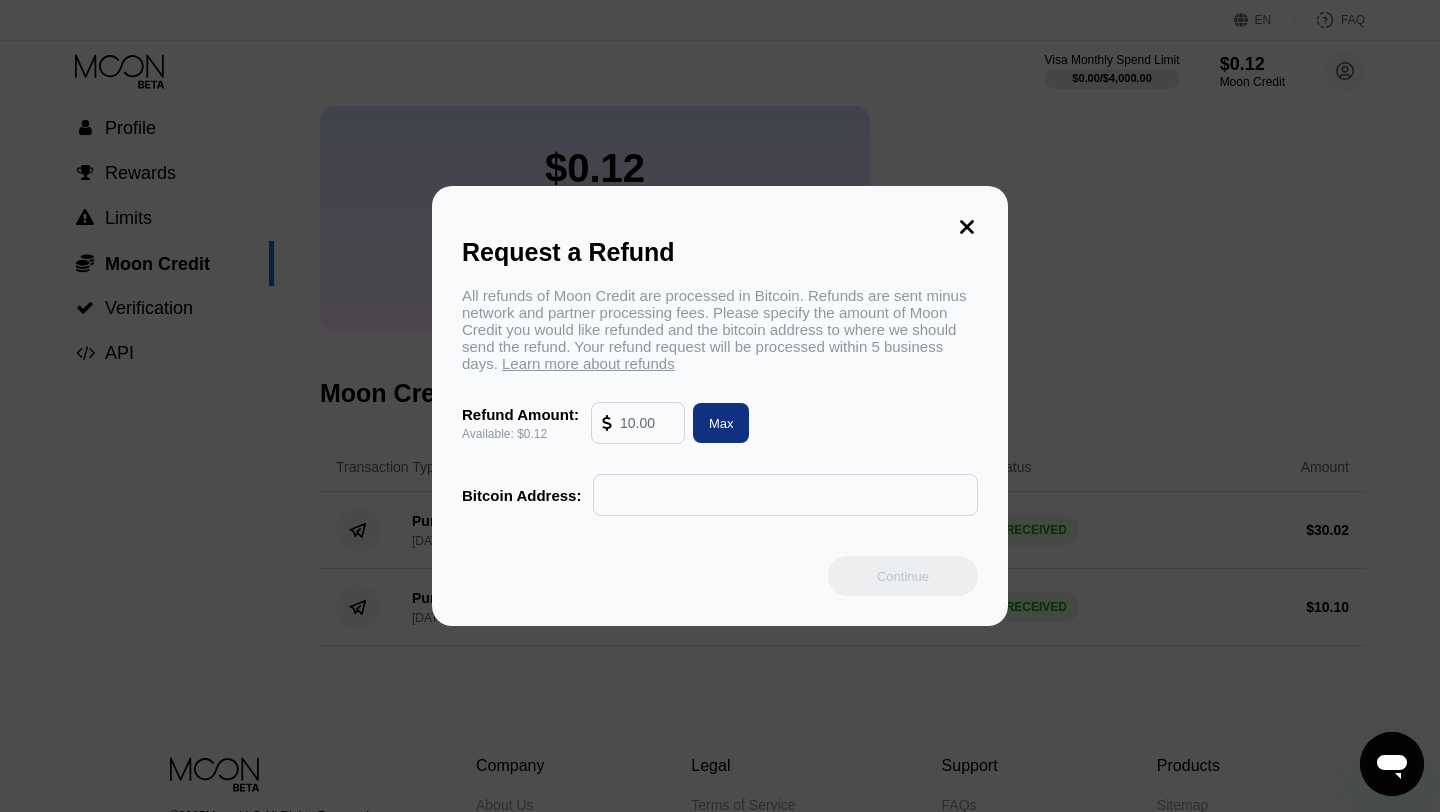 click at bounding box center [647, 423] 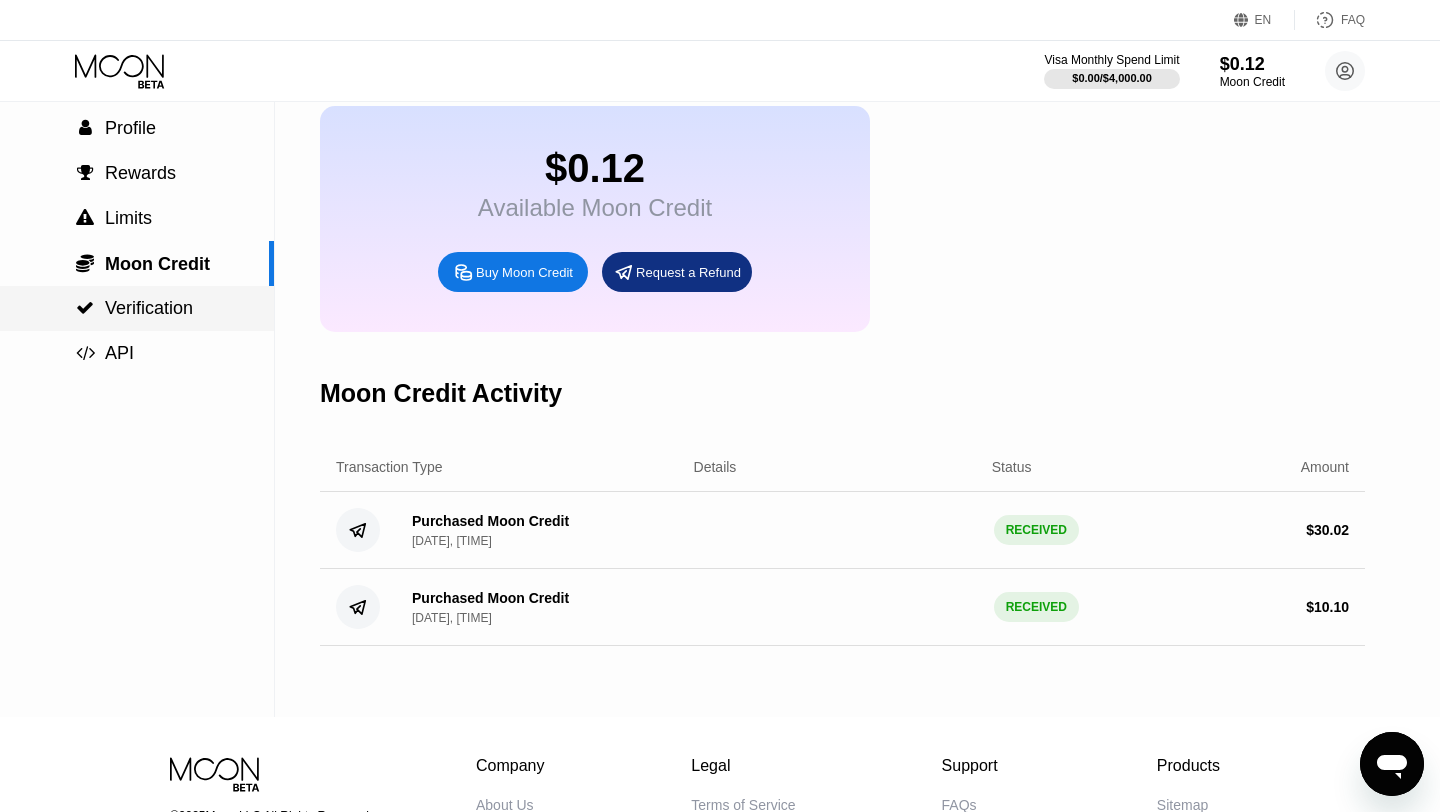 click on "Verification" at bounding box center [149, 308] 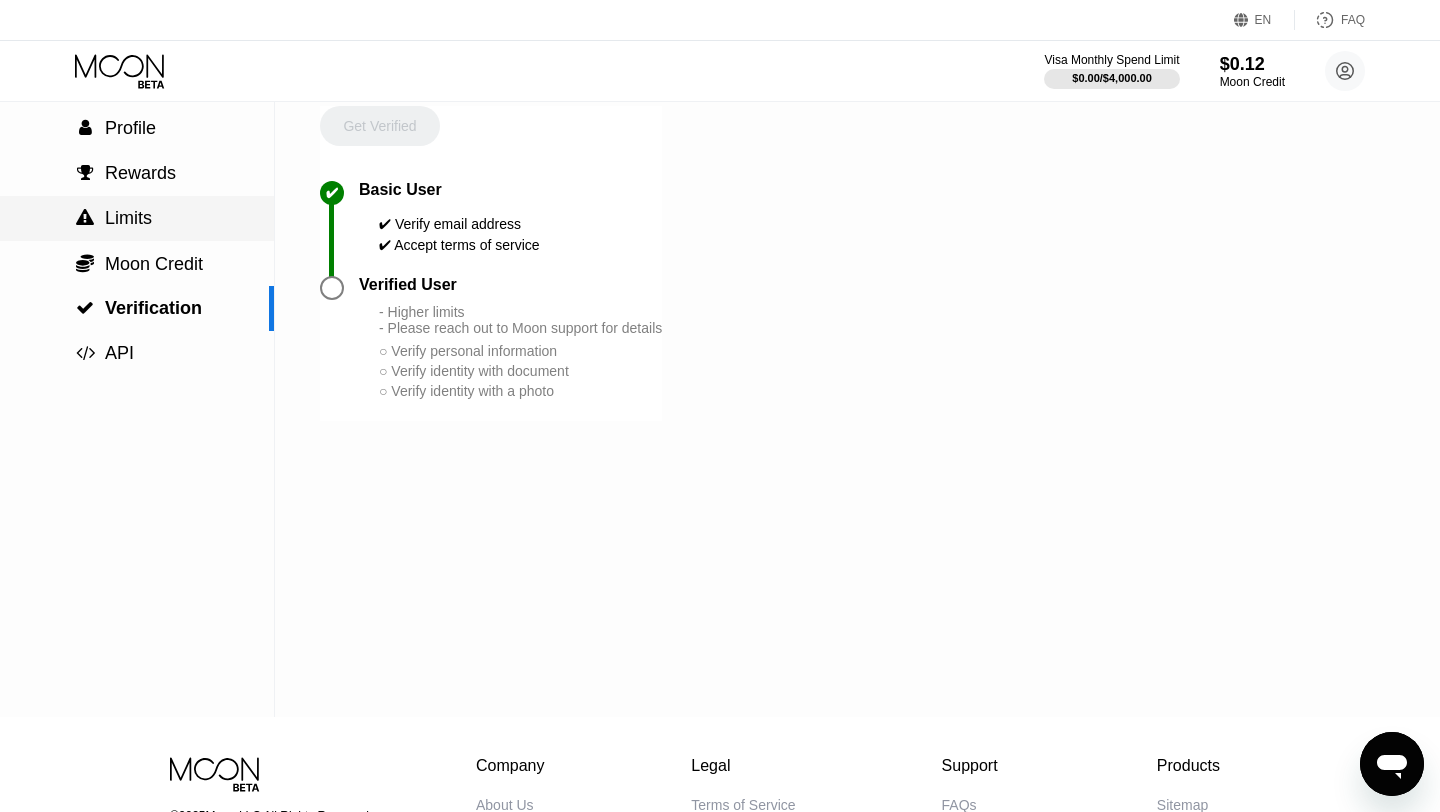 scroll, scrollTop: 0, scrollLeft: 0, axis: both 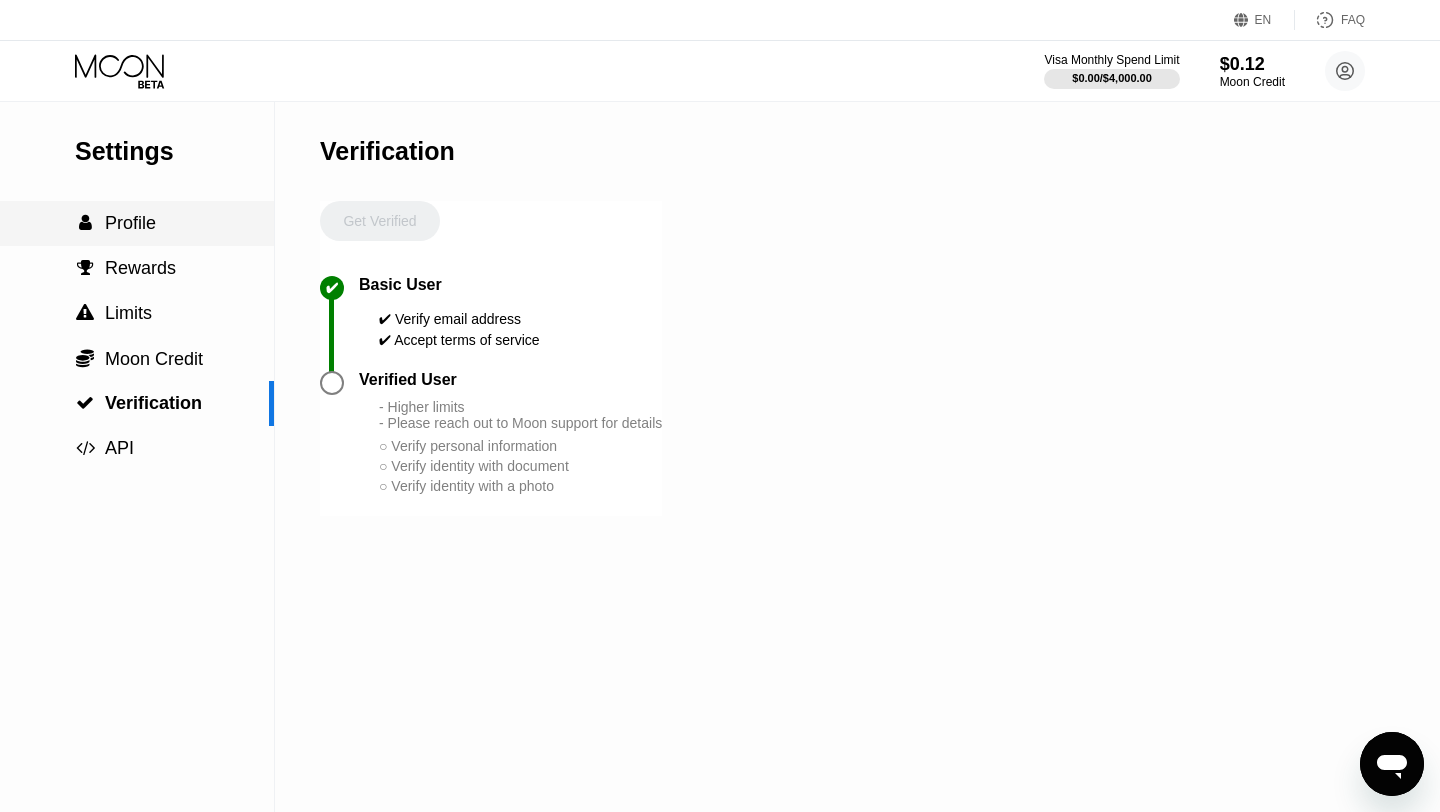 click on "Profile" at bounding box center (130, 223) 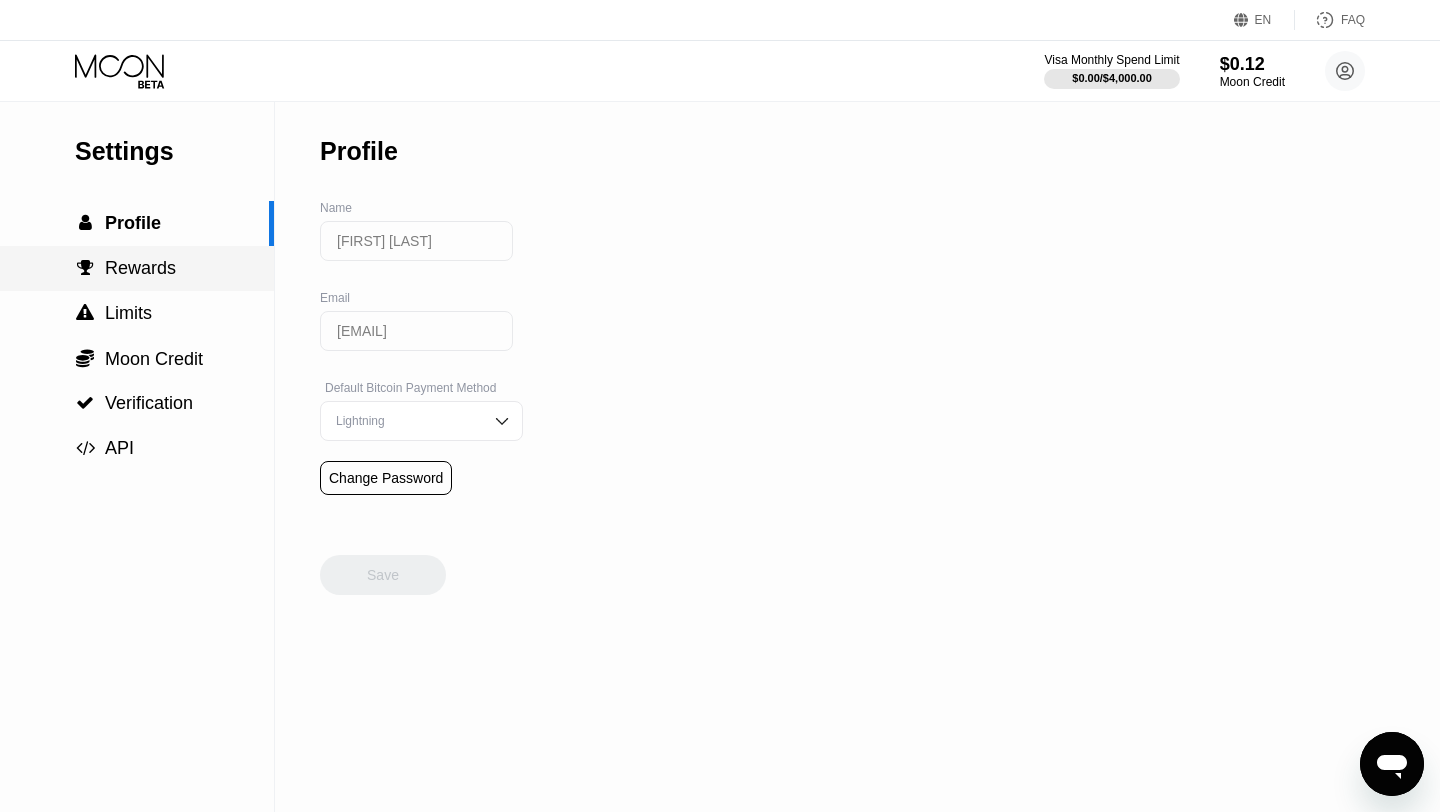 click on "Rewards" at bounding box center [140, 268] 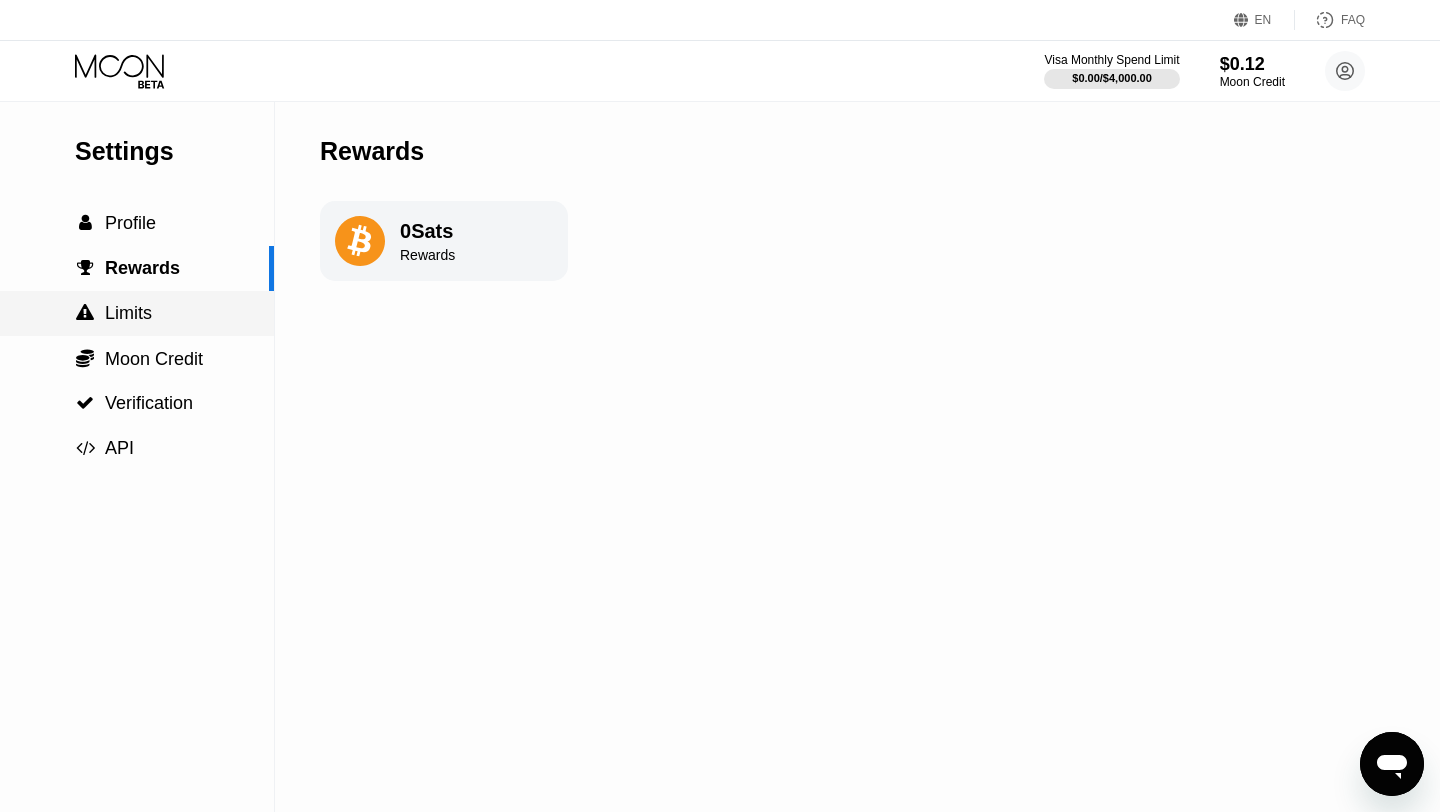 click on "Limits" at bounding box center [128, 313] 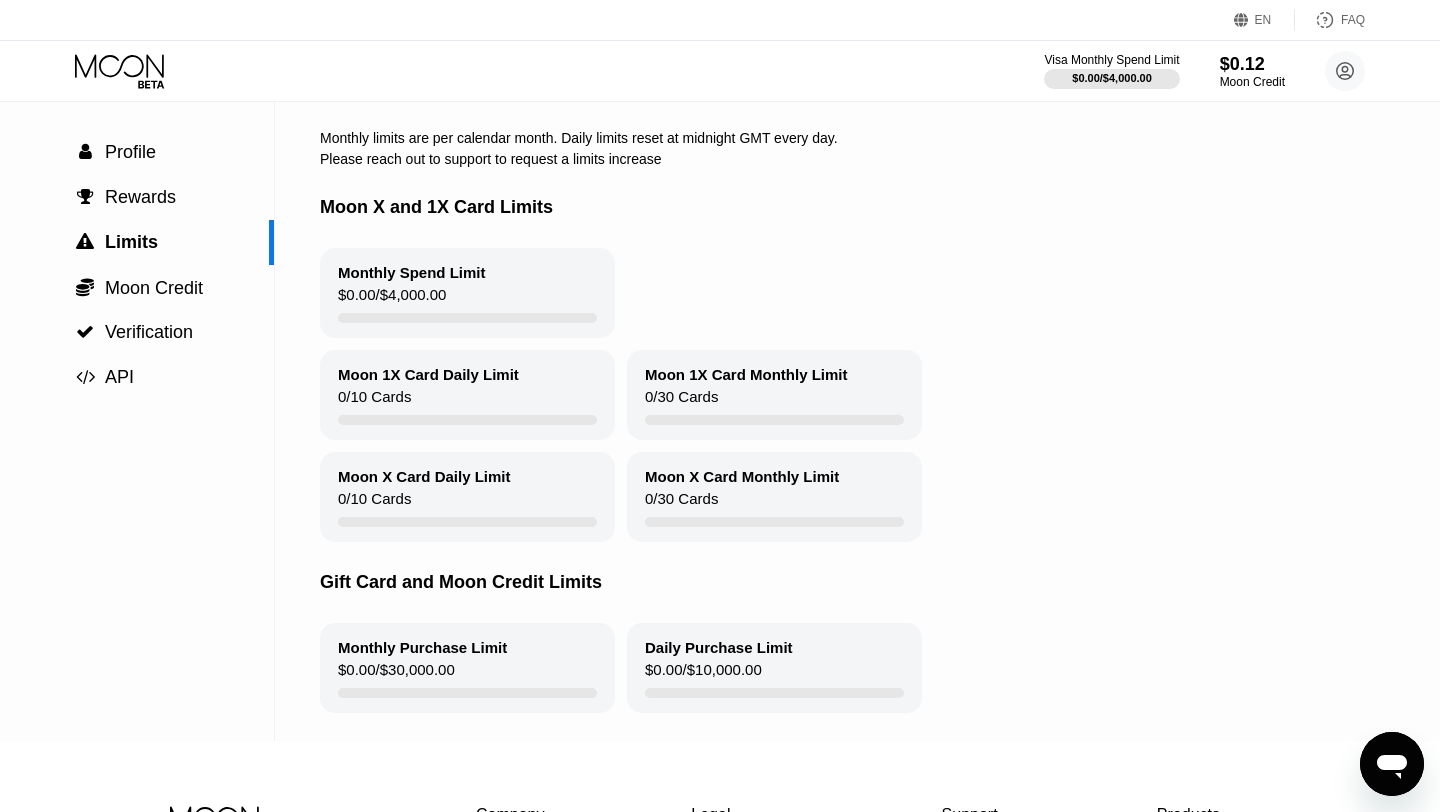 scroll, scrollTop: 0, scrollLeft: 0, axis: both 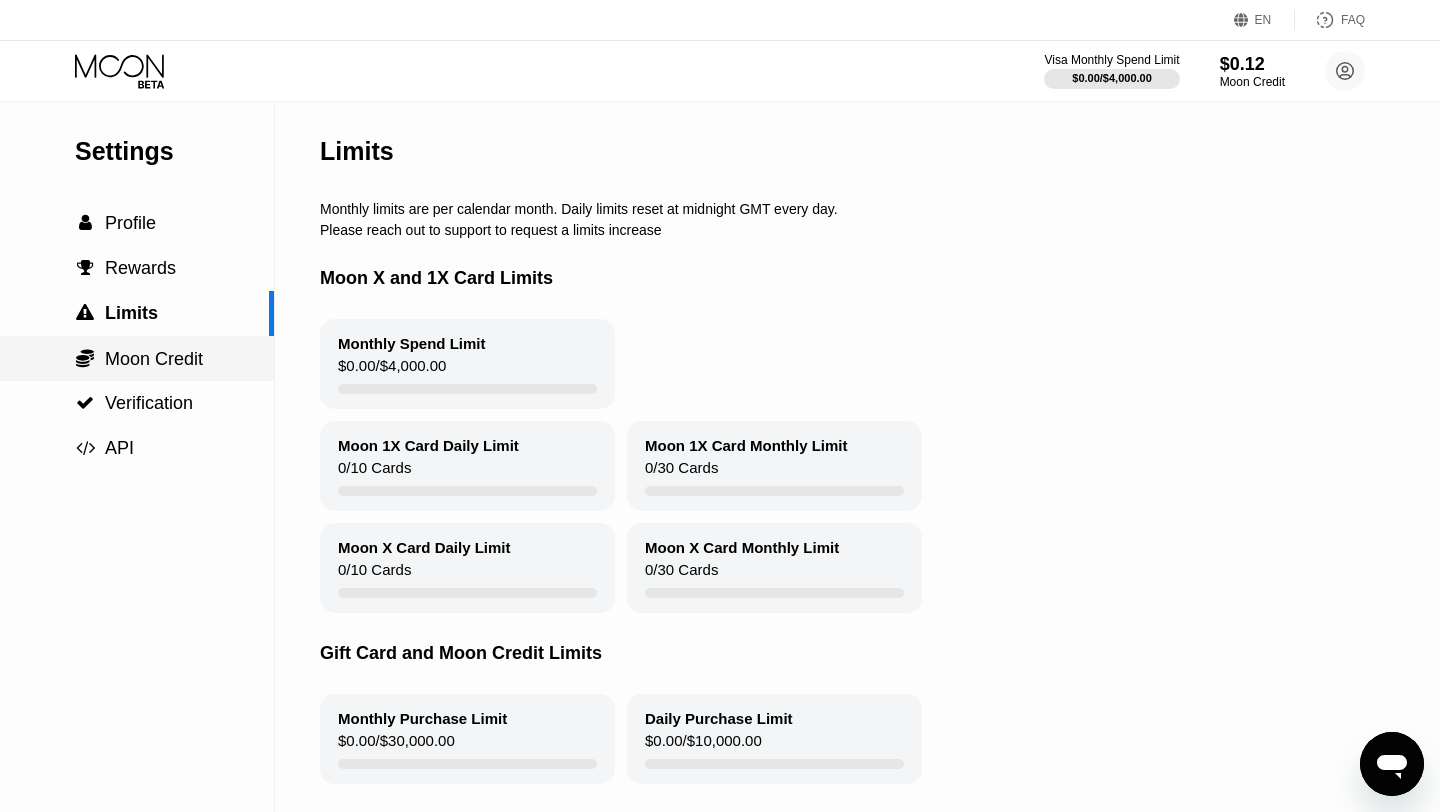 click on "Moon Credit" at bounding box center [154, 359] 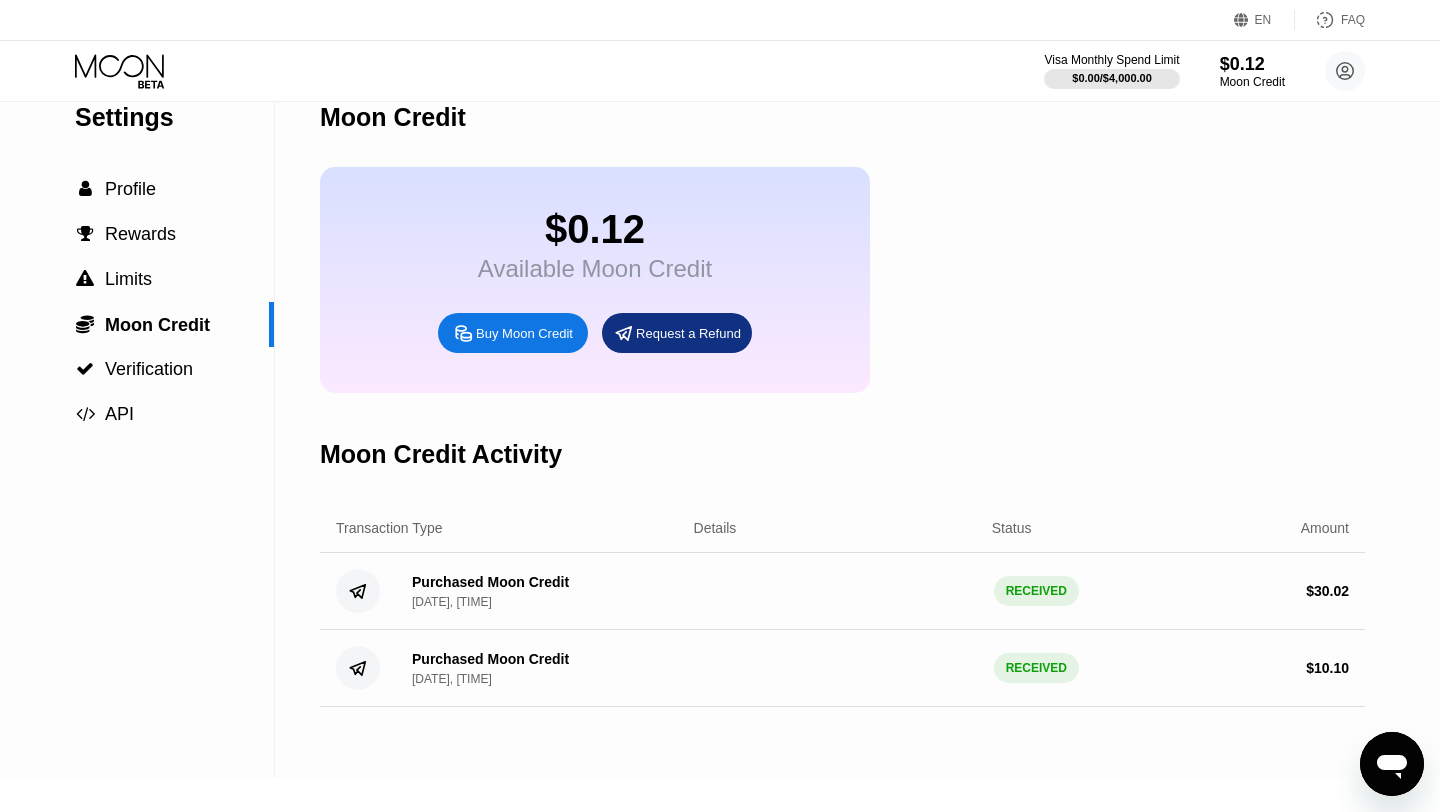 scroll, scrollTop: 35, scrollLeft: 0, axis: vertical 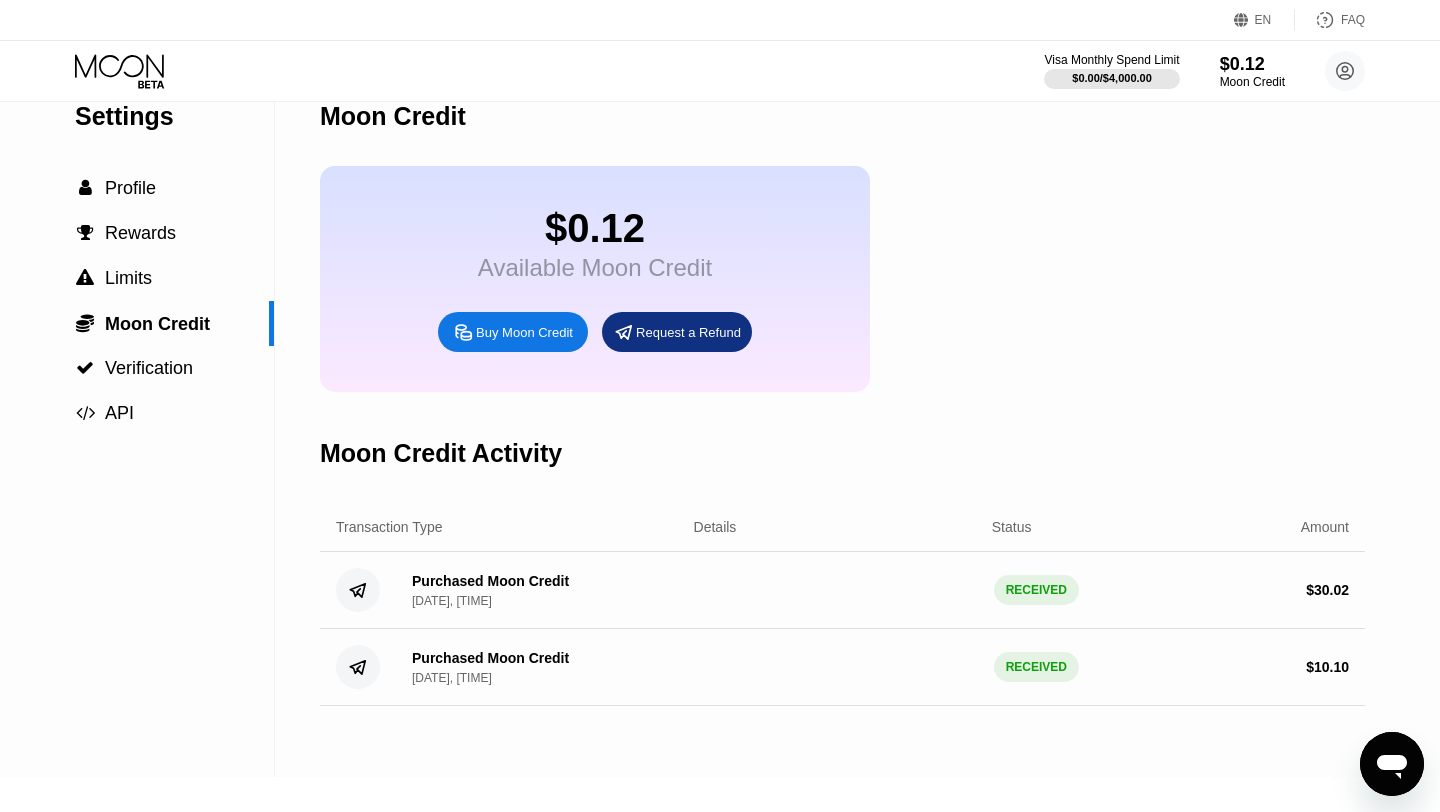 click on "Purchased Moon Credit Jun 10, 2025, 02:27 PM" at bounding box center (537, 667) 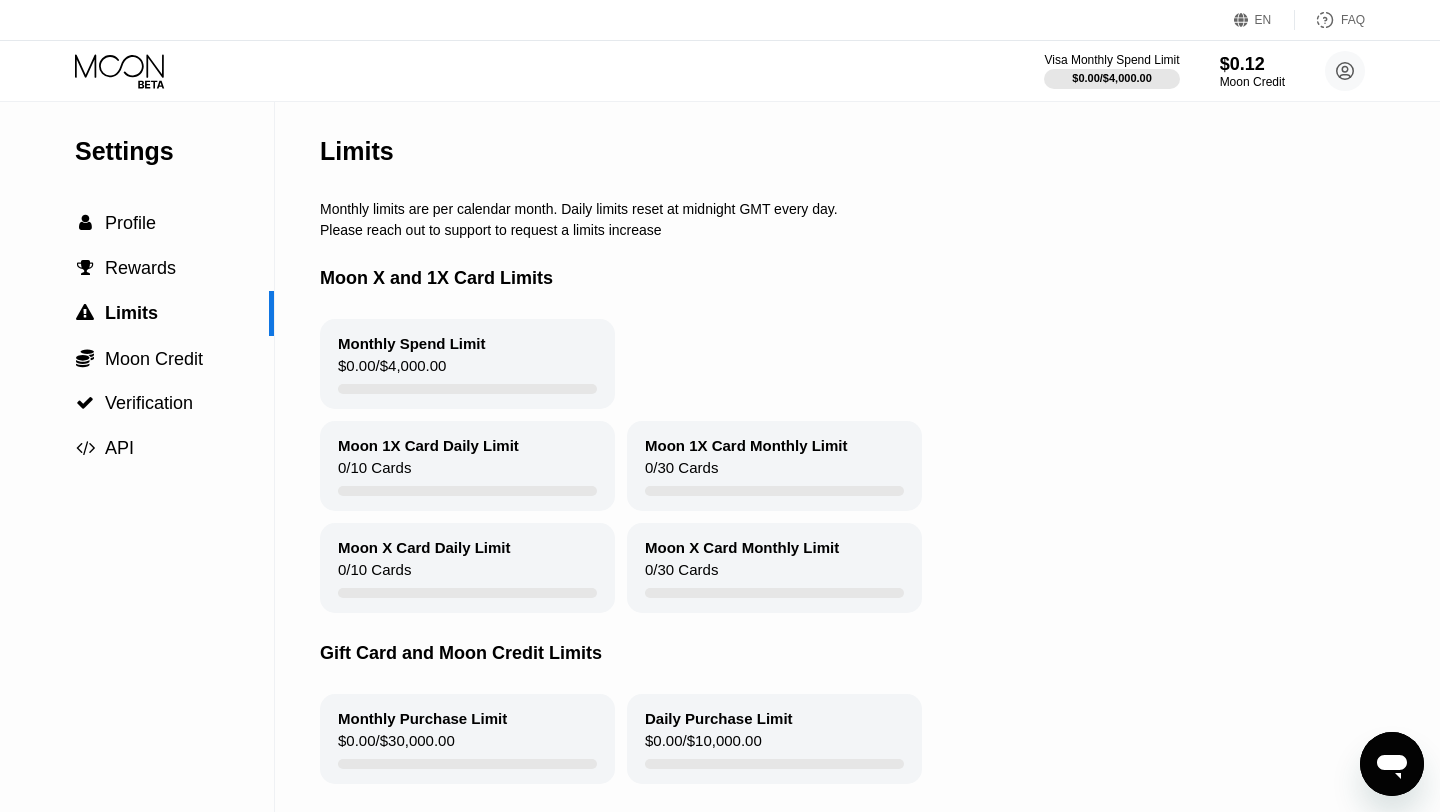 click on "Limits" at bounding box center [896, 151] 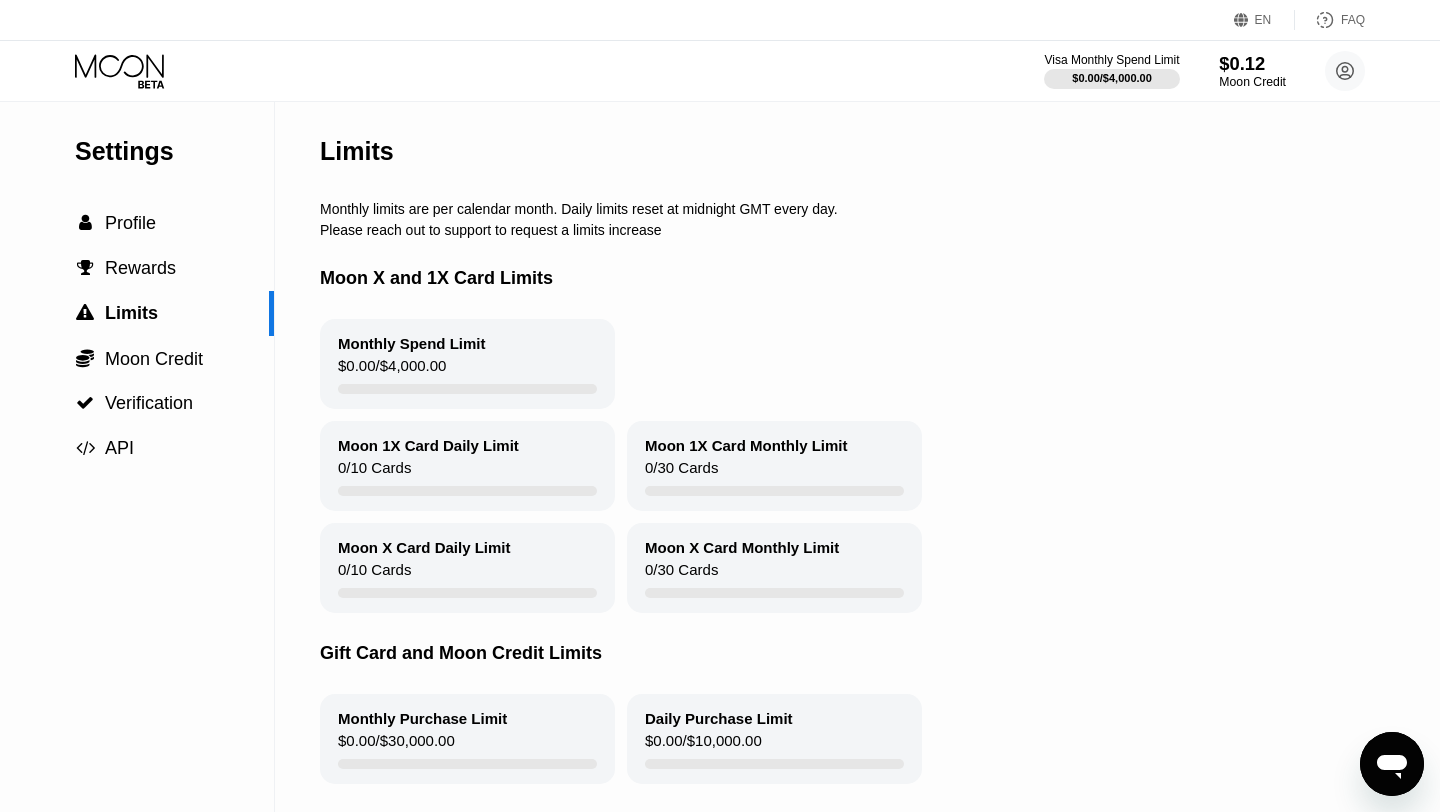 click on "$0.12" at bounding box center (1252, 63) 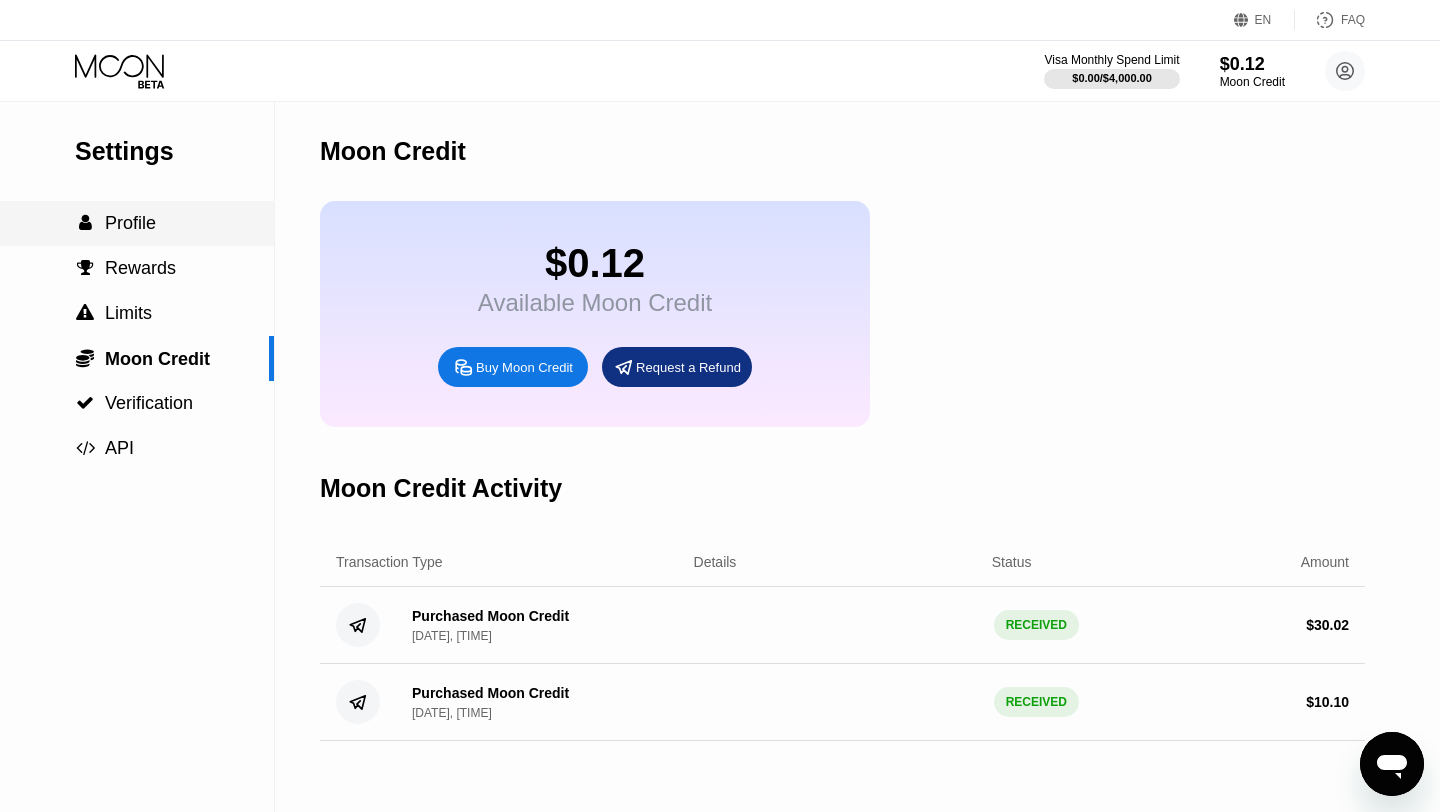 click on "Profile" at bounding box center (130, 223) 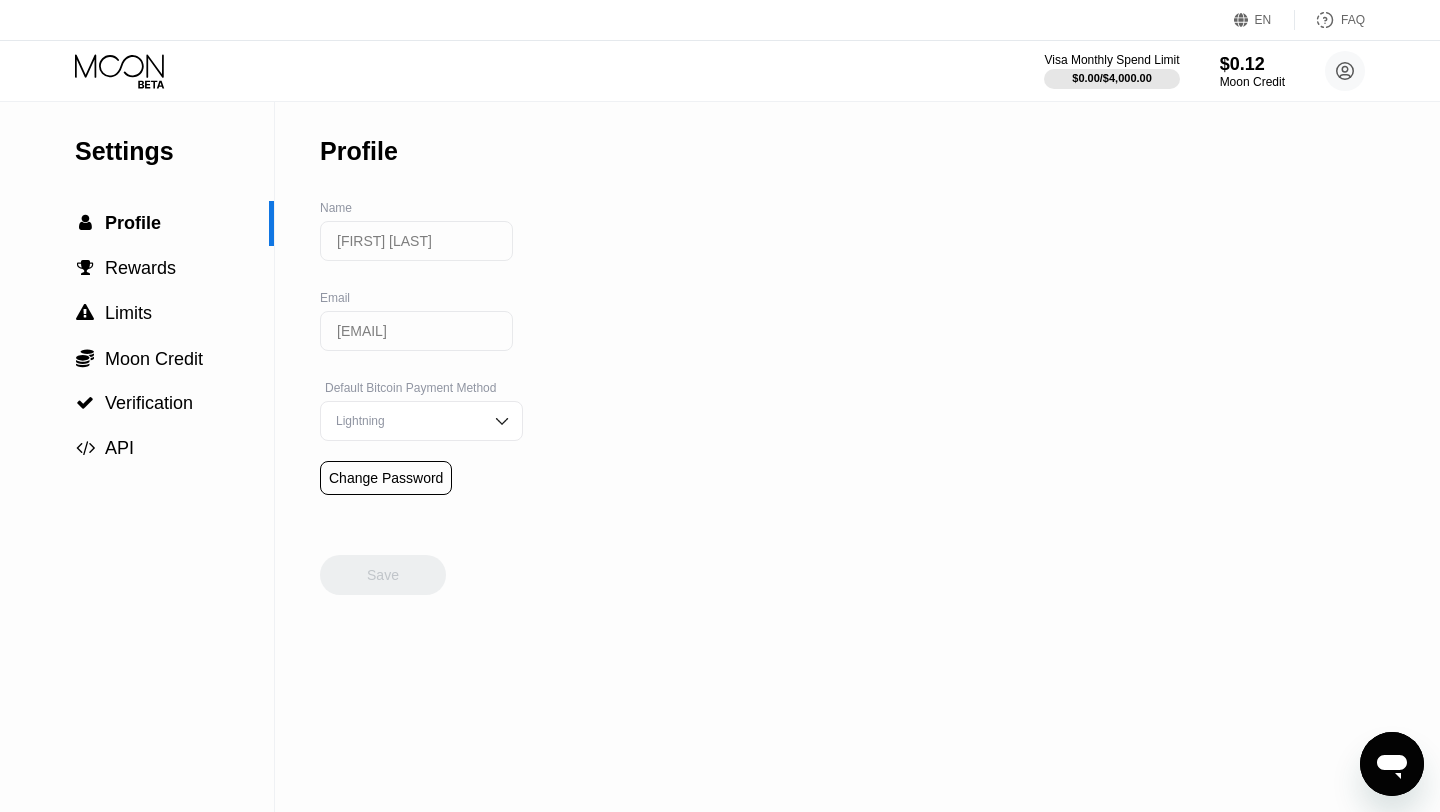 click on "Settings  Profile  Rewards  Limits  Moon Credit  Verification  API" at bounding box center [137, 286] 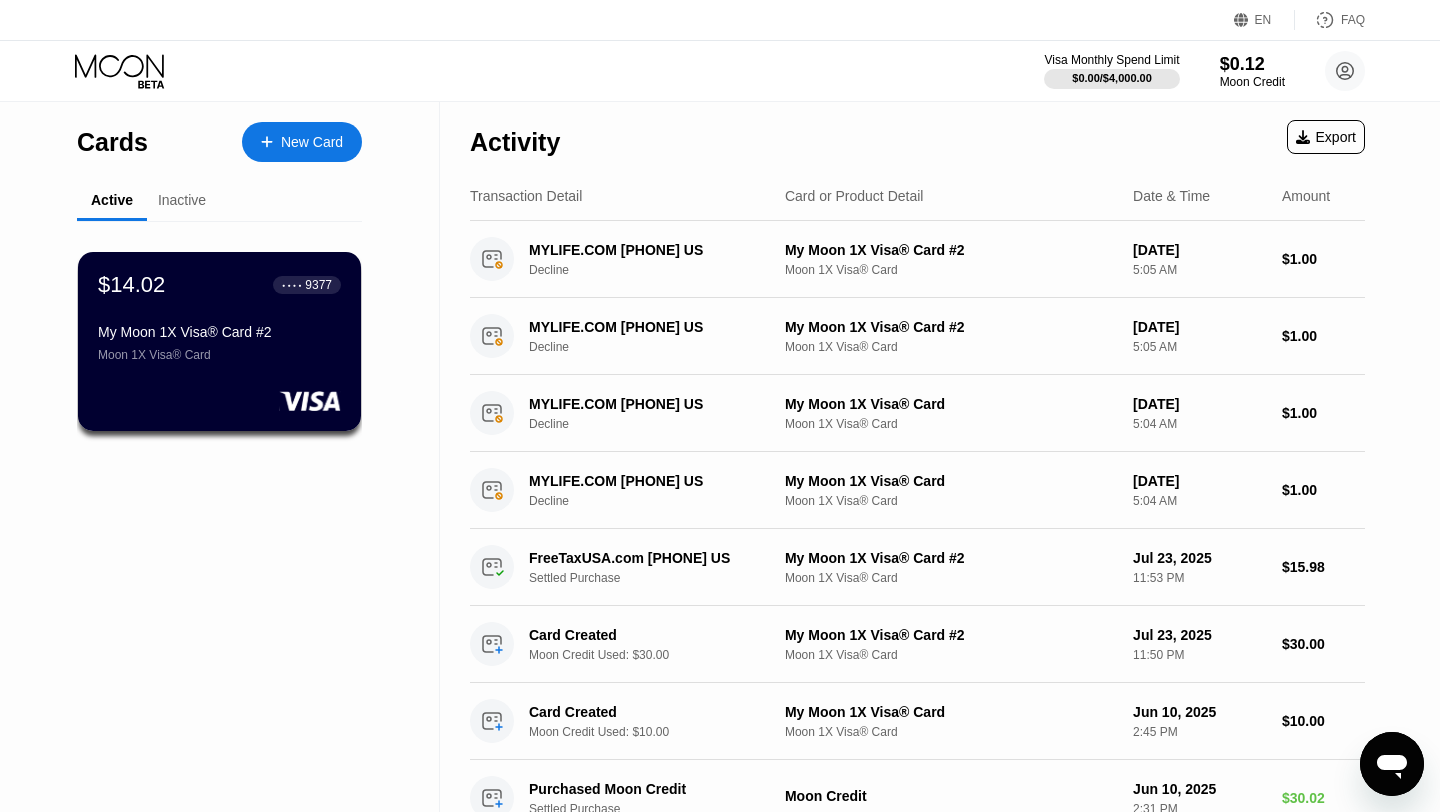 click on "Inactive" at bounding box center (182, 200) 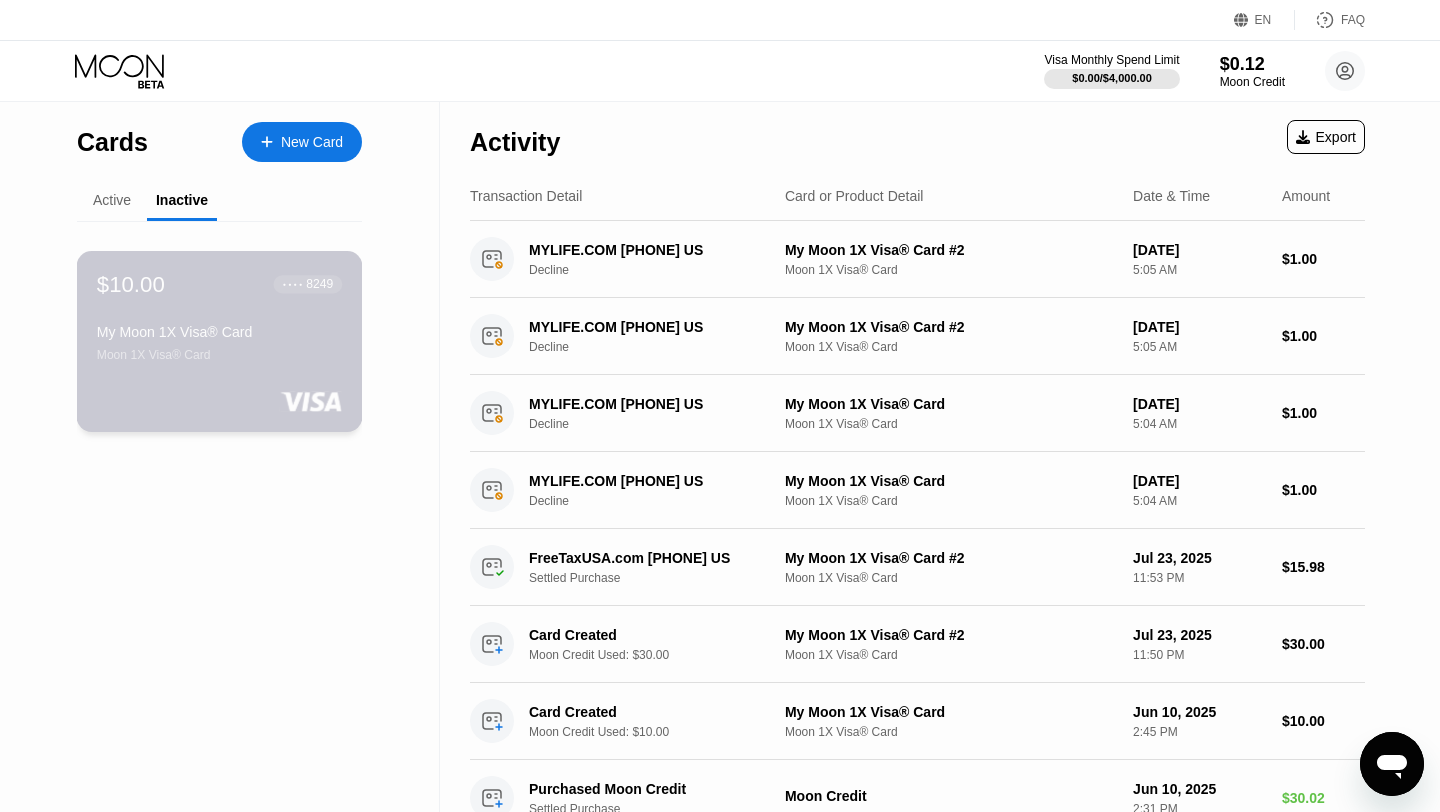 click on "Moon 1X Visa® Card" at bounding box center (219, 355) 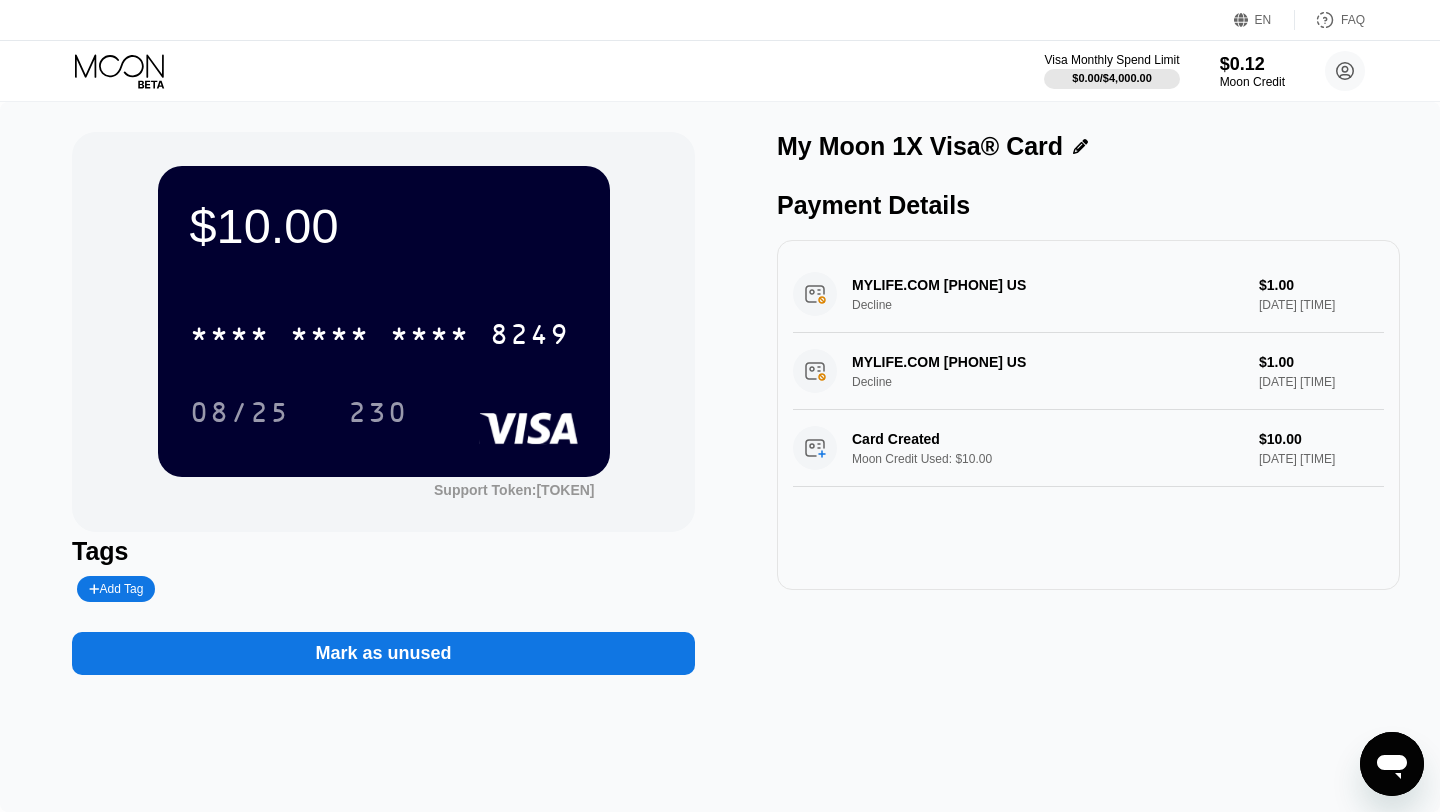 click on "* * * * * * * * * * * * 8249" at bounding box center [384, 328] 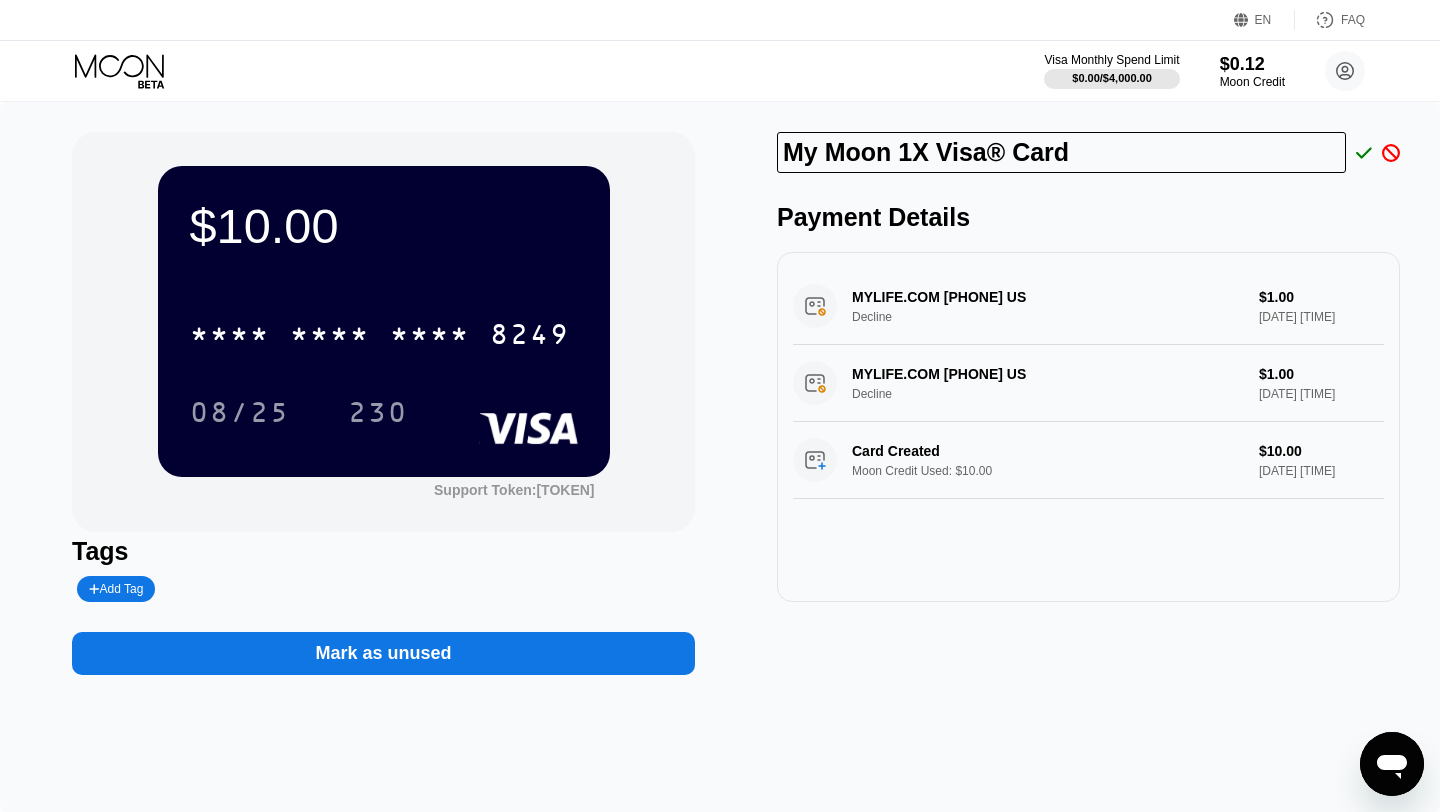 click on "My Moon 1X Visa® Card" at bounding box center (1061, 152) 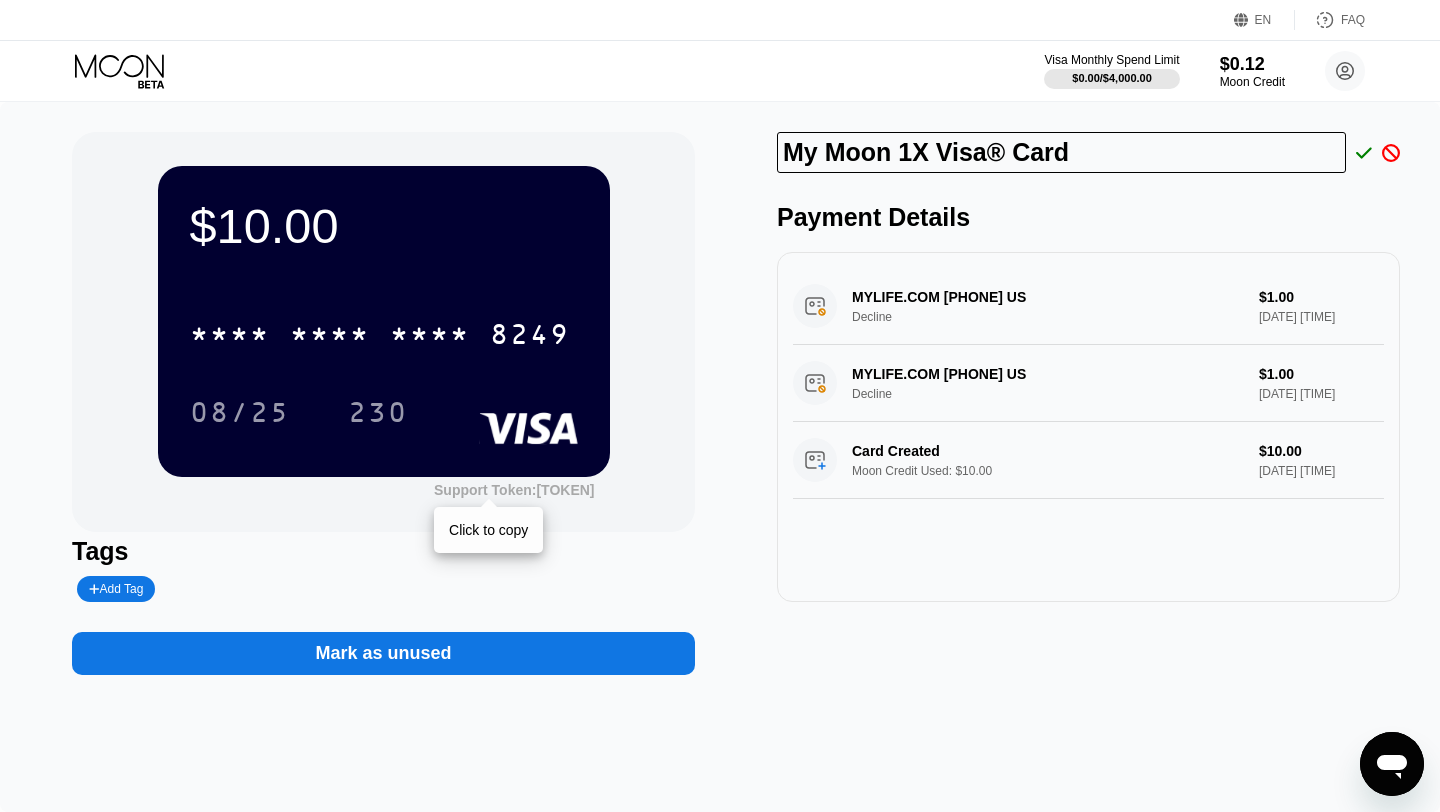 click on "Support Token:  908f41317c" at bounding box center [514, 490] 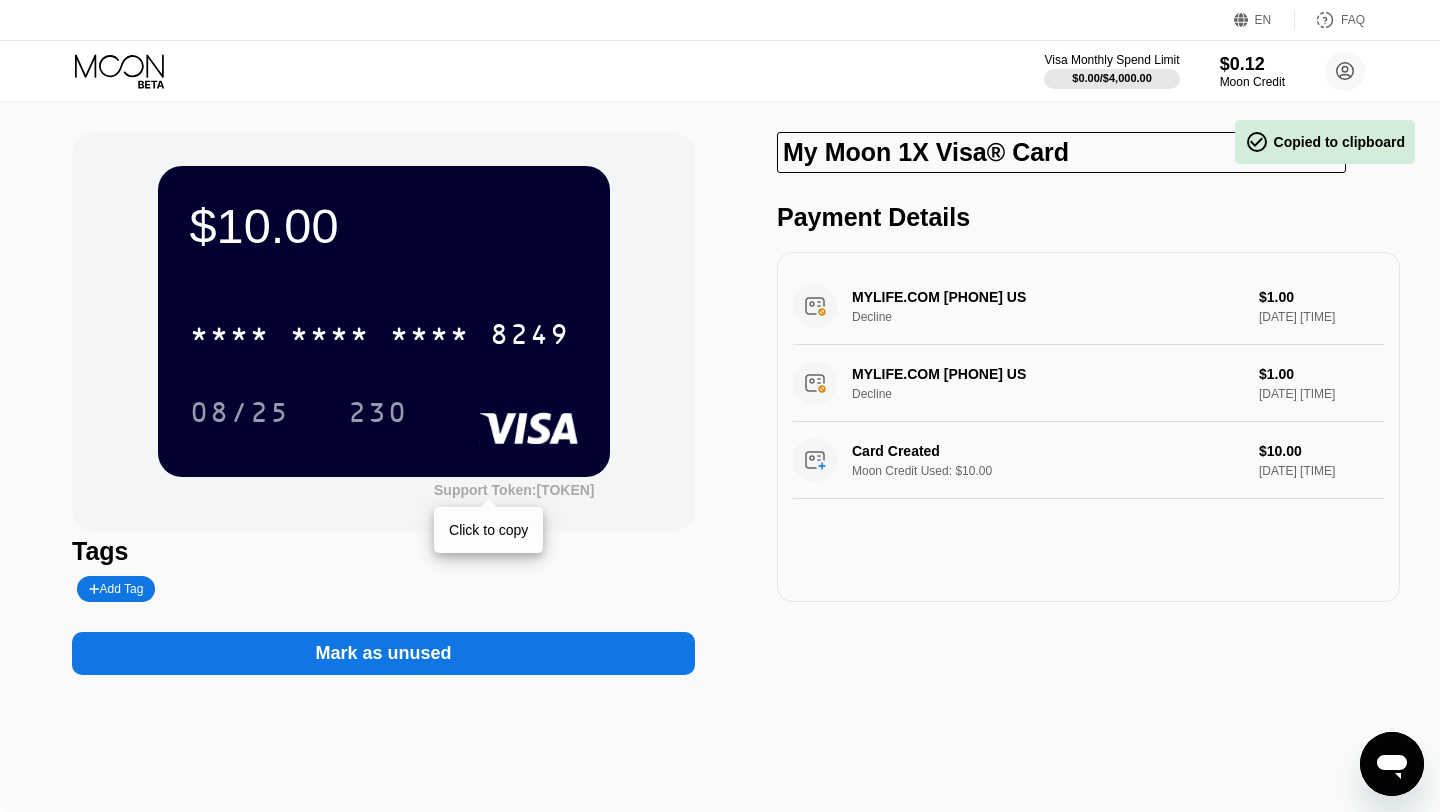 click on "Support Token:  908f41317c" at bounding box center (514, 490) 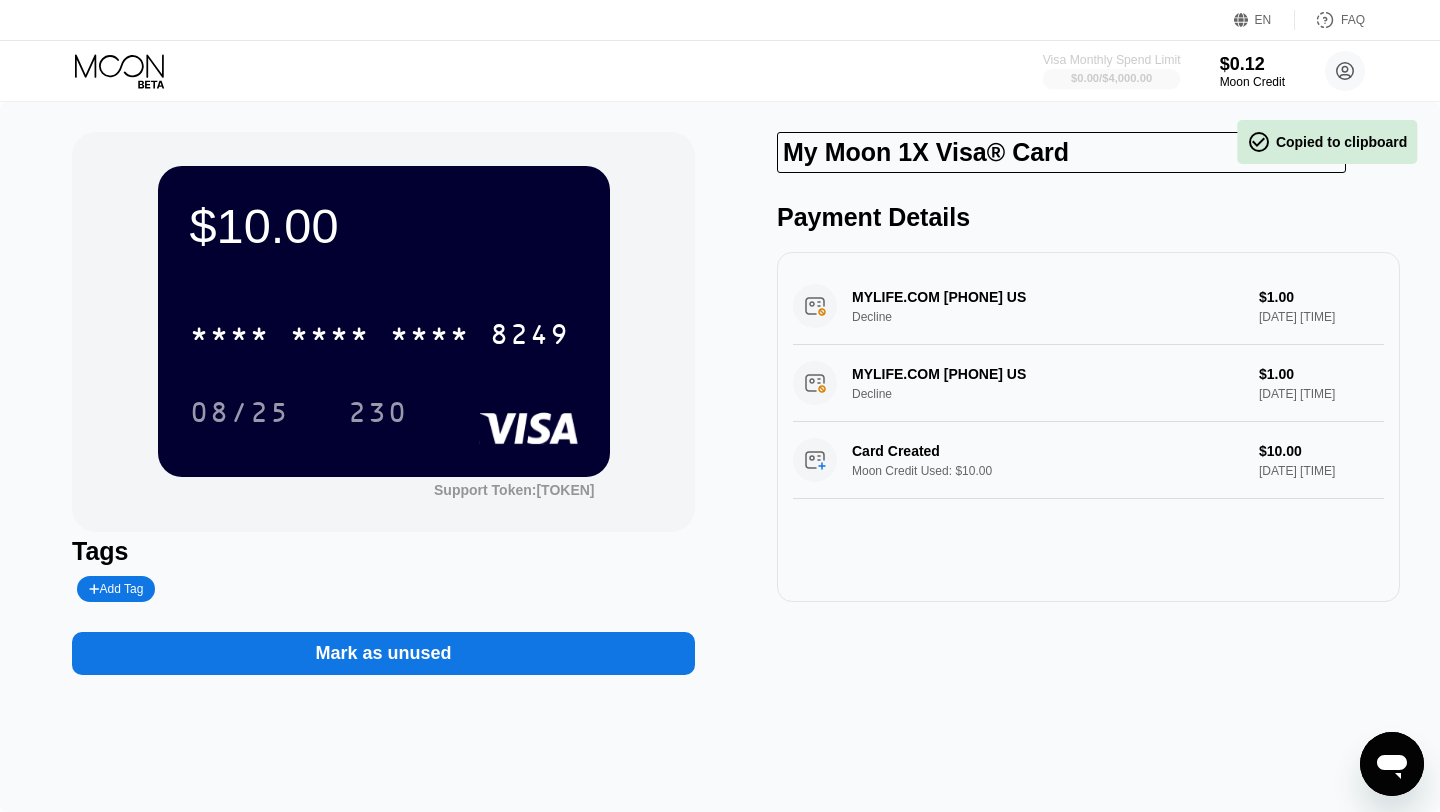 click on "$0.00 / $4,000.00" at bounding box center (1111, 78) 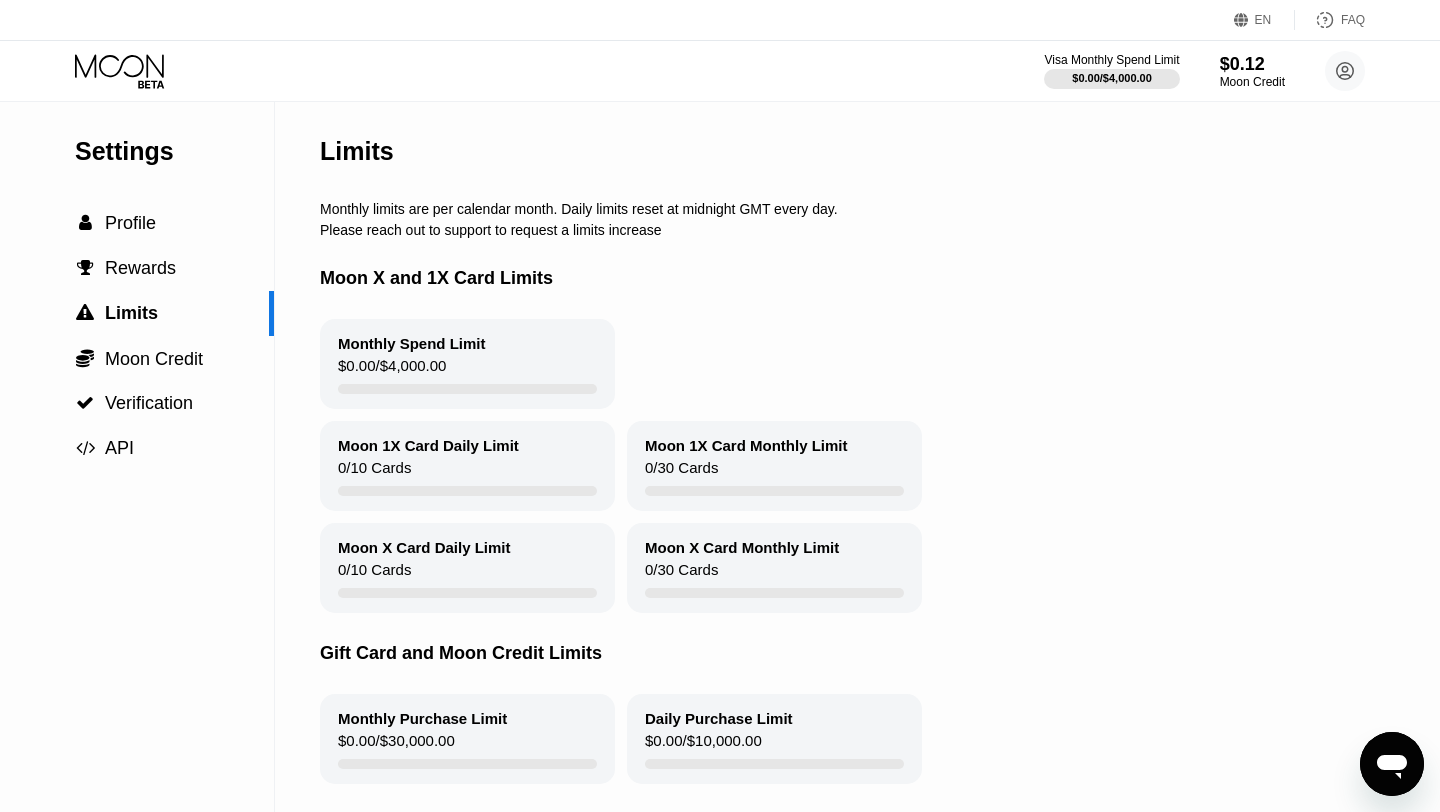 click 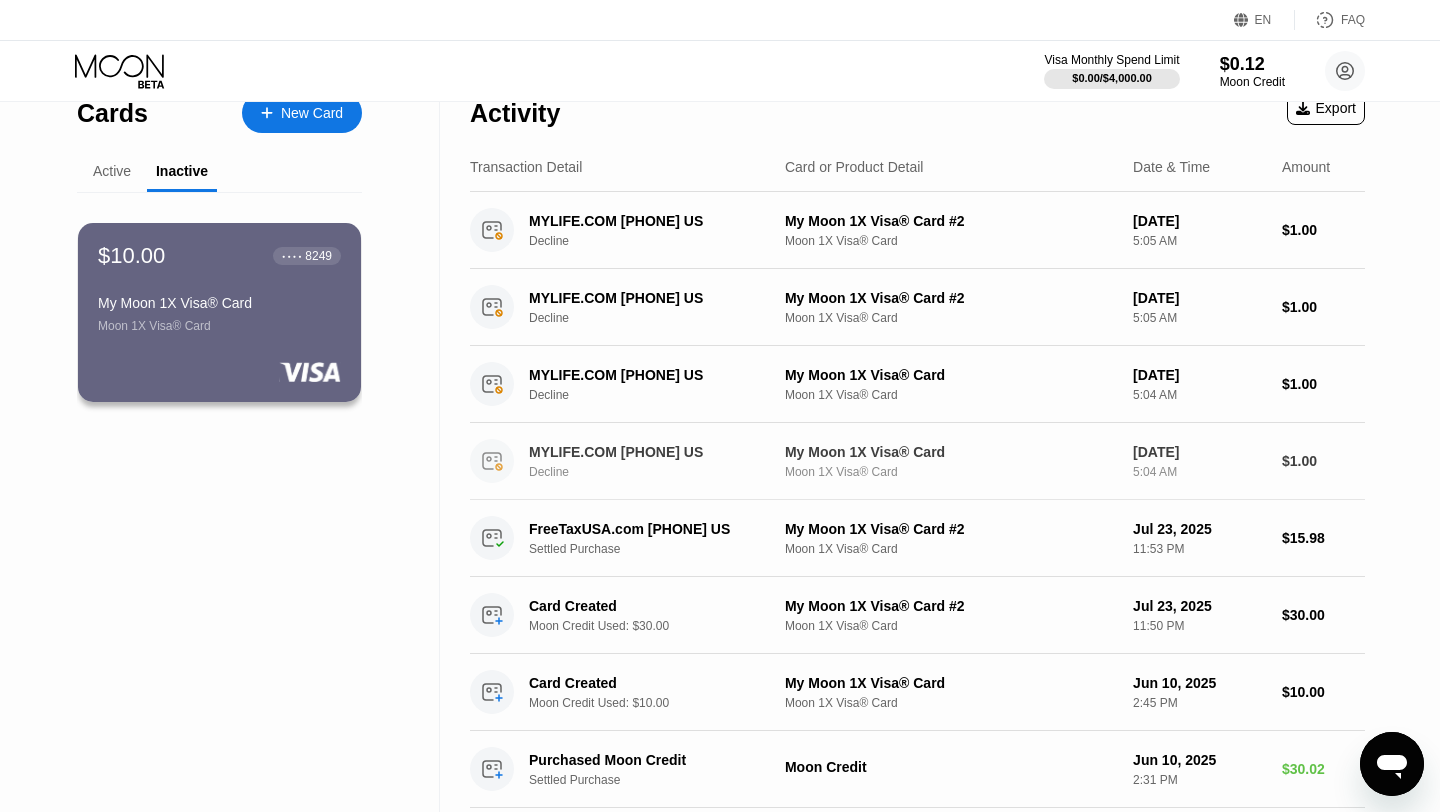 scroll, scrollTop: 0, scrollLeft: 0, axis: both 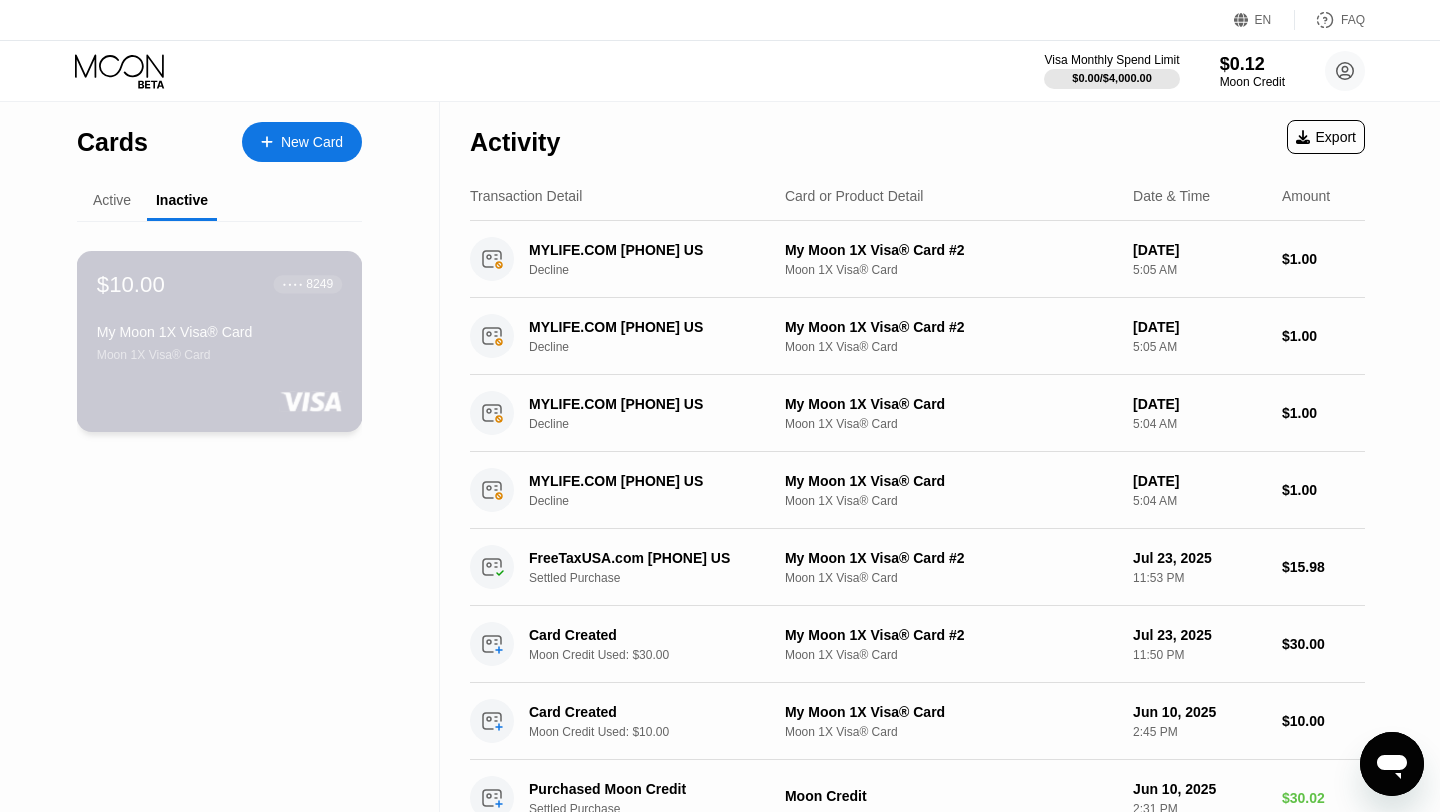 click on "My Moon 1X Visa® Card" at bounding box center [219, 332] 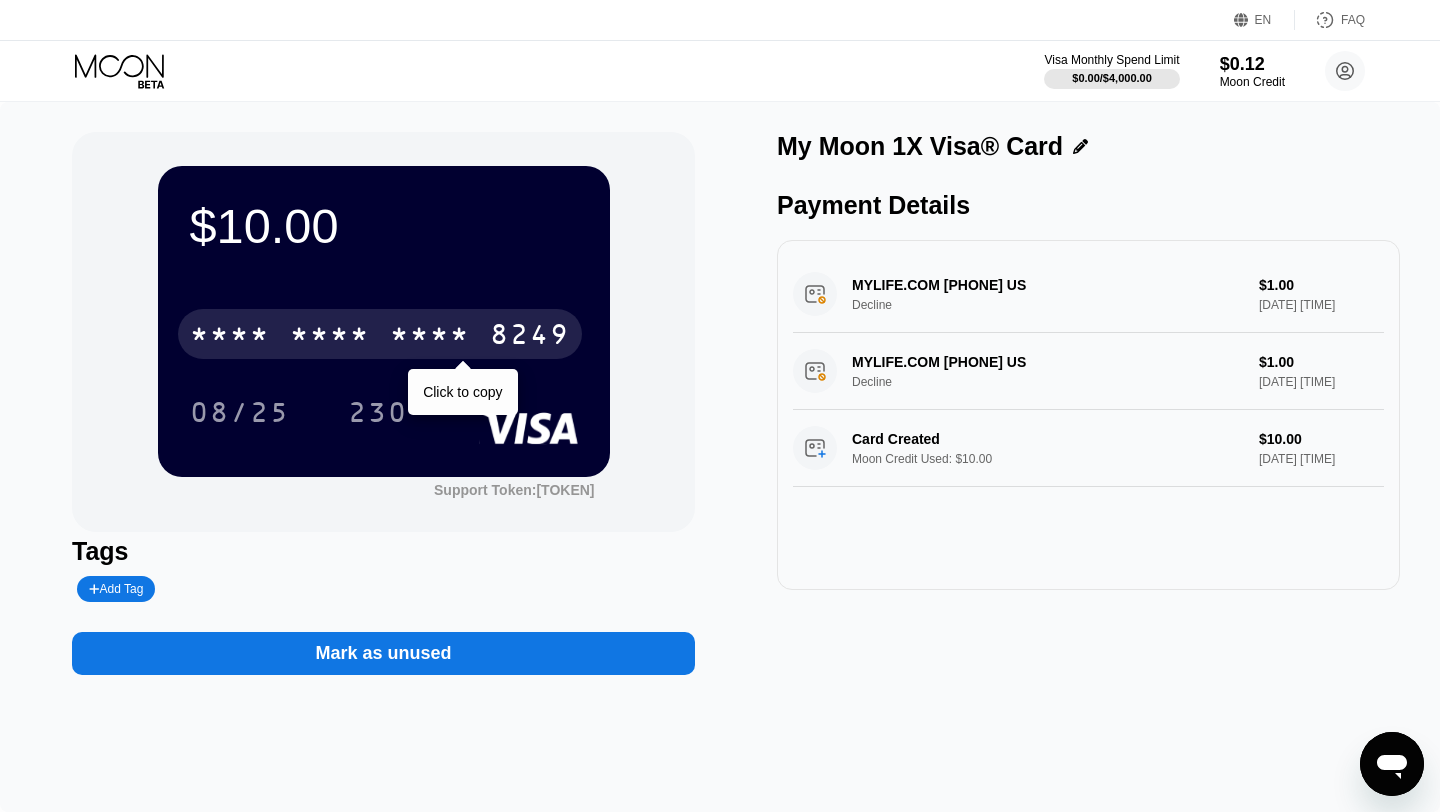 click on "* * * *" at bounding box center (430, 337) 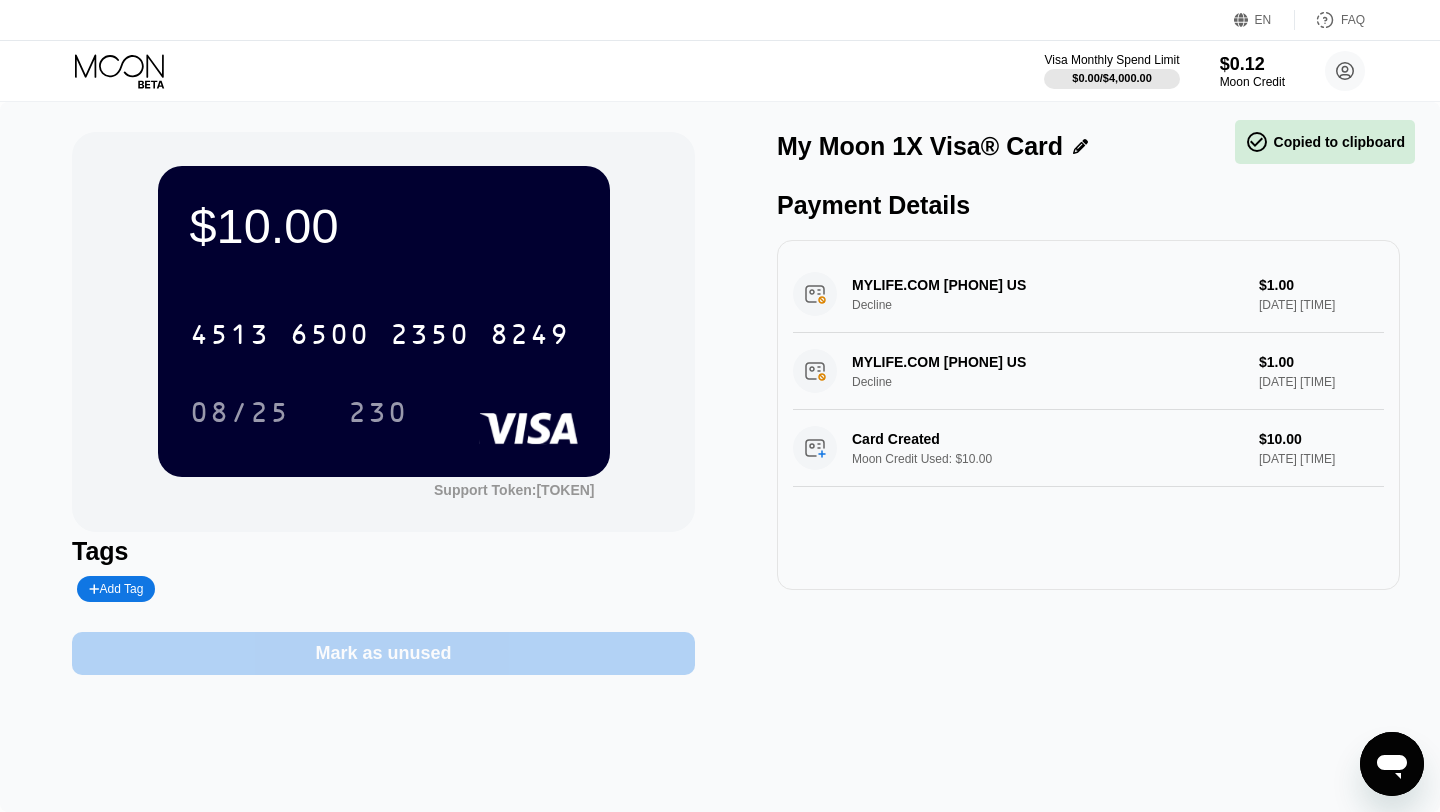 click on "Mark as unused" at bounding box center [383, 653] 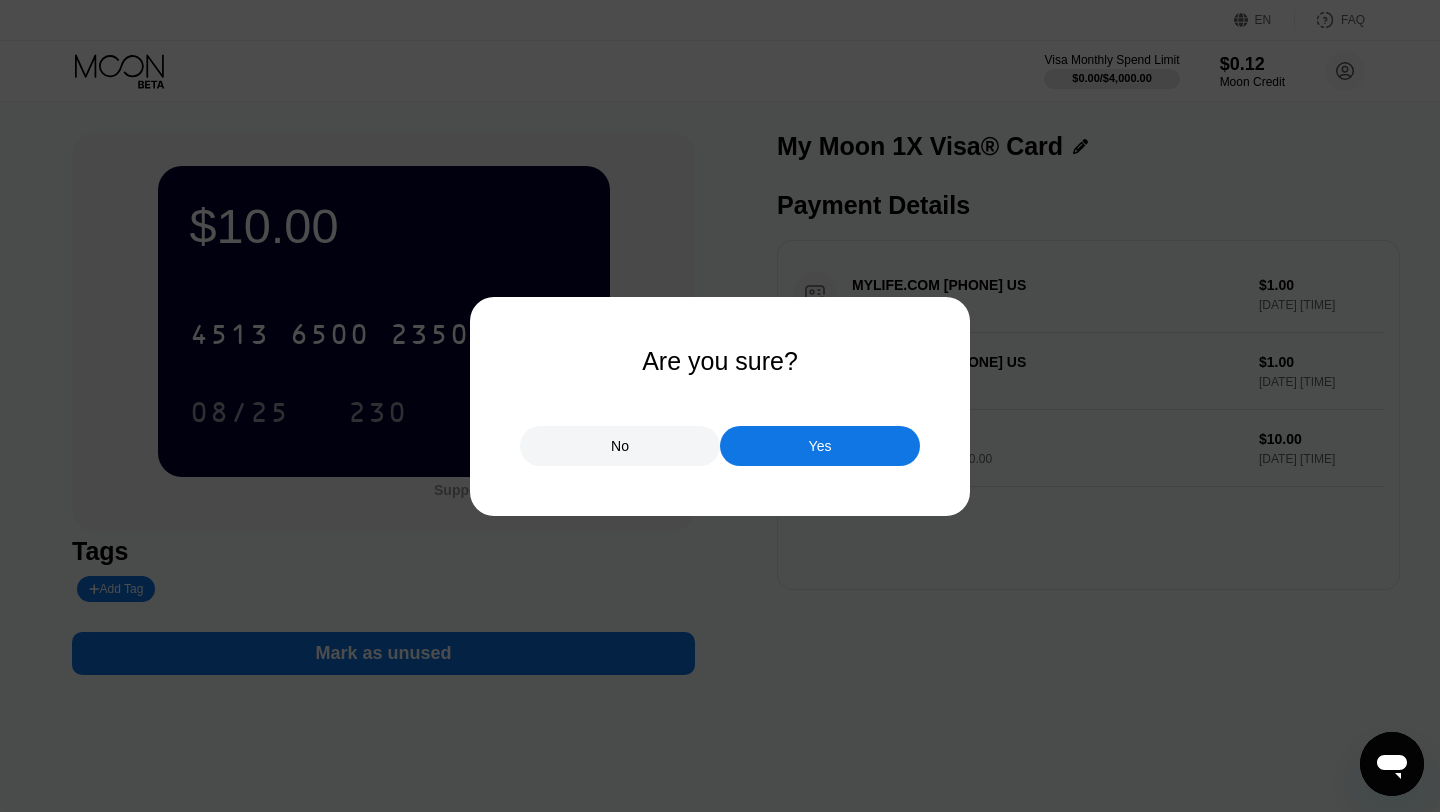 click on "Yes" at bounding box center (820, 446) 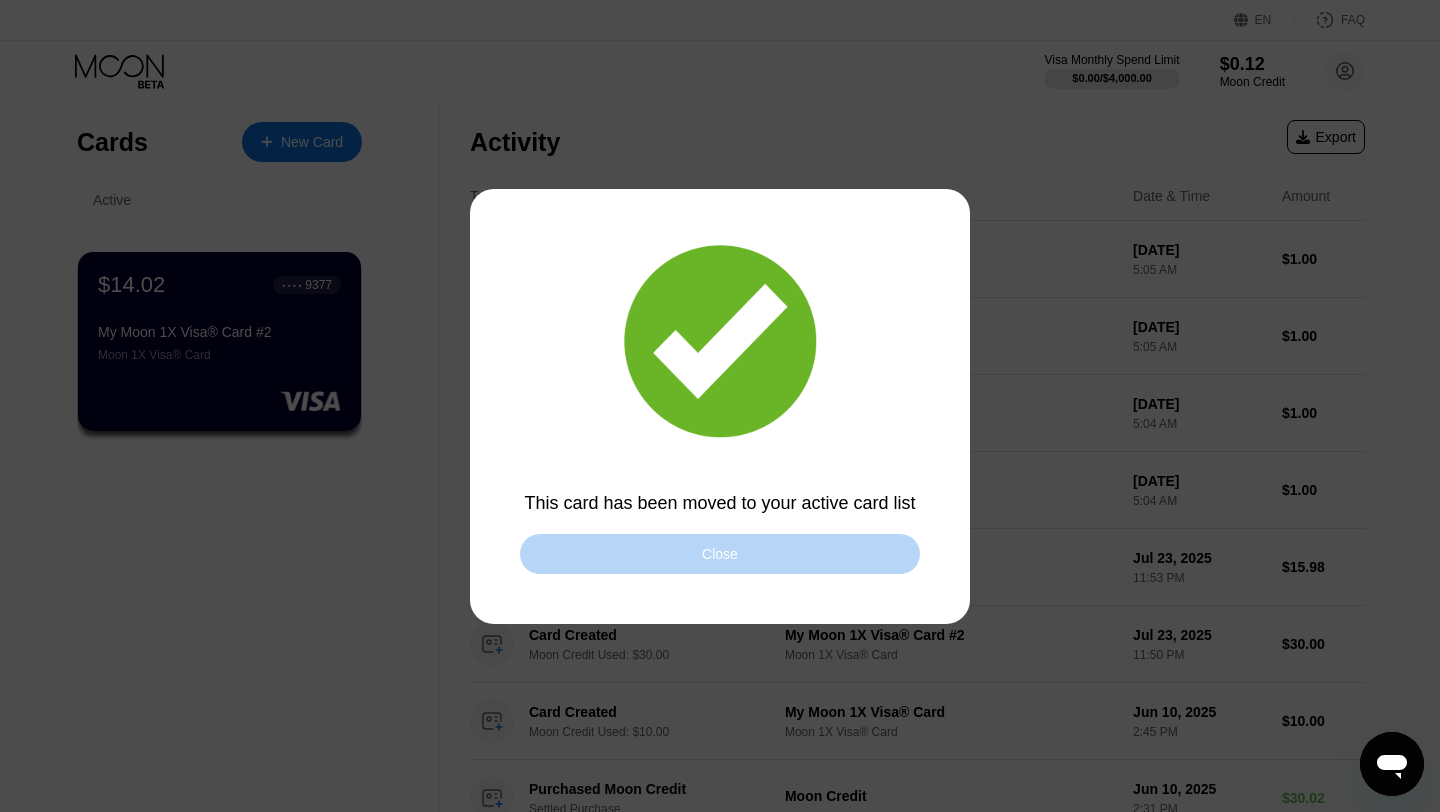 click on "Close" at bounding box center [720, 554] 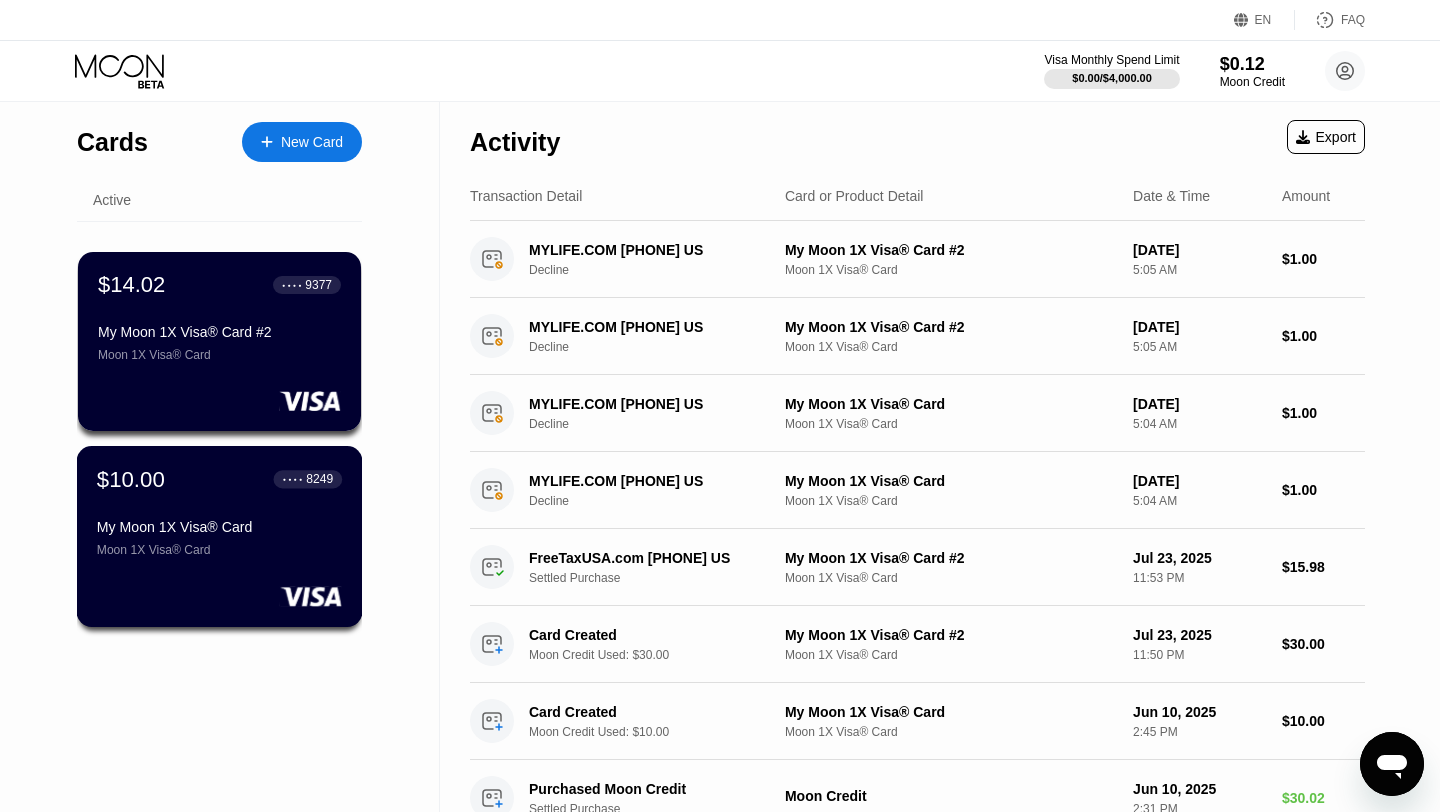 click on "[LAST_FOUR]" at bounding box center [319, 479] 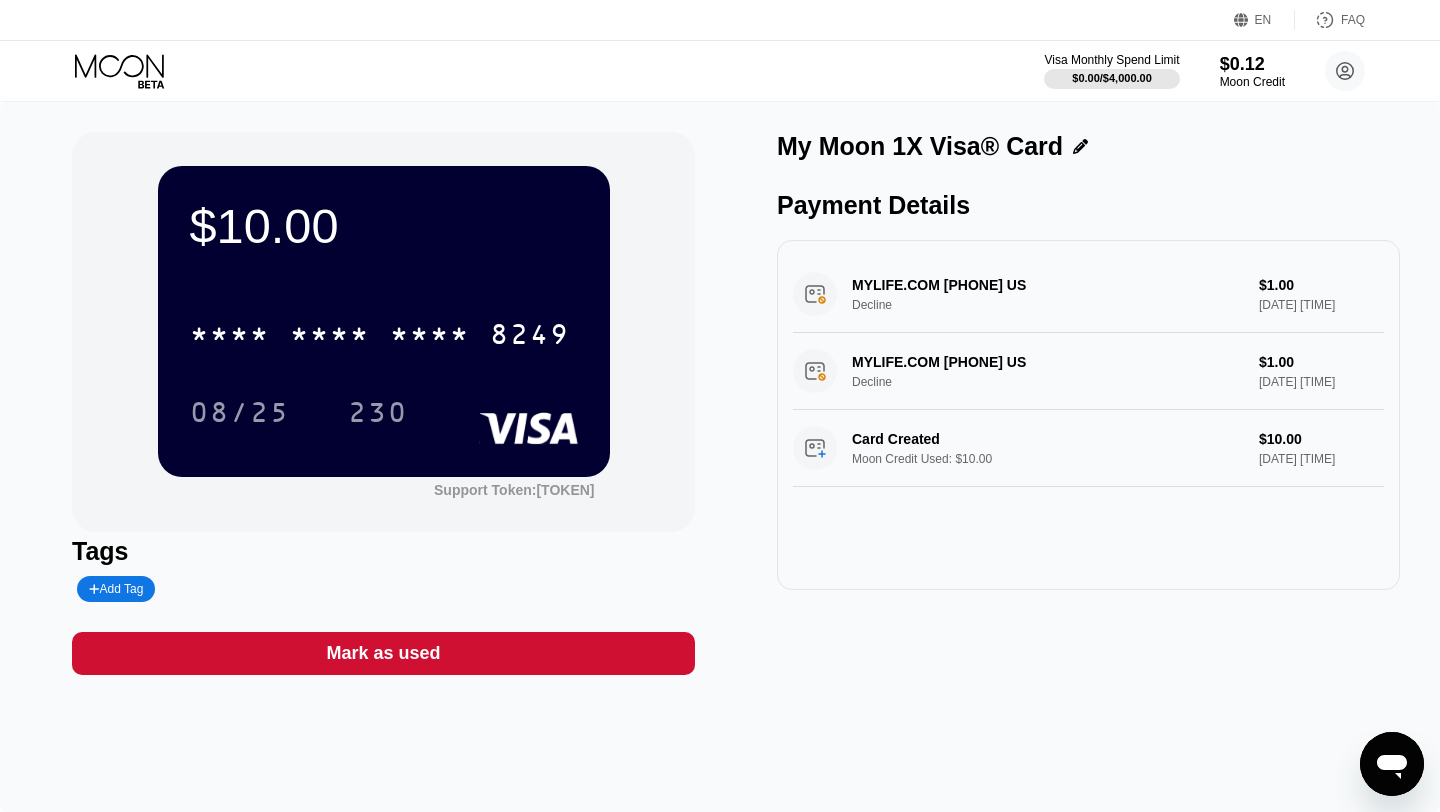 click on "Add Tag" at bounding box center [116, 589] 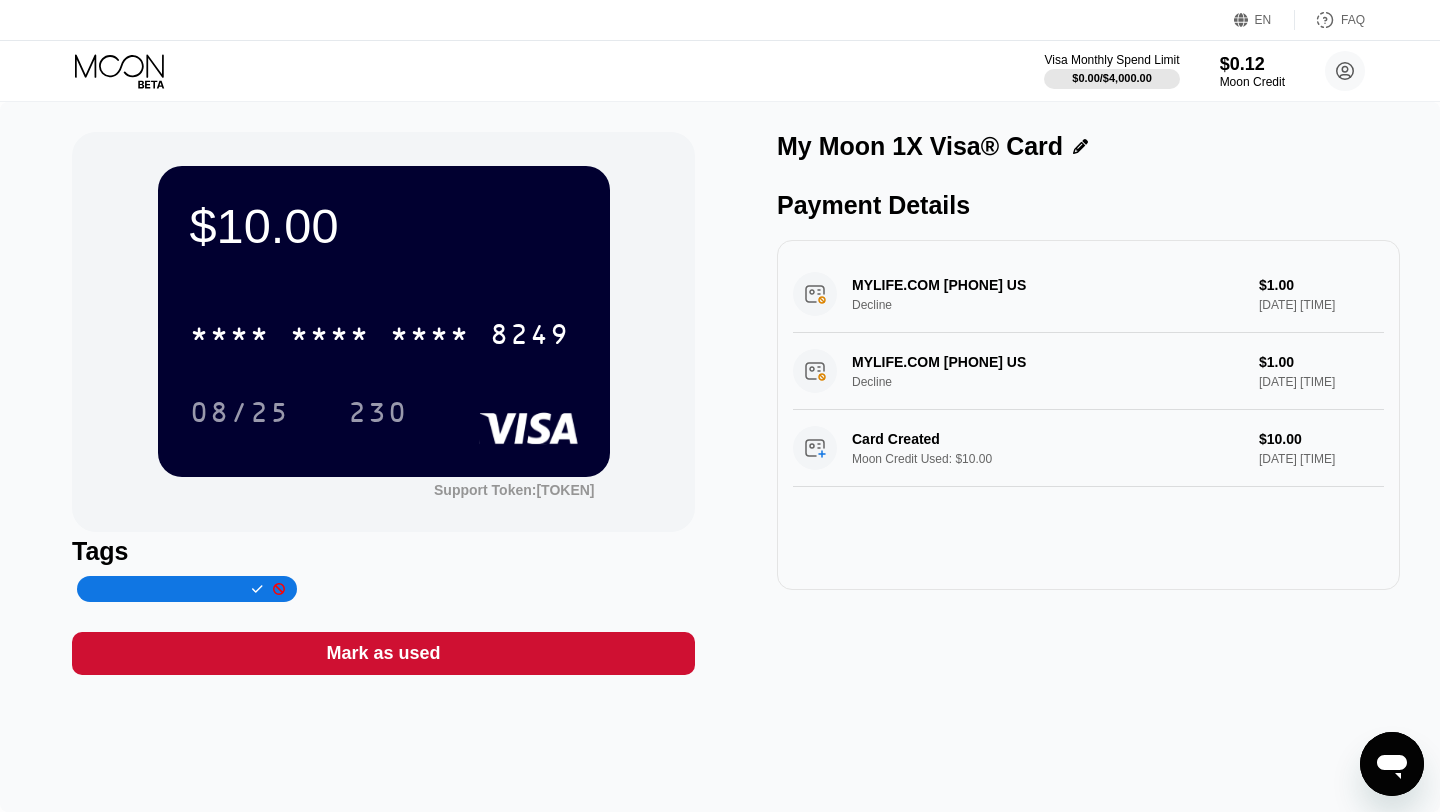 click at bounding box center (165, 589) 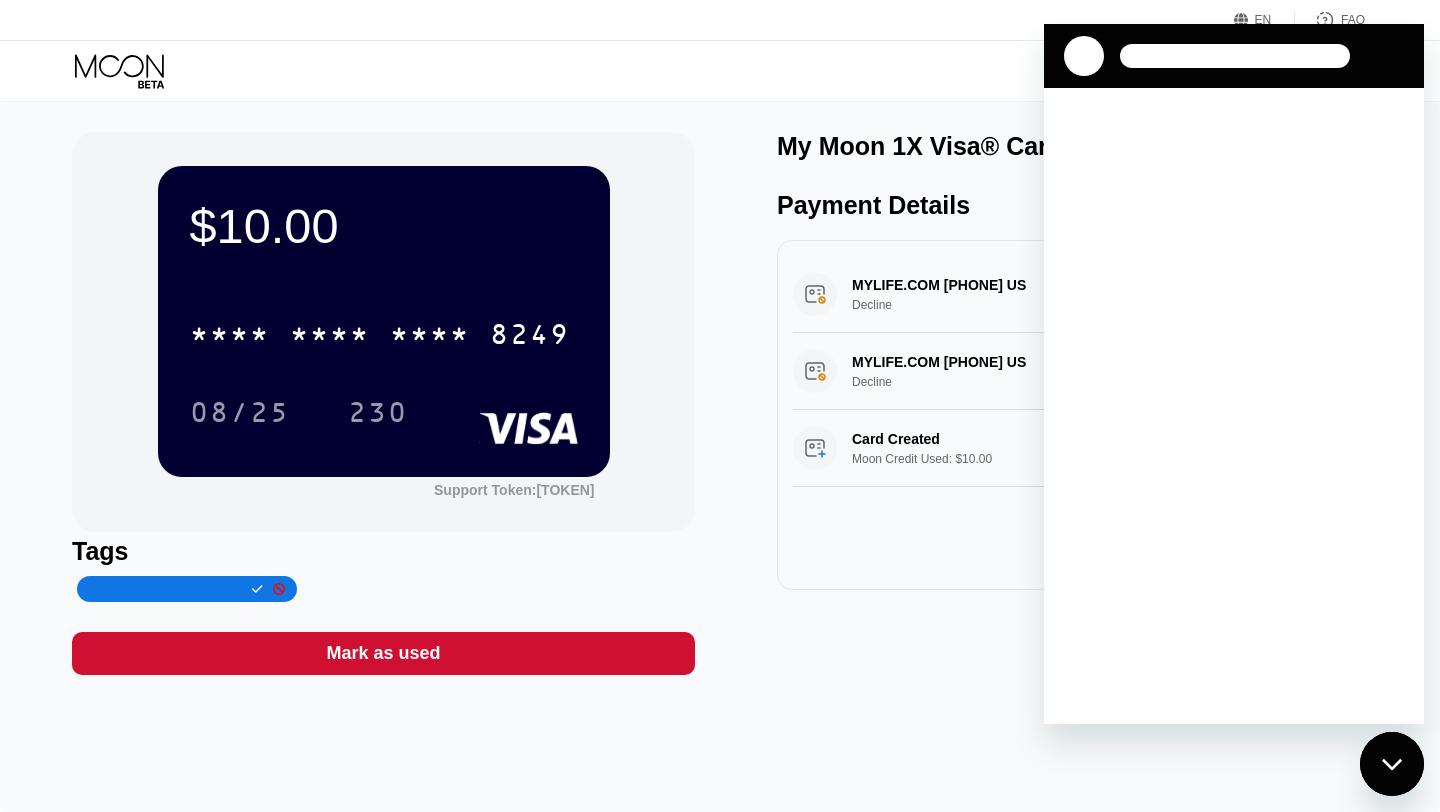 scroll, scrollTop: 0, scrollLeft: 0, axis: both 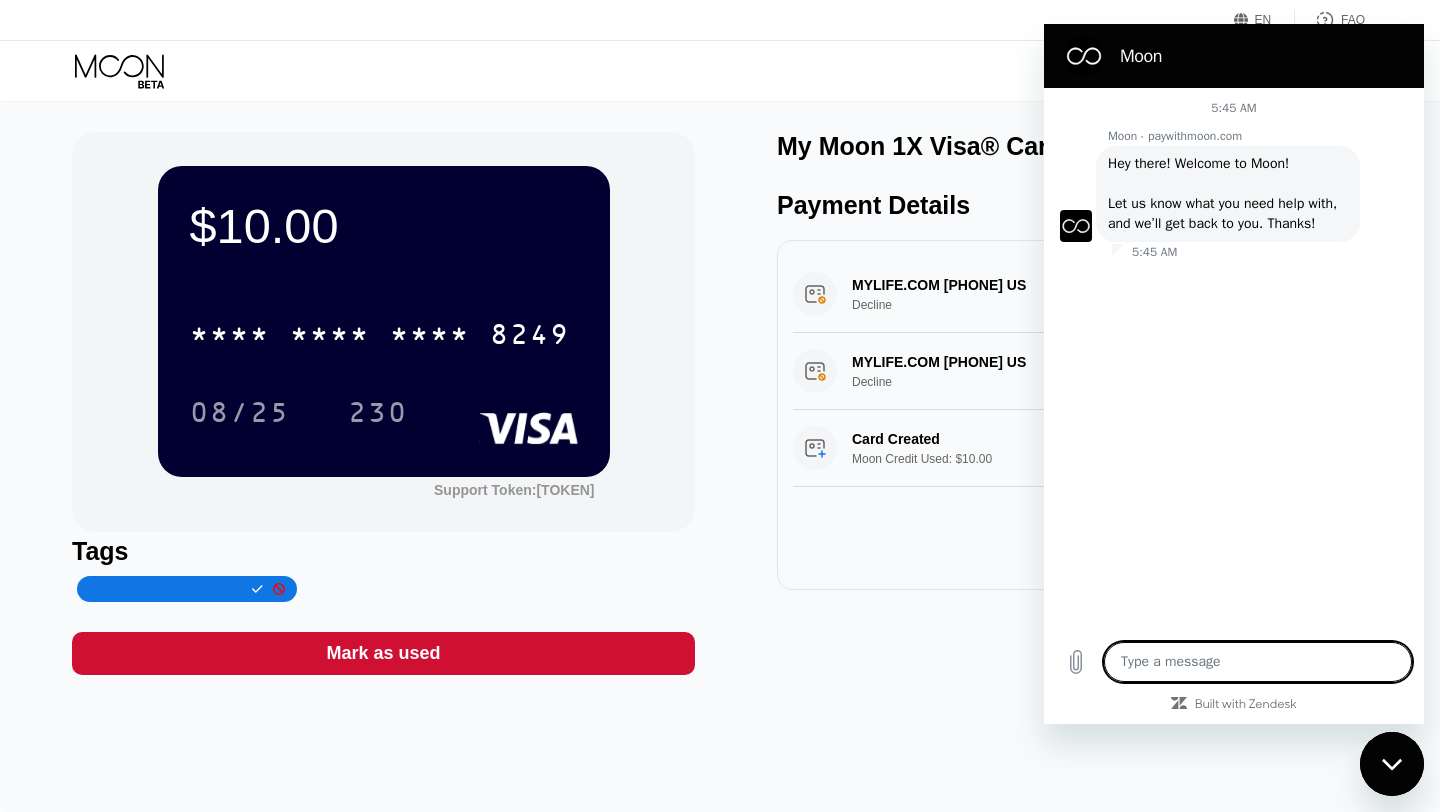 type on "x" 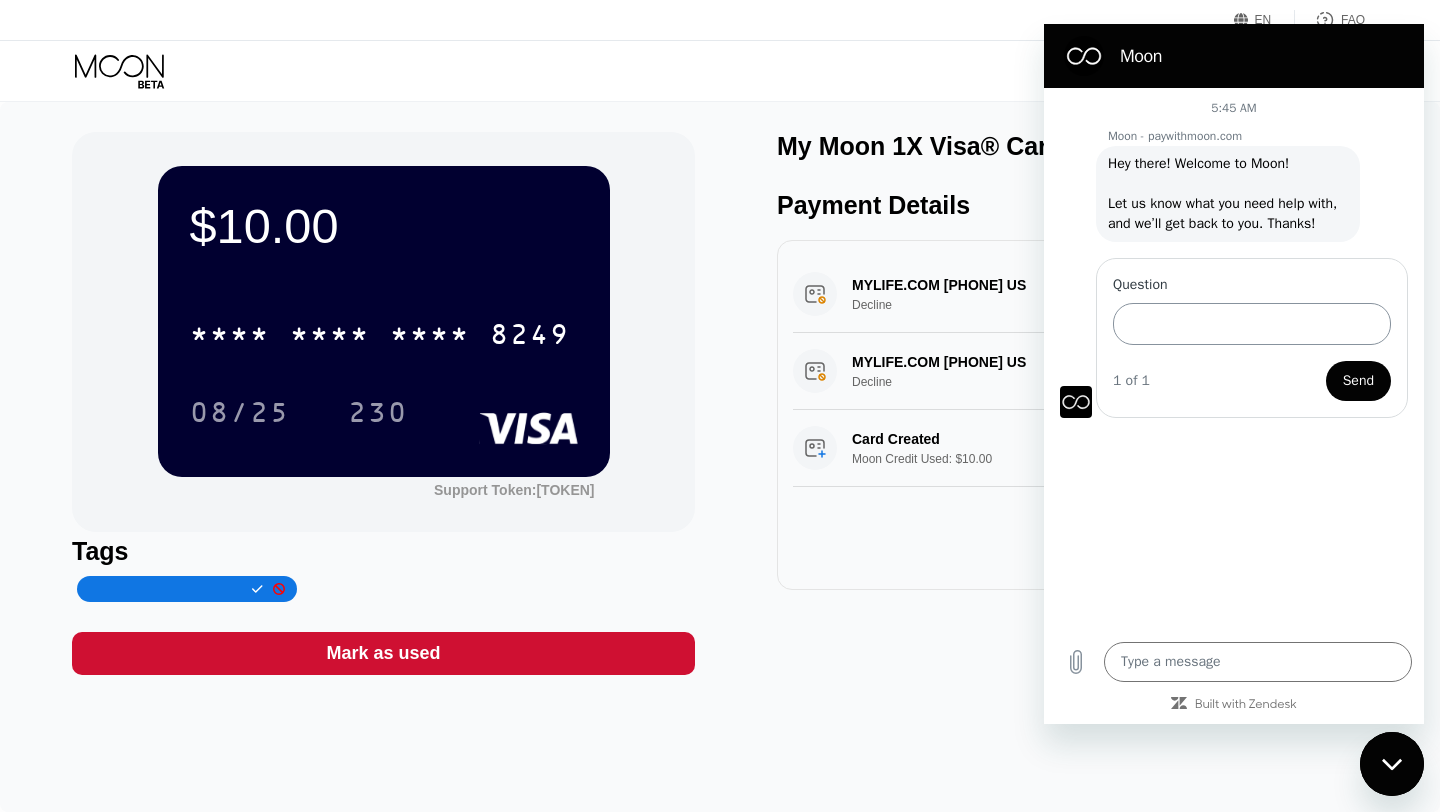 click on "Question" at bounding box center (1252, 324) 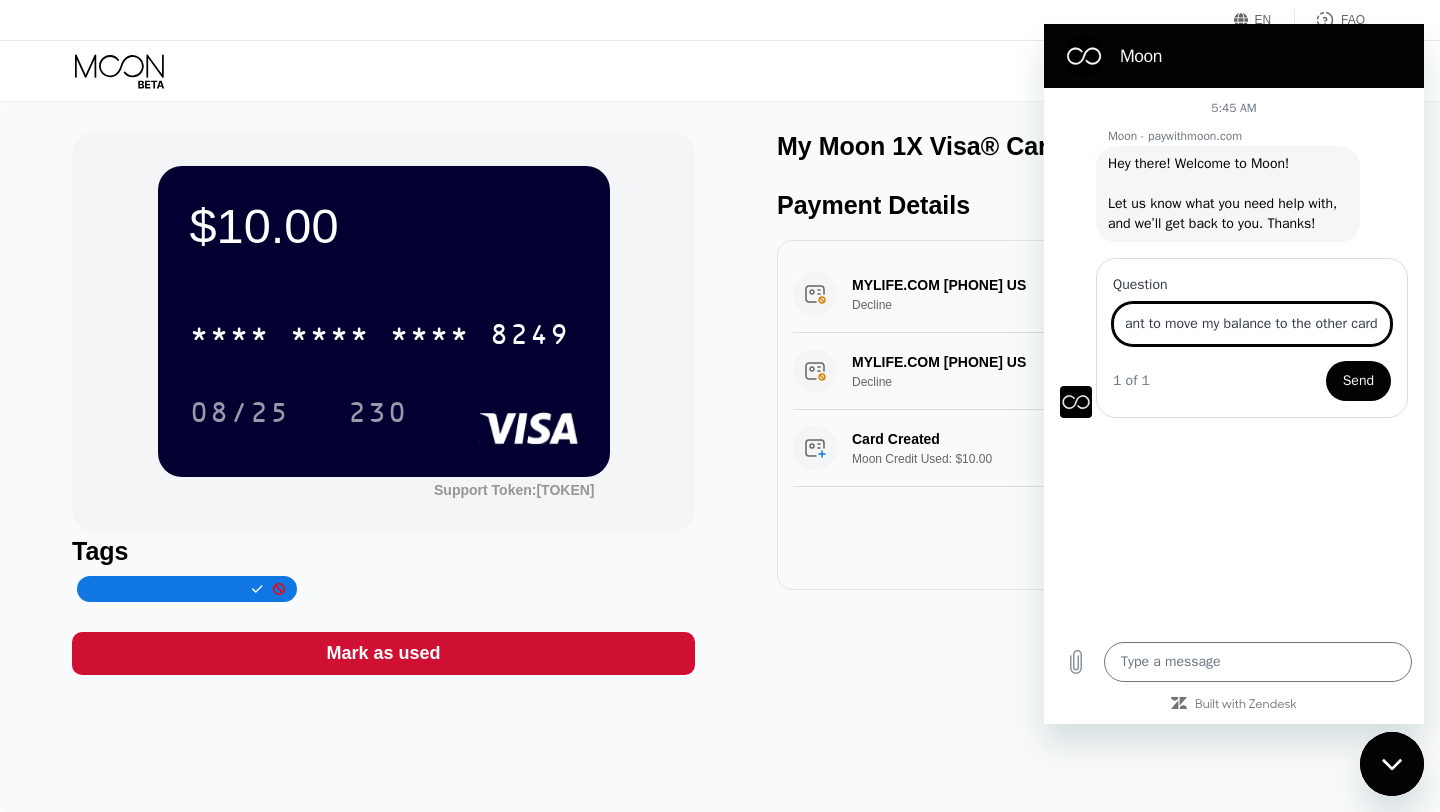 scroll, scrollTop: 0, scrollLeft: 34, axis: horizontal 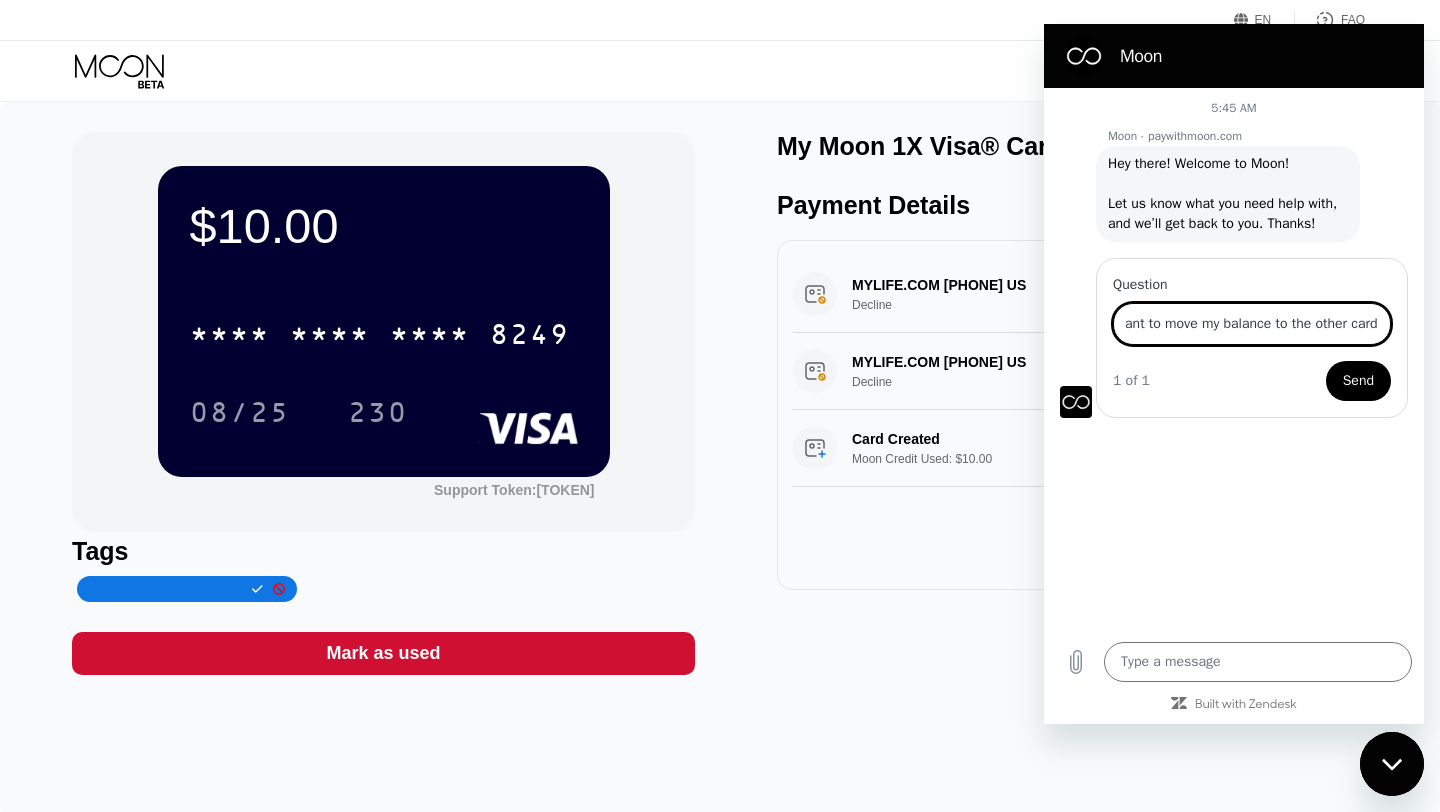 type on "I want to move my balance to the other card" 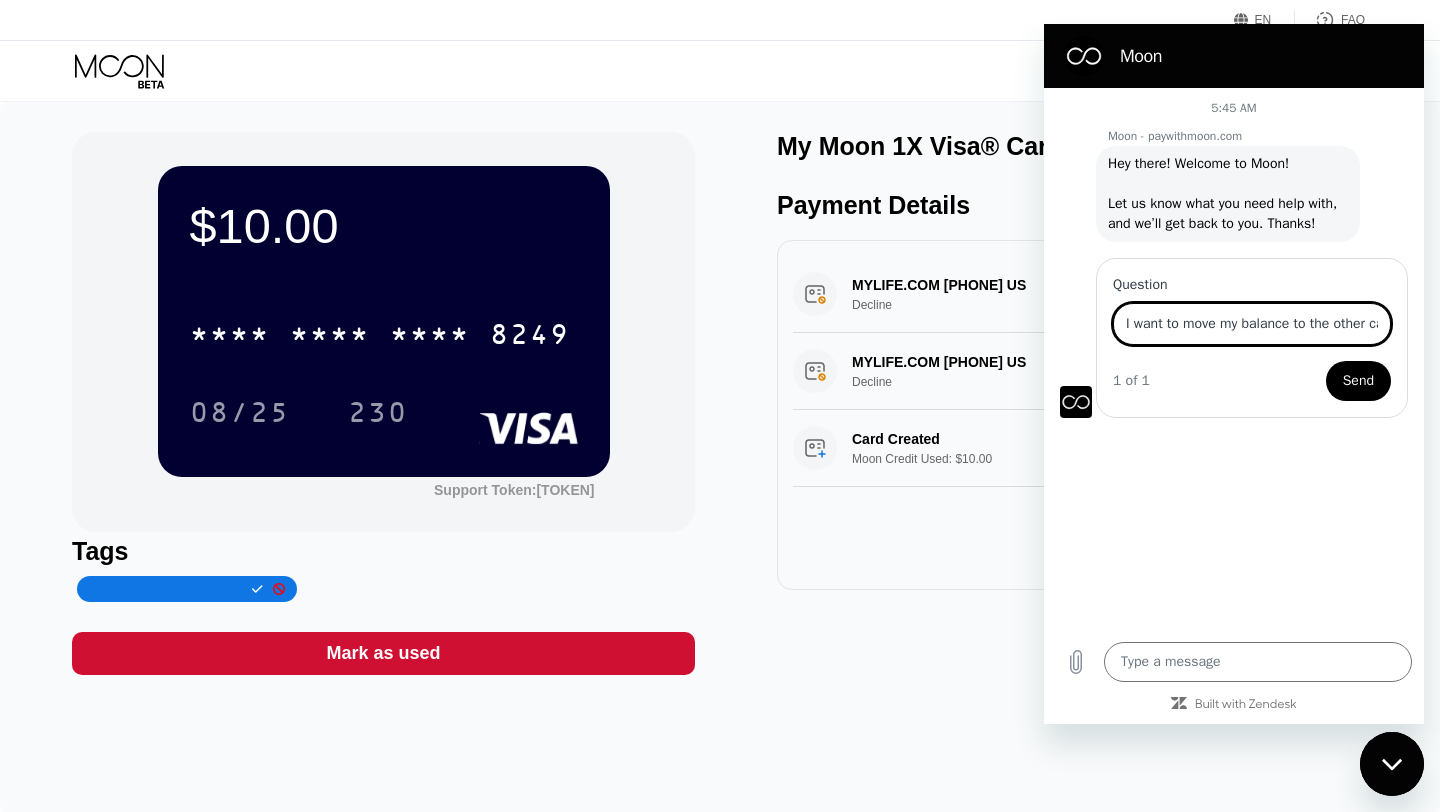 click on "Send" at bounding box center (1358, 381) 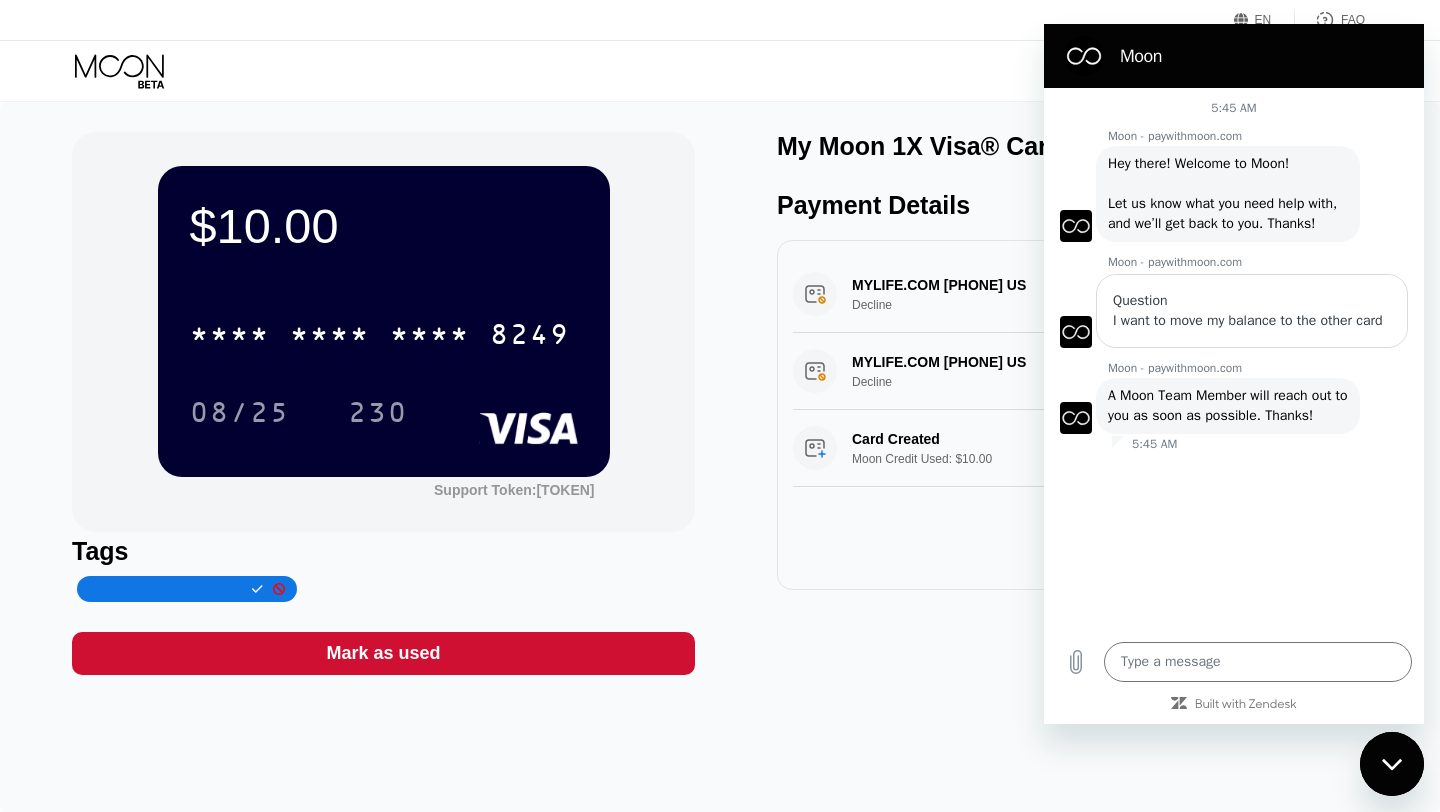 click on "My Moon 1X Visa® Card Payment Details MYLIFE.COM               888-7041900  US Decline $1.00 Aug 07, 2025 5:04 AM MYLIFE.COM               888-4661066  US Decline $1.00 Aug 07, 2025 5:04 AM Card Created Moon Credit Used: $10.00 $10.00 Jun 10, 2025 2:45 PM" at bounding box center [1088, 403] 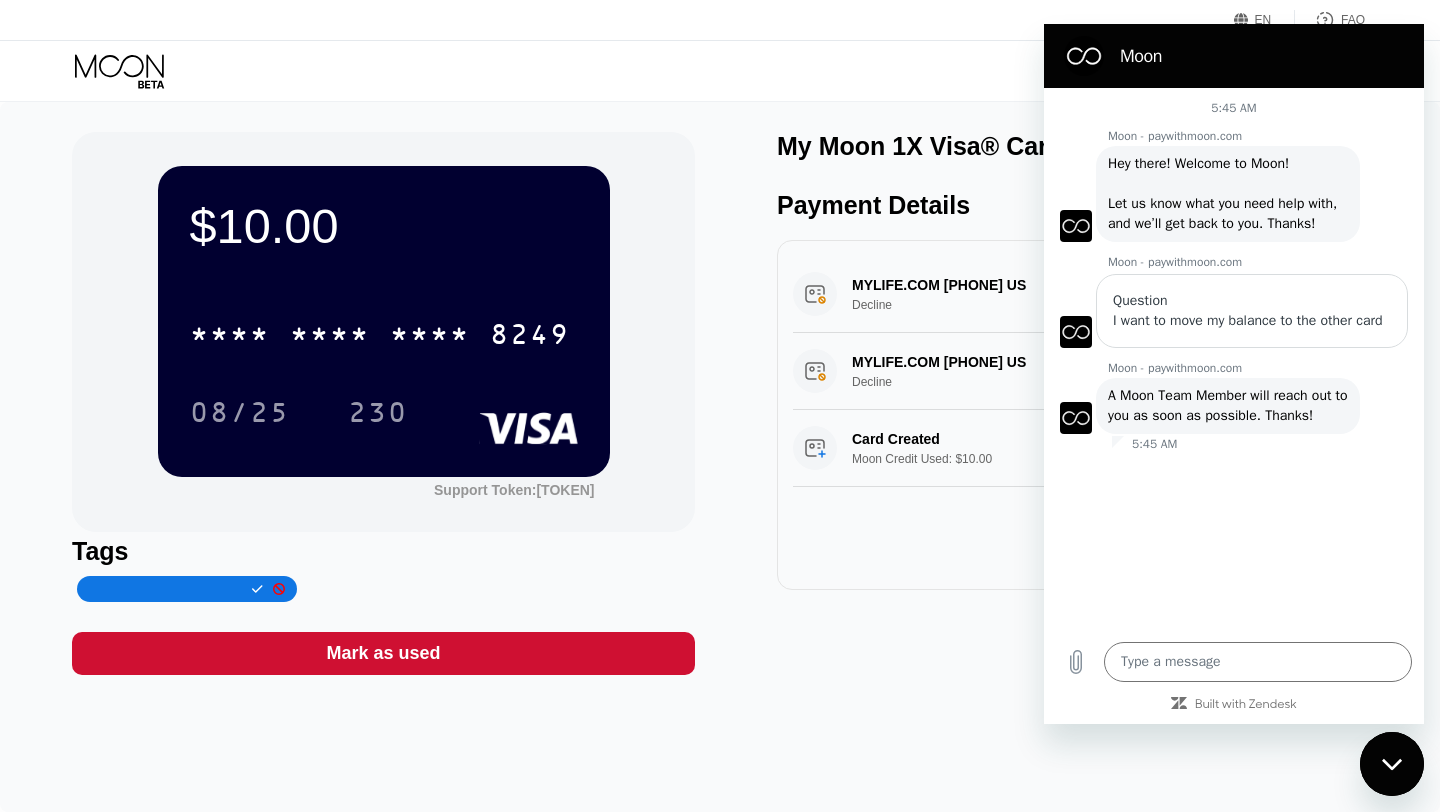 click on "$10.00 * * * * * * * * * * * * 8249 08/25 230 Support Token:  908f41317c Tags Mark as used My Moon 1X Visa® Card Payment Details MYLIFE.COM               888-7041900  US Decline $1.00 Aug 07, 2025 5:04 AM MYLIFE.COM               888-4661066  US Decline $1.00 Aug 07, 2025 5:04 AM Card Created Moon Credit Used: $10.00 $10.00 Jun 10, 2025 2:45 PM" at bounding box center [720, 403] 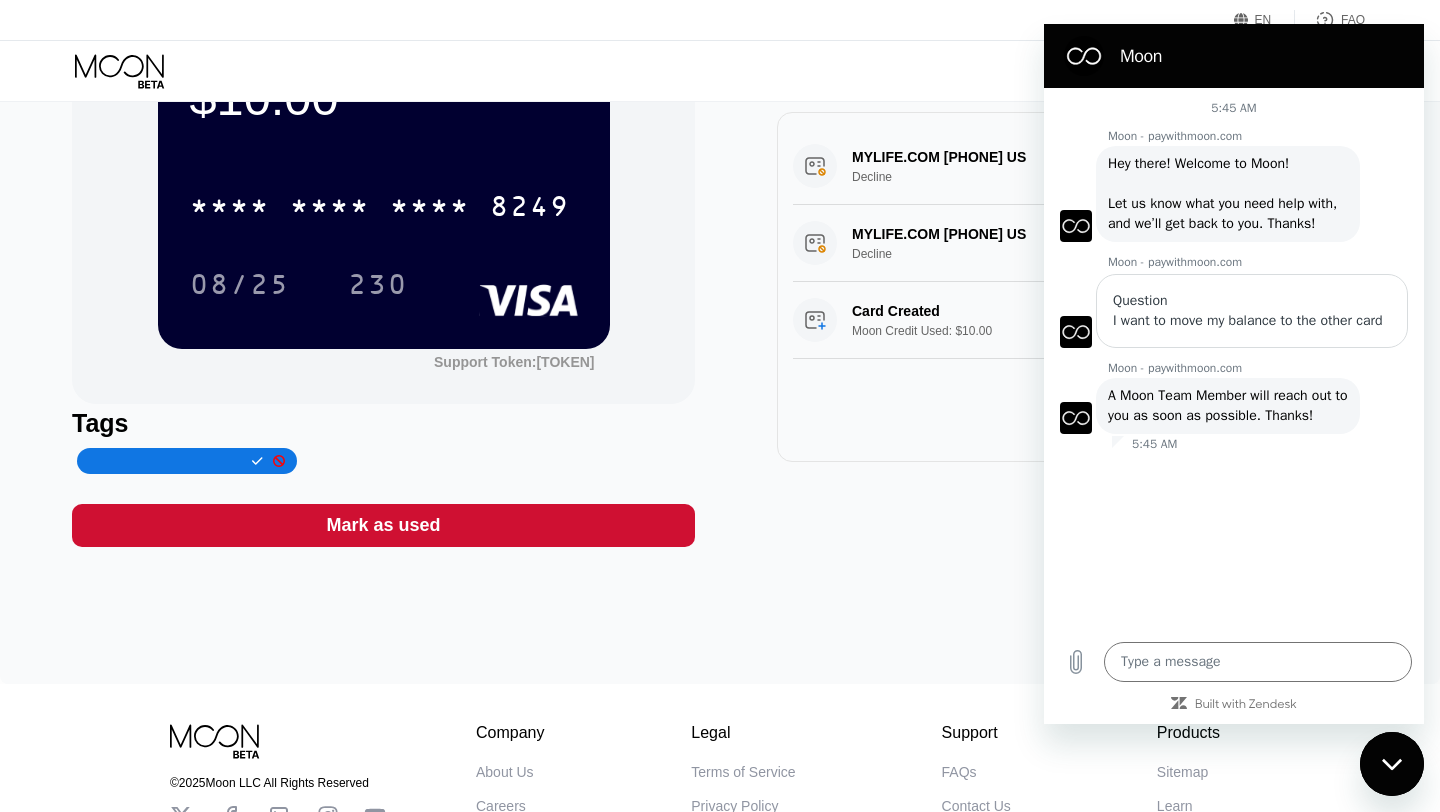 scroll, scrollTop: 127, scrollLeft: 0, axis: vertical 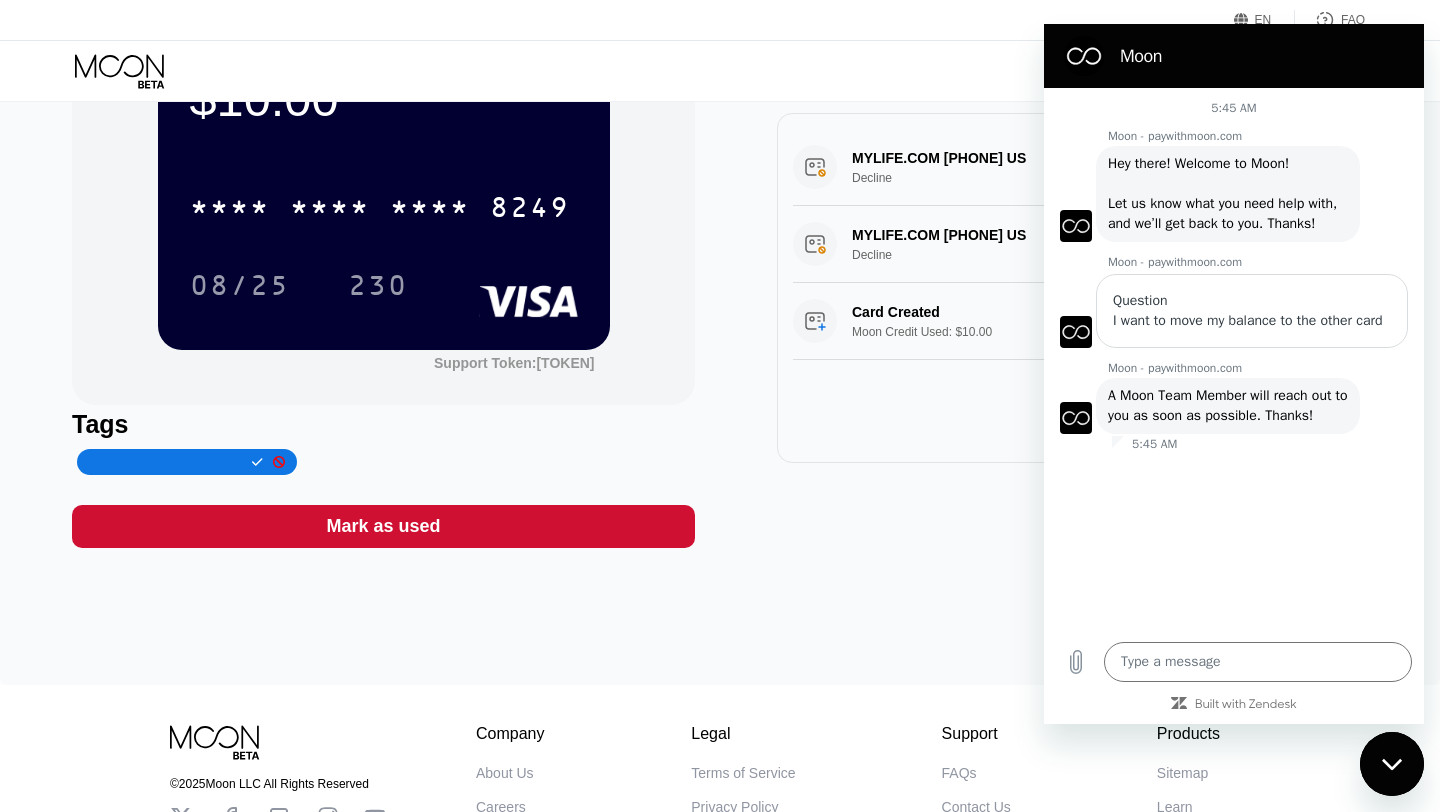click on "$10.00 * * * * * * * * * * * * 8249 08/25 230 Support Token:  908f41317c Tags Mark as used My Moon 1X Visa® Card Payment Details MYLIFE.COM               888-7041900  US Decline $1.00 Aug 07, 2025 5:04 AM MYLIFE.COM               888-4661066  US Decline $1.00 Aug 07, 2025 5:04 AM Card Created Moon Credit Used: $10.00 $10.00 Jun 10, 2025 2:45 PM" at bounding box center [720, 276] 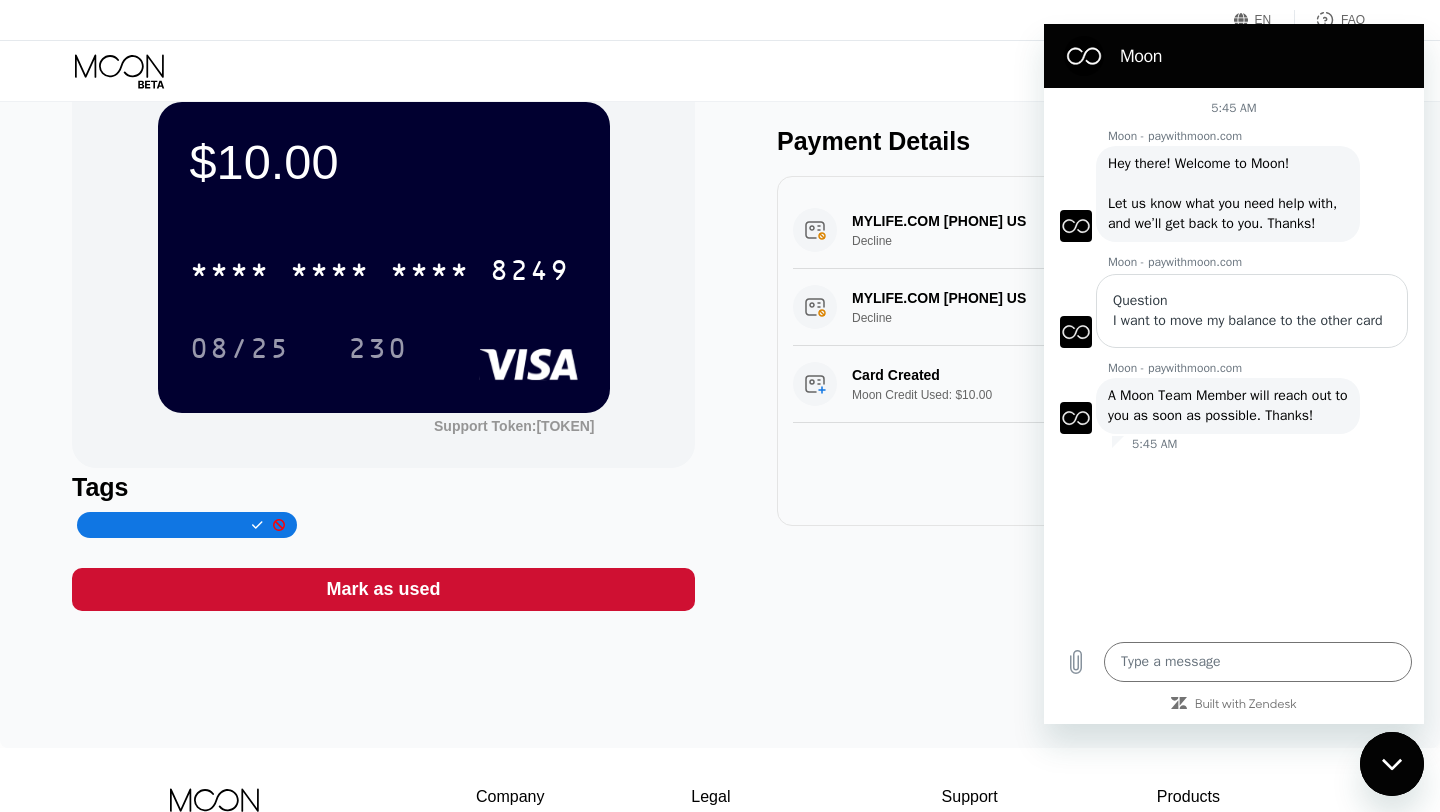scroll, scrollTop: 0, scrollLeft: 0, axis: both 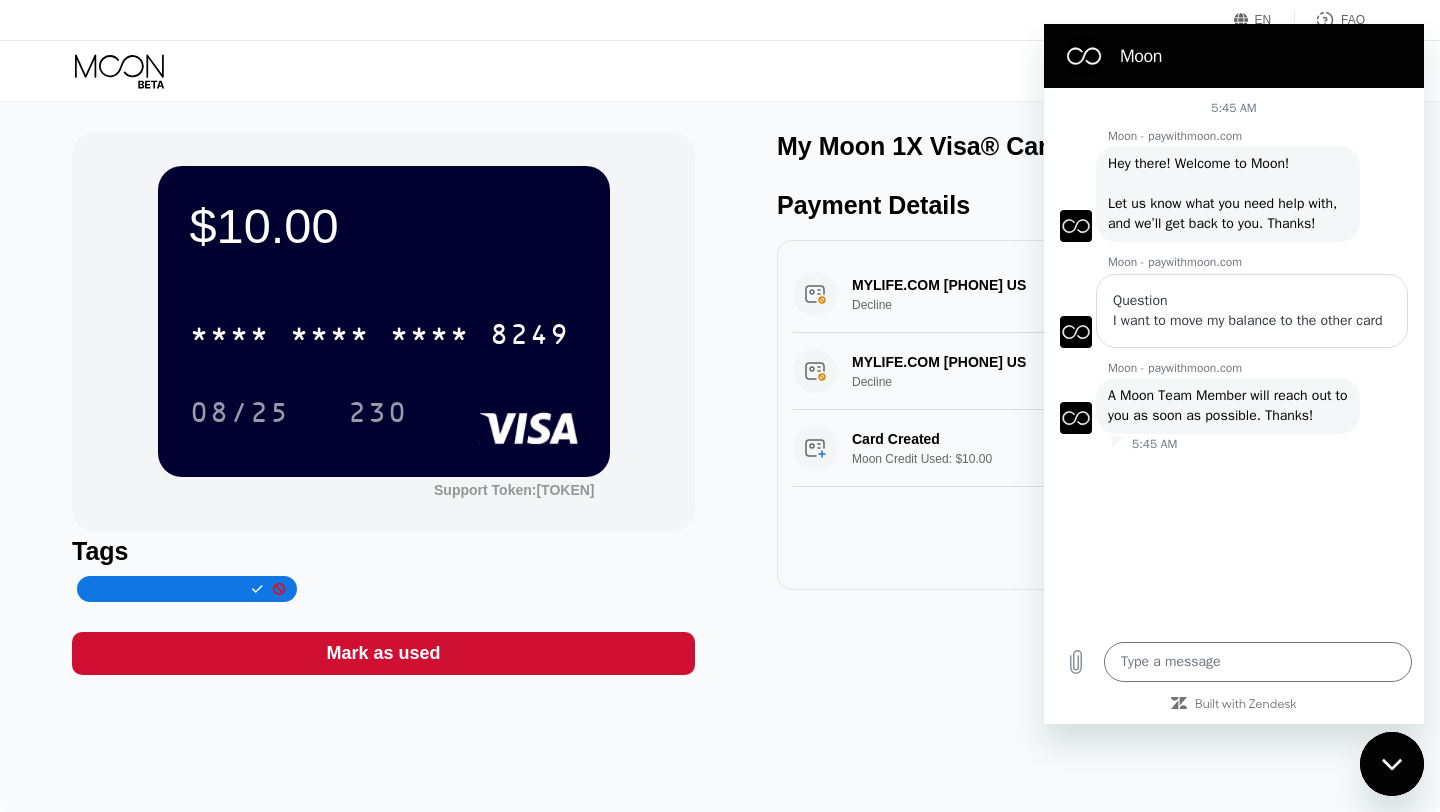 click on "My Moon 1X Visa® Card Payment Details MYLIFE.COM               888-7041900  US Decline $1.00 Aug 07, 2025 5:04 AM MYLIFE.COM               888-4661066  US Decline $1.00 Aug 07, 2025 5:04 AM Card Created Moon Credit Used: $10.00 $10.00 Jun 10, 2025 2:45 PM" at bounding box center (1088, 403) 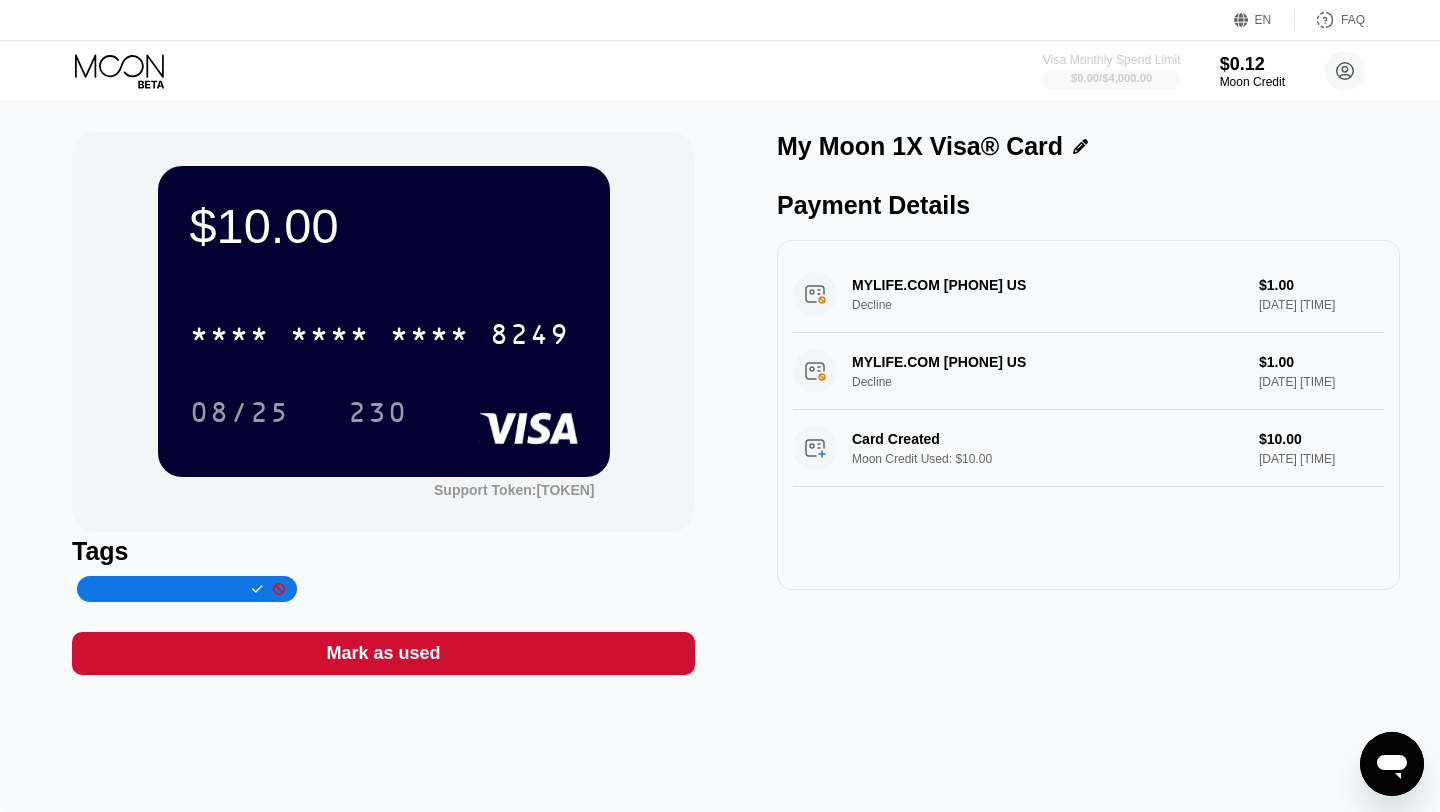 click on "$0.00 / $4,000.00" at bounding box center (1111, 78) 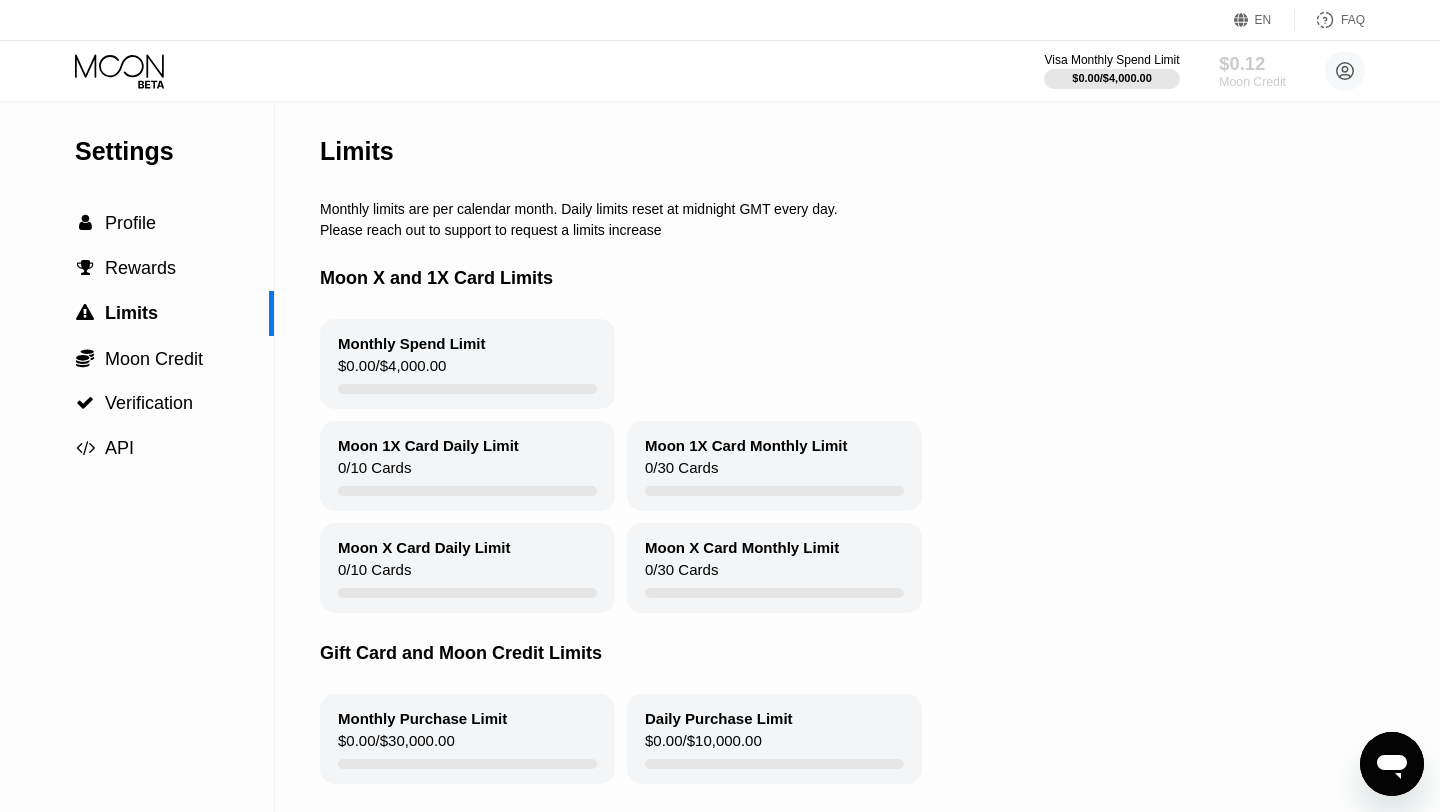 click on "$0.12" at bounding box center [1252, 63] 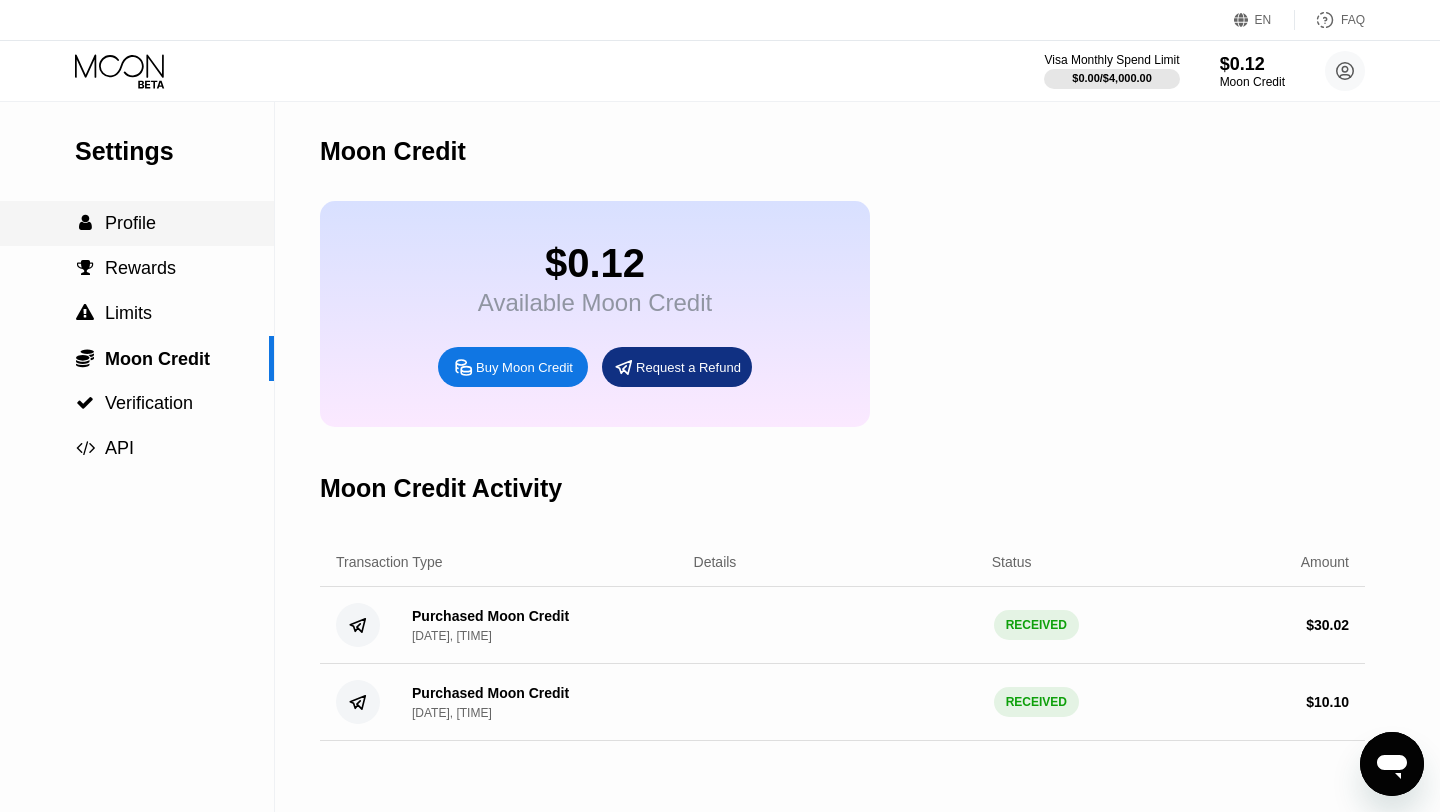 click on "Profile" at bounding box center [130, 223] 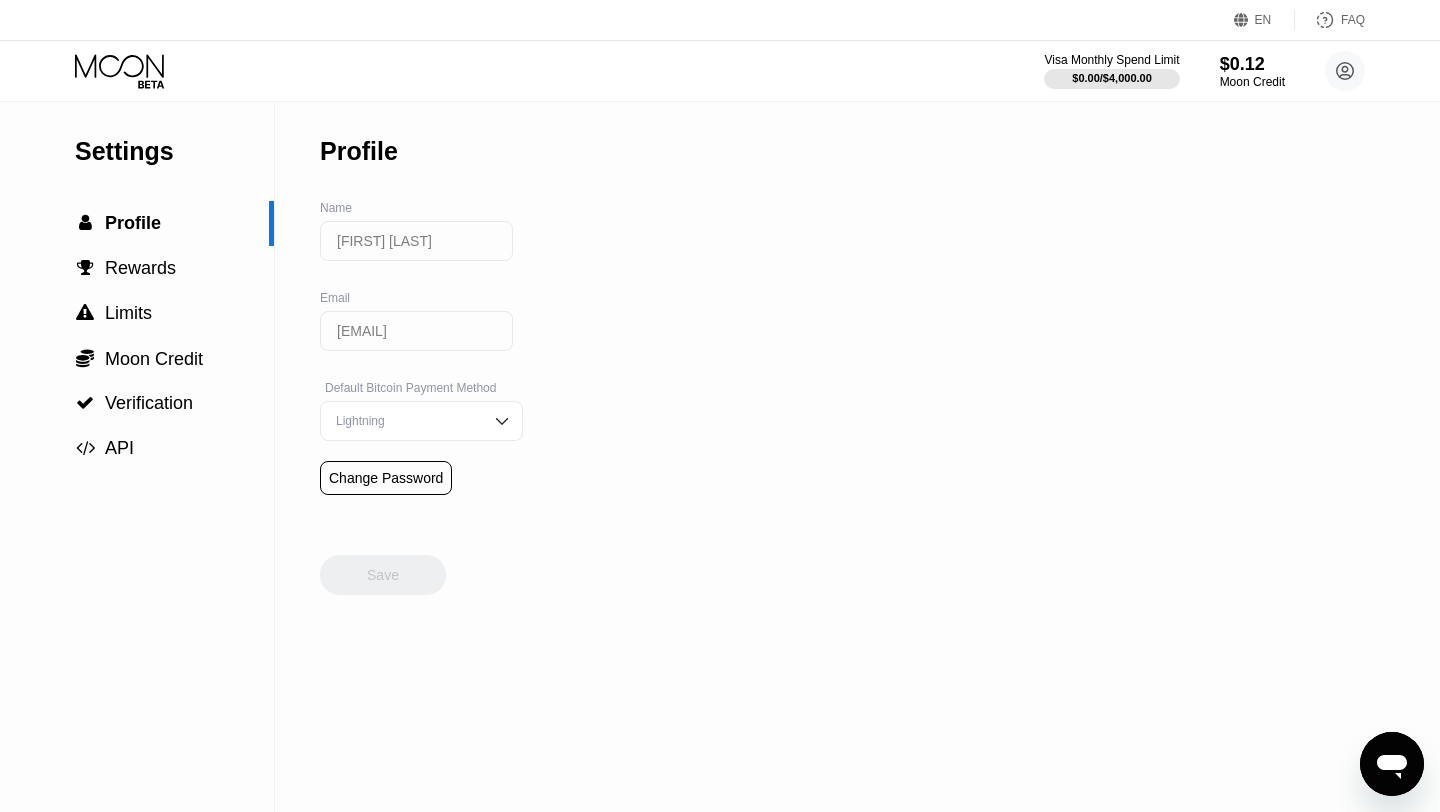 click 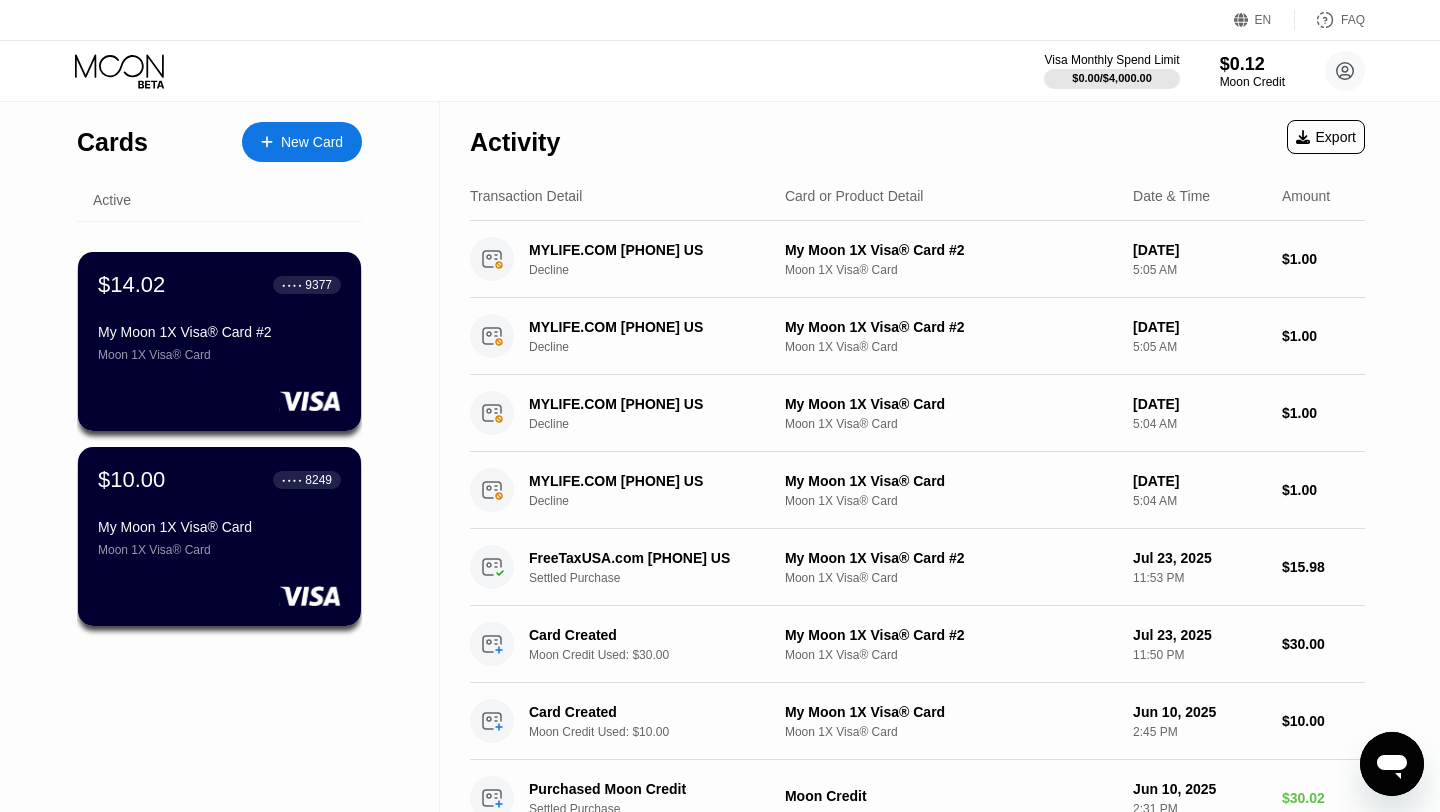 click on "$14.02 ● ● ● ● 9377 My Moon 1X Visa® Card #2 Moon 1X Visa® Card $10.00 ● ● ● ● 8249 My Moon 1X Visa® Card Moon 1X Visa® Card" at bounding box center (219, 444) 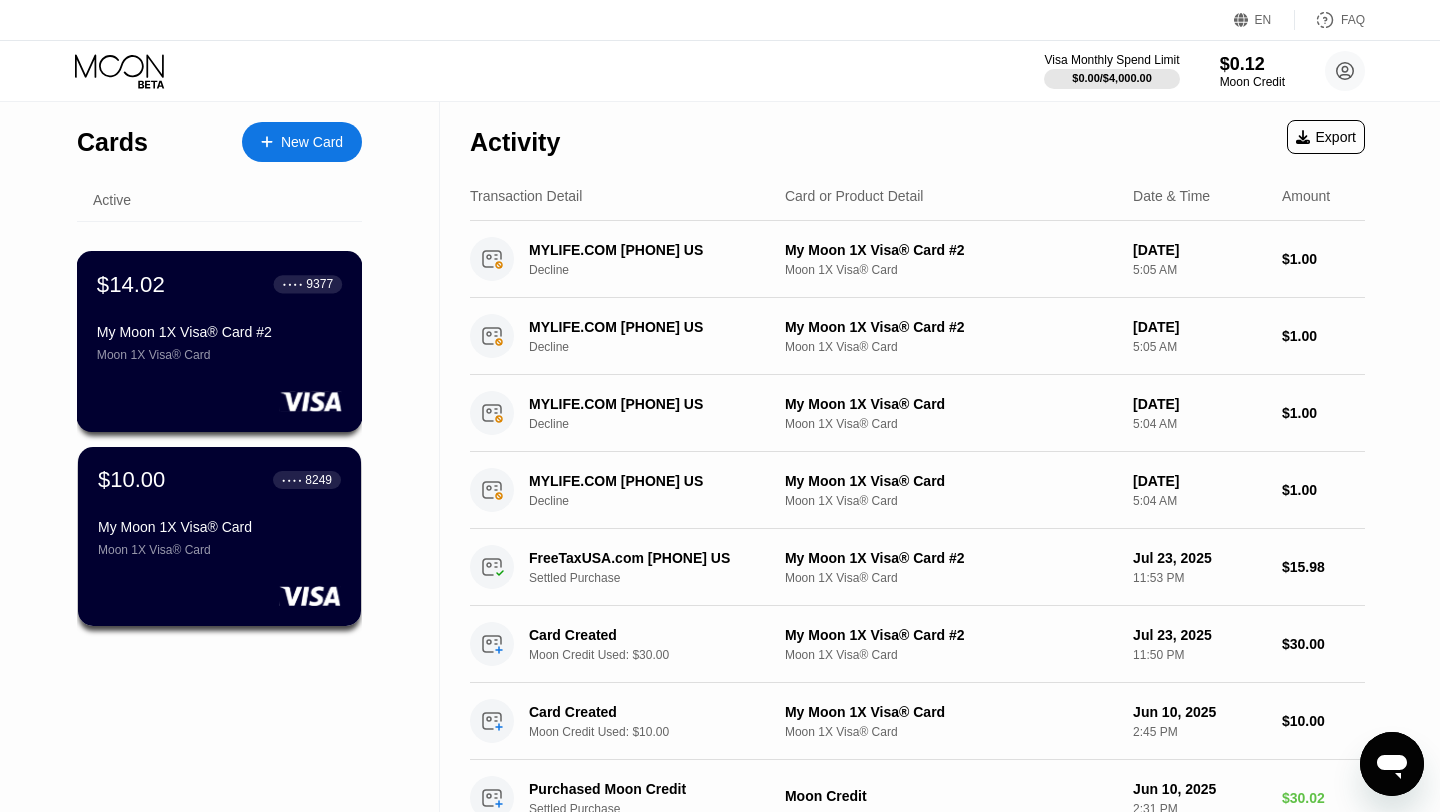 click on "● ● ● ●" at bounding box center [293, 284] 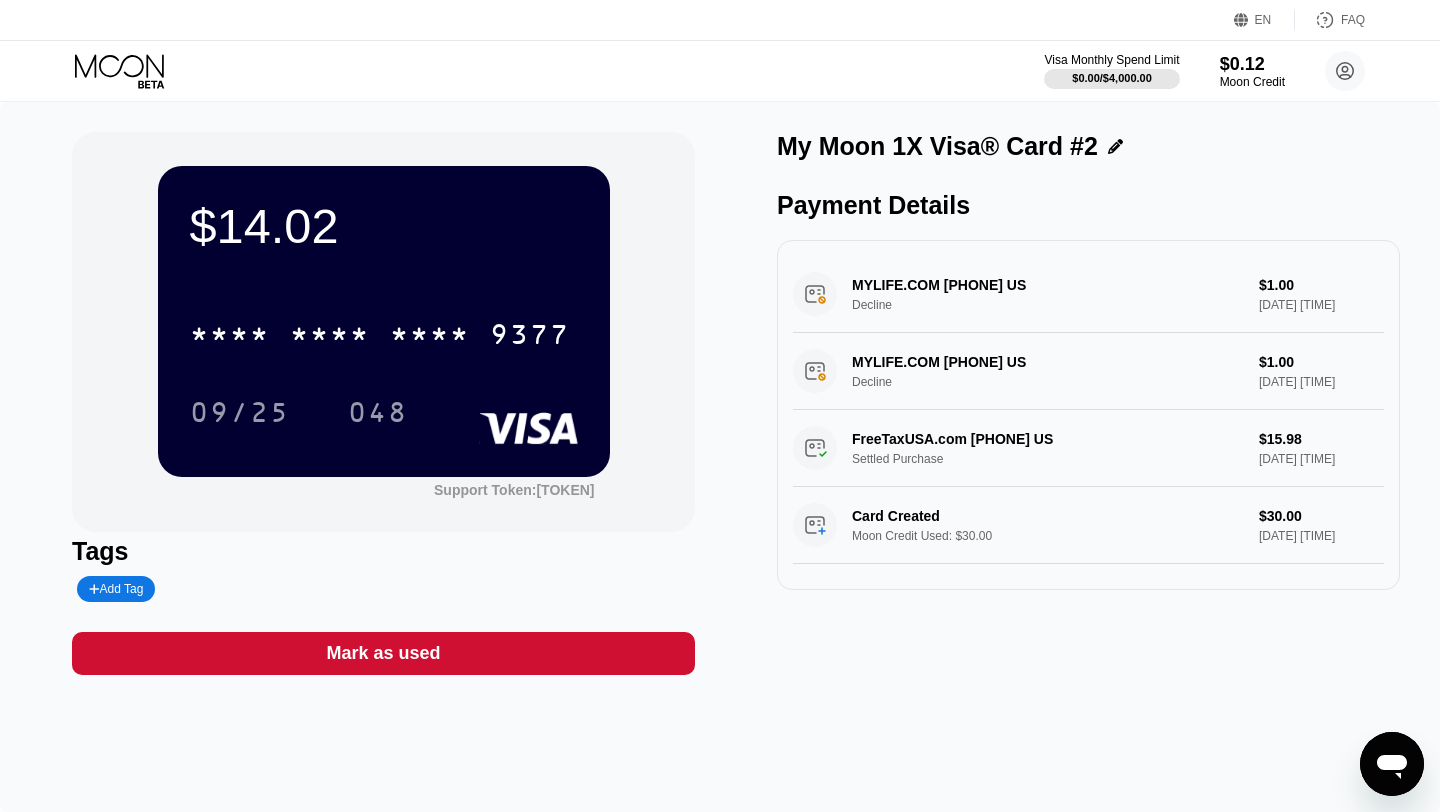click on "Card Created Moon Credit Used: $30.00 $30.00 Jul 23, 2025 11:50 PM" at bounding box center [1088, 525] 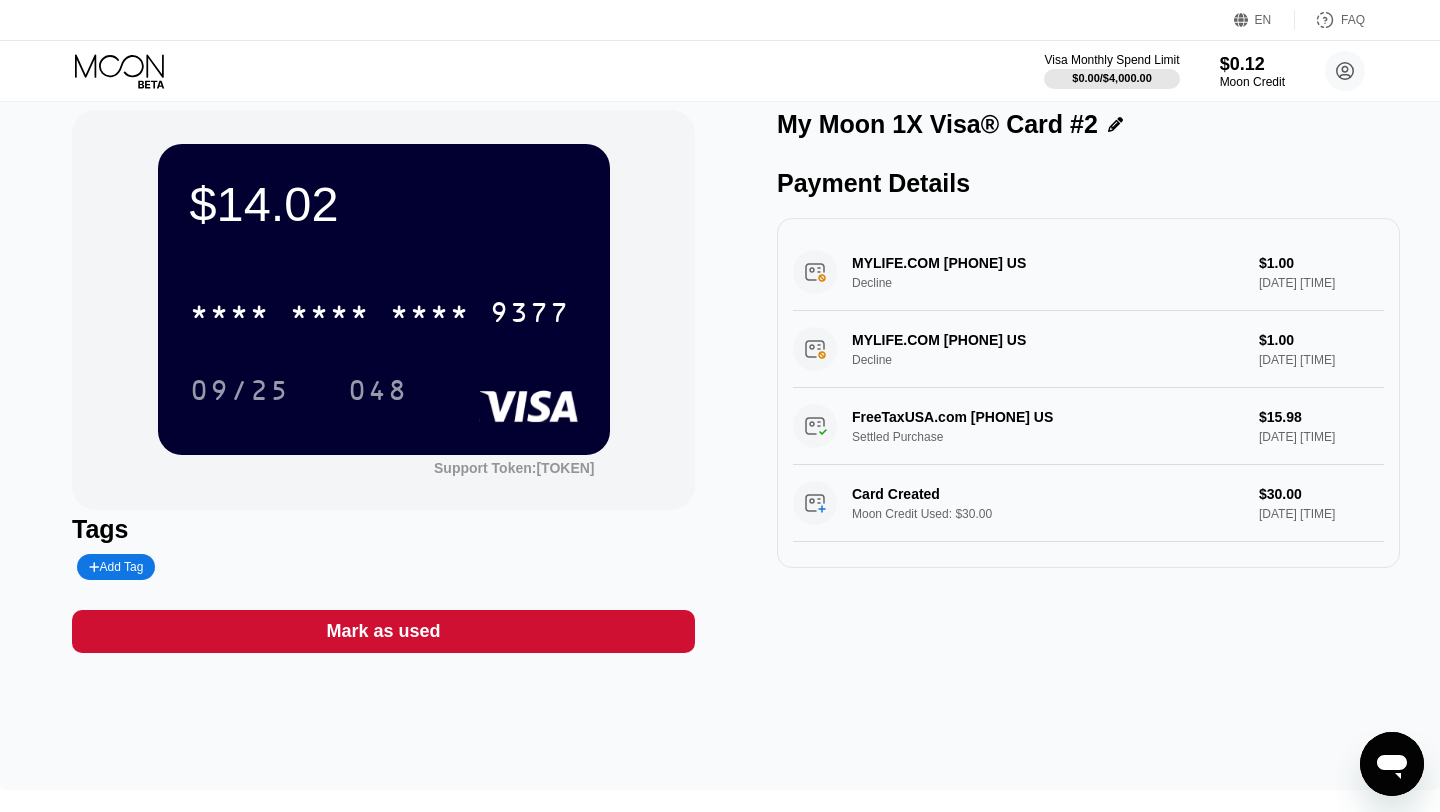scroll, scrollTop: 0, scrollLeft: 0, axis: both 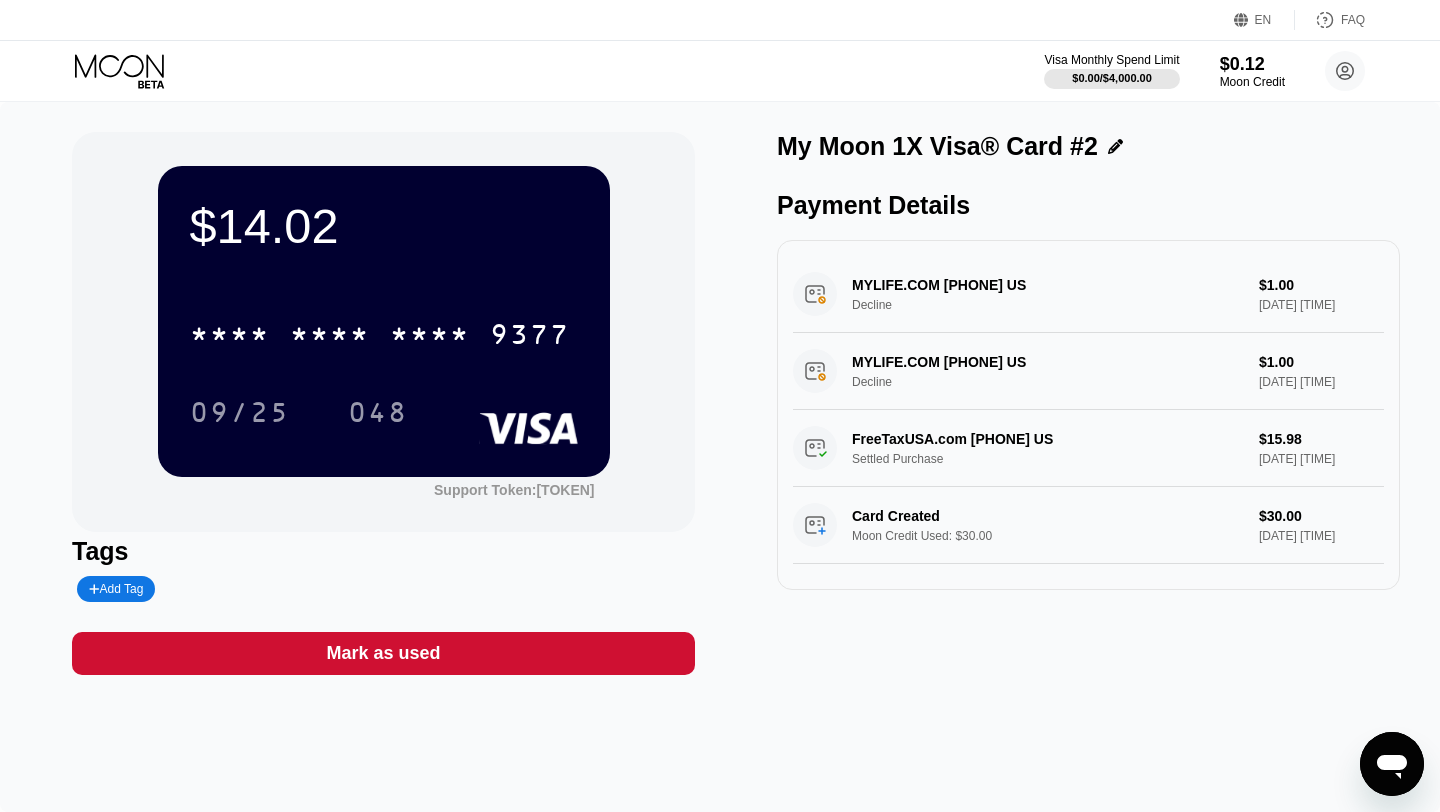 click on "* * * * * * * * * * * * 9377" at bounding box center (384, 328) 